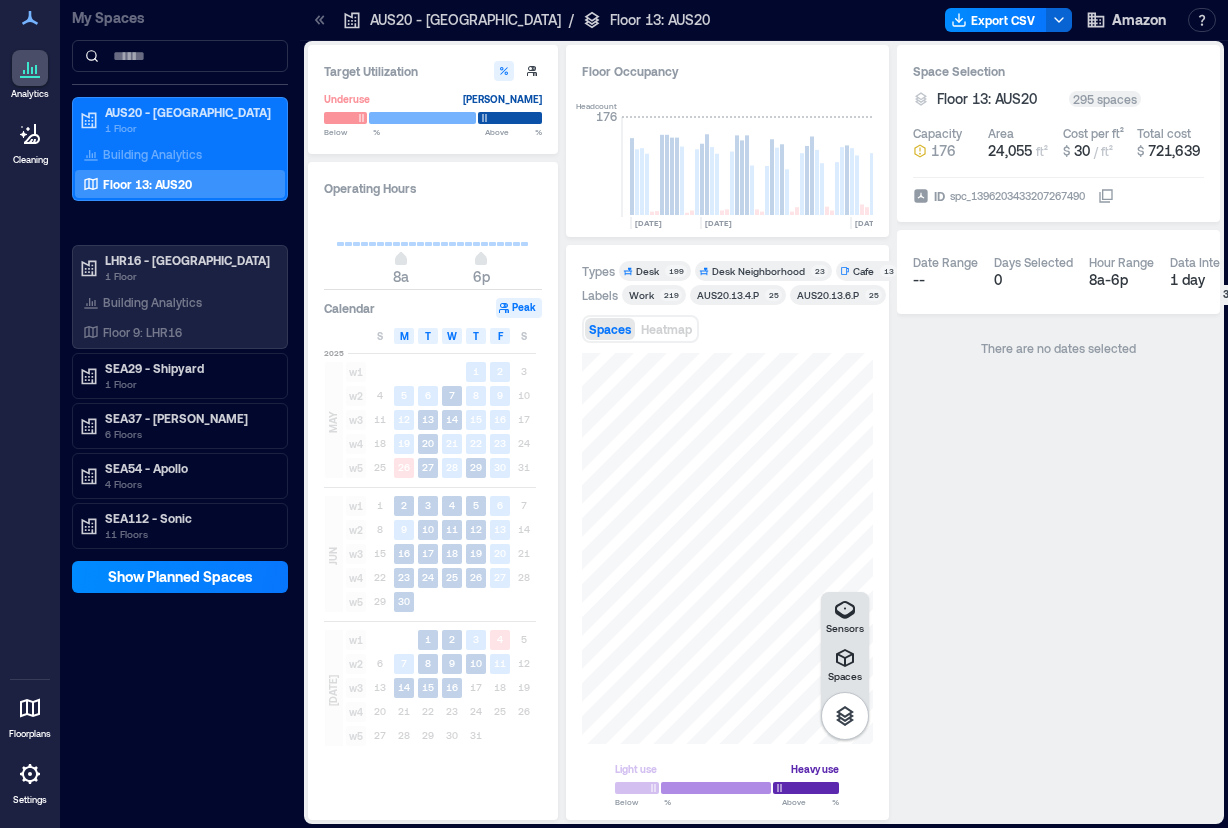 scroll, scrollTop: 0, scrollLeft: 0, axis: both 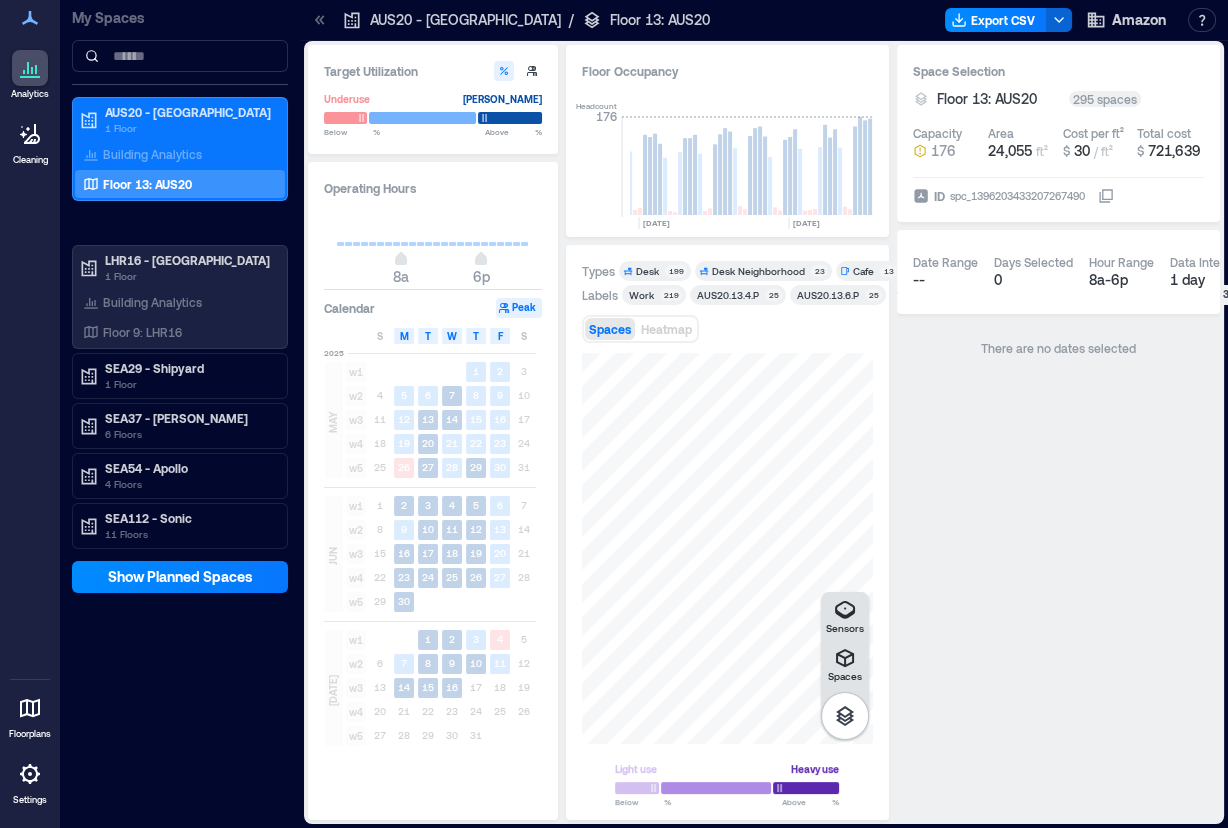 click on "Space Selection Floor 13: AUS20 295 spaces Capacity   176   Area 24,055   ft² Cost per ft² $   30   / ft² Total cost $   721,639 ID spc_1396203433207267490 Date Range -- Days Selected 0 Hour Range 8a  -  6p Data Interval 1 day There are no dates selected" at bounding box center [1058, 432] 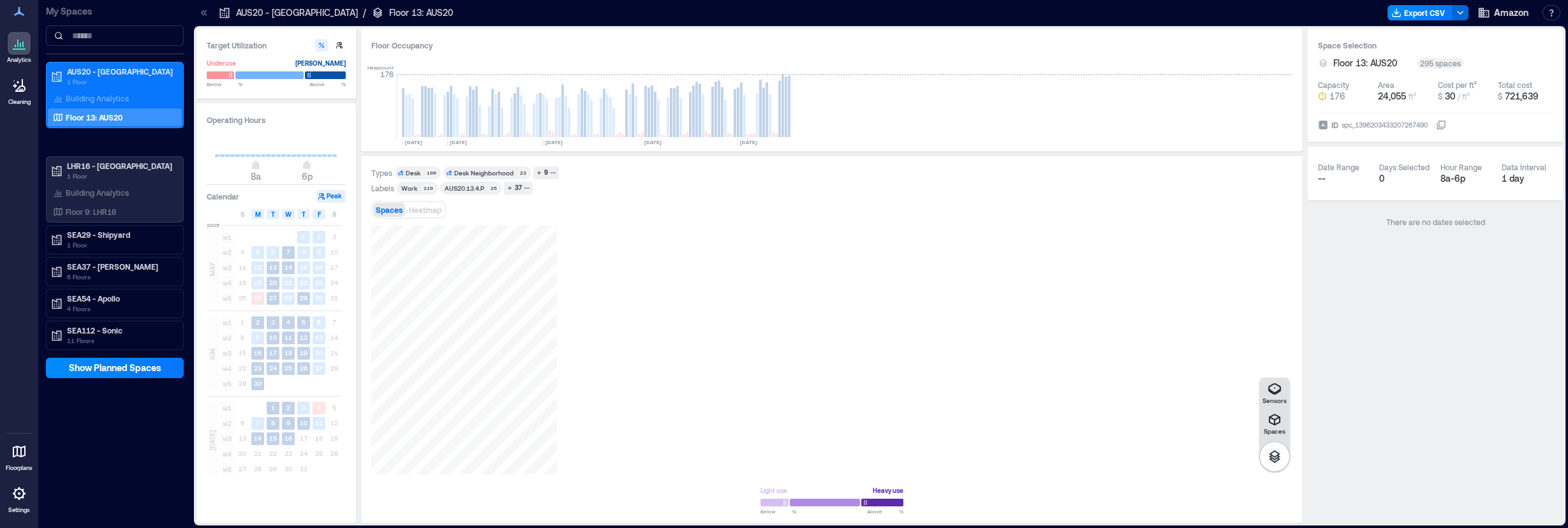 scroll, scrollTop: 0, scrollLeft: 0, axis: both 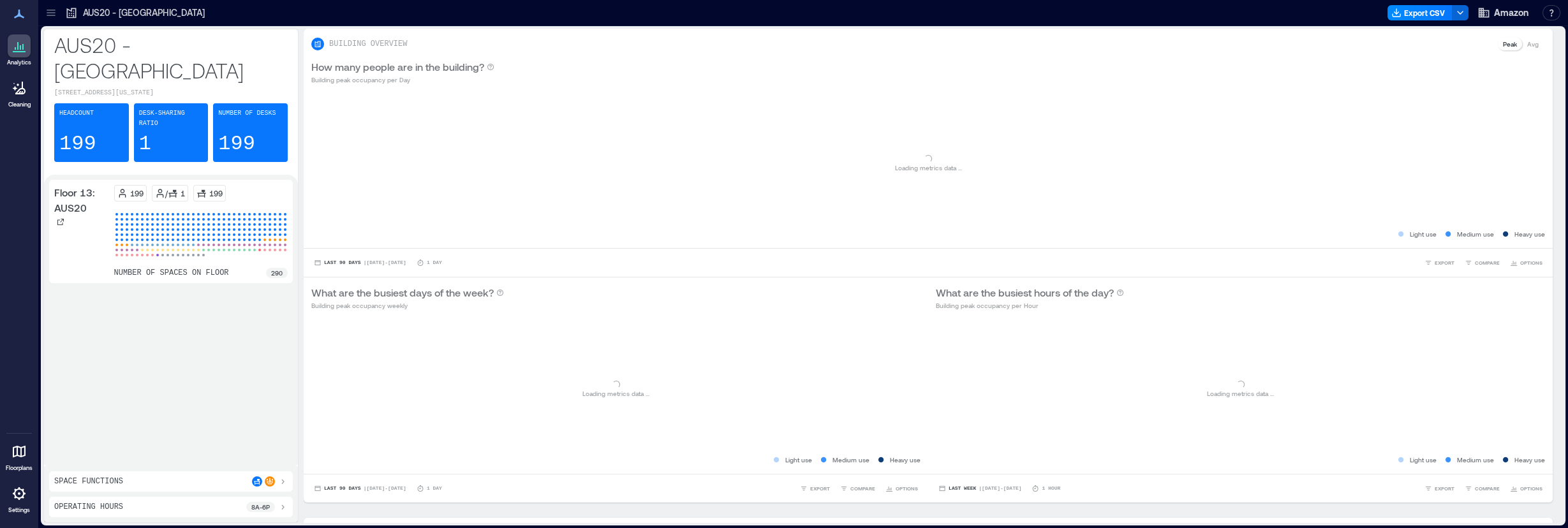 click 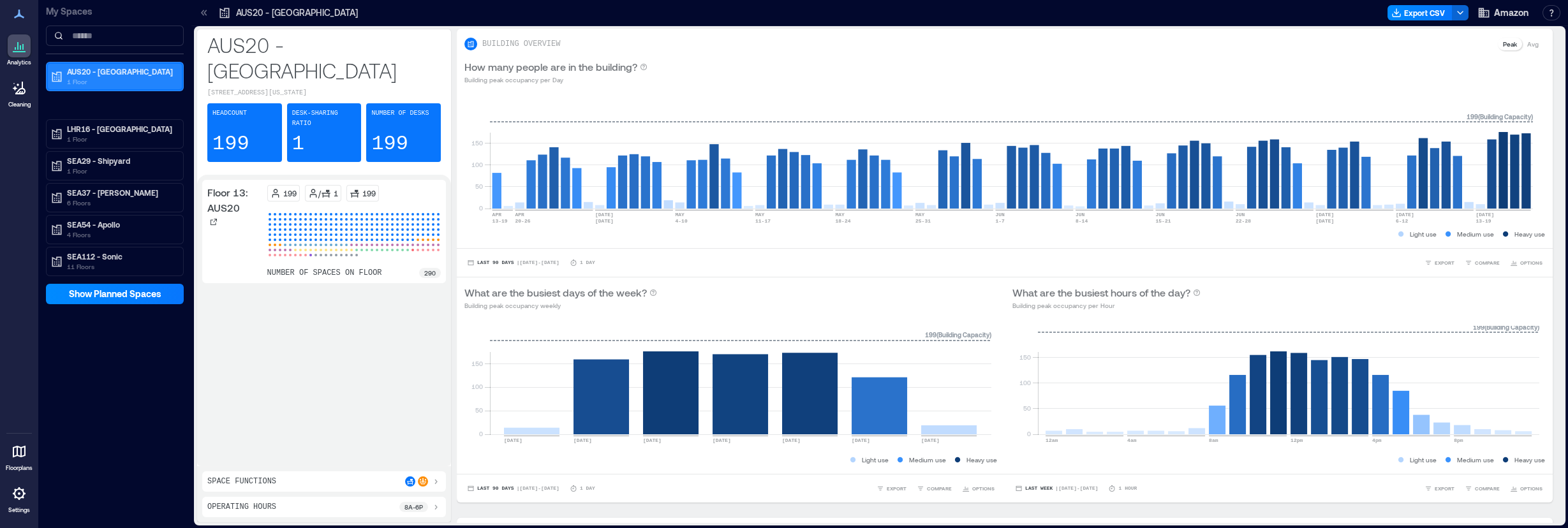 click on "1 Floor" at bounding box center (121, 82) 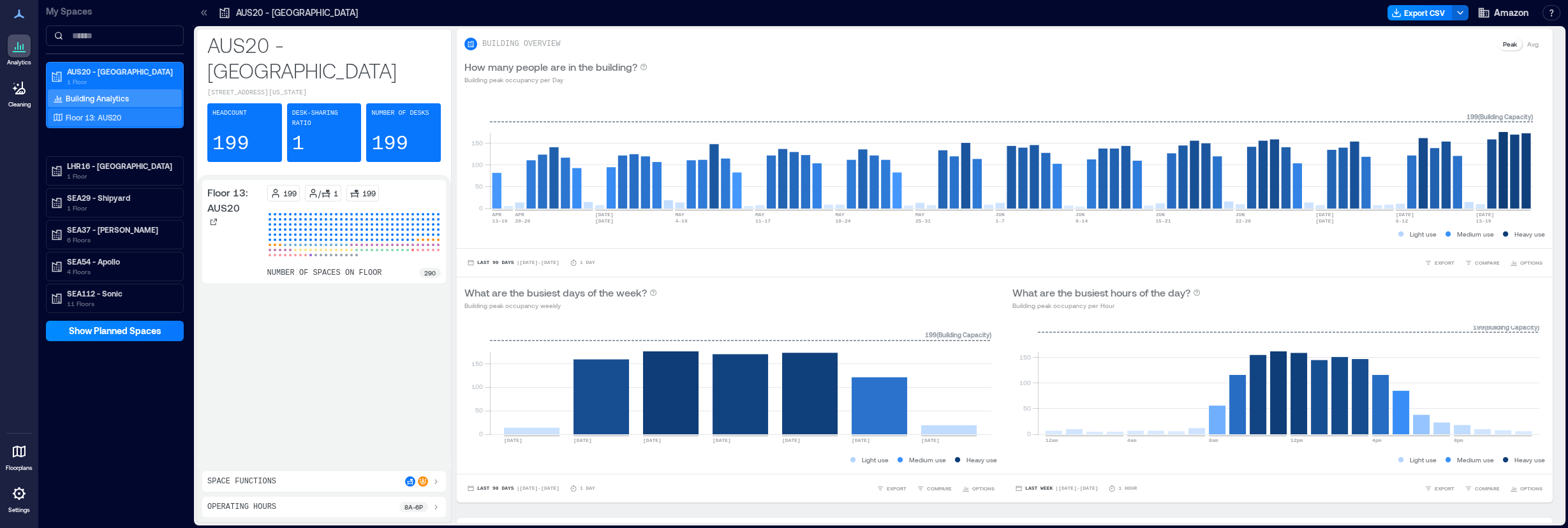 click on "Floor 13: AUS20" at bounding box center [93, 117] 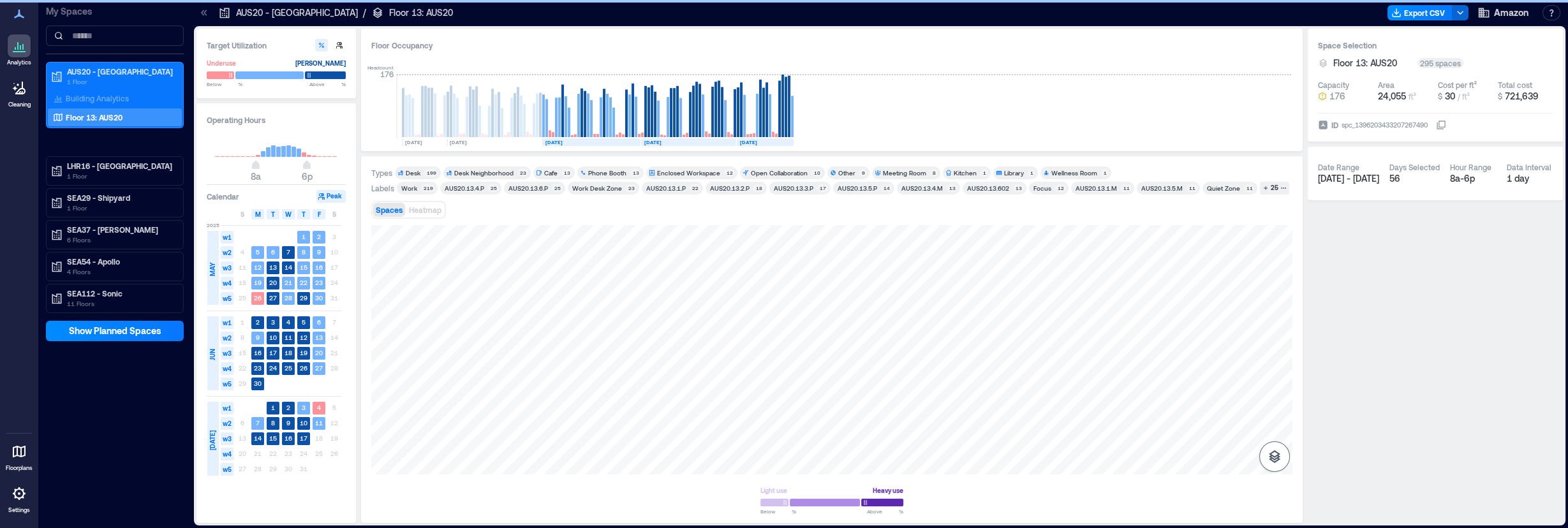 click 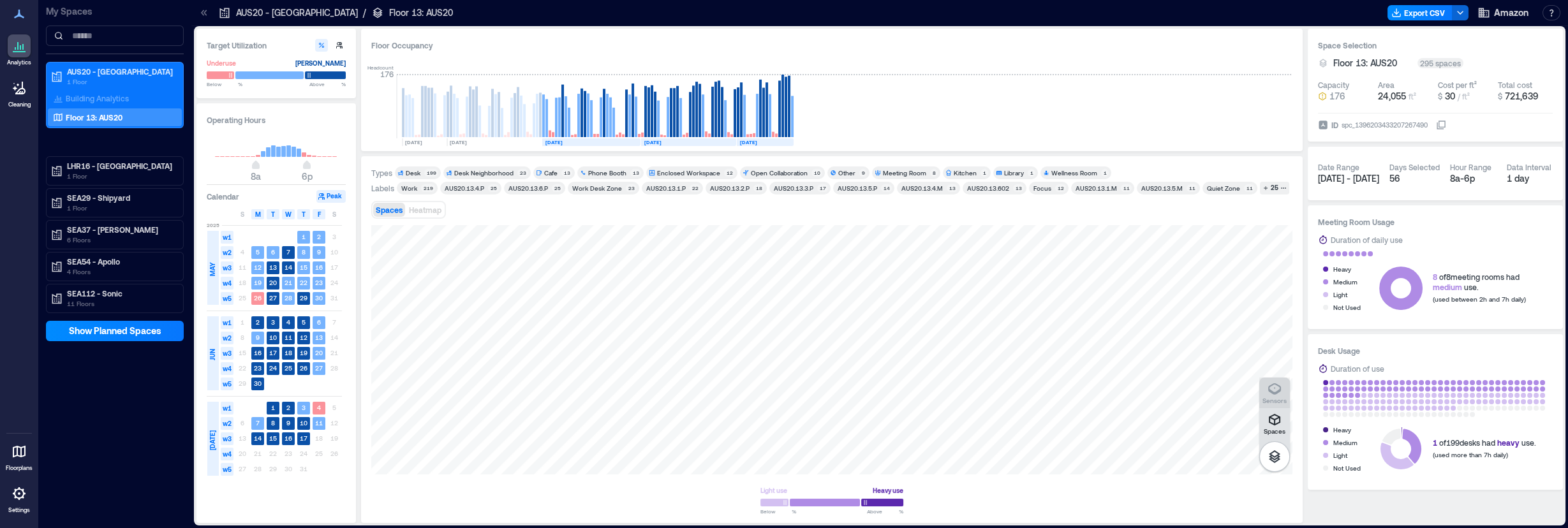 click 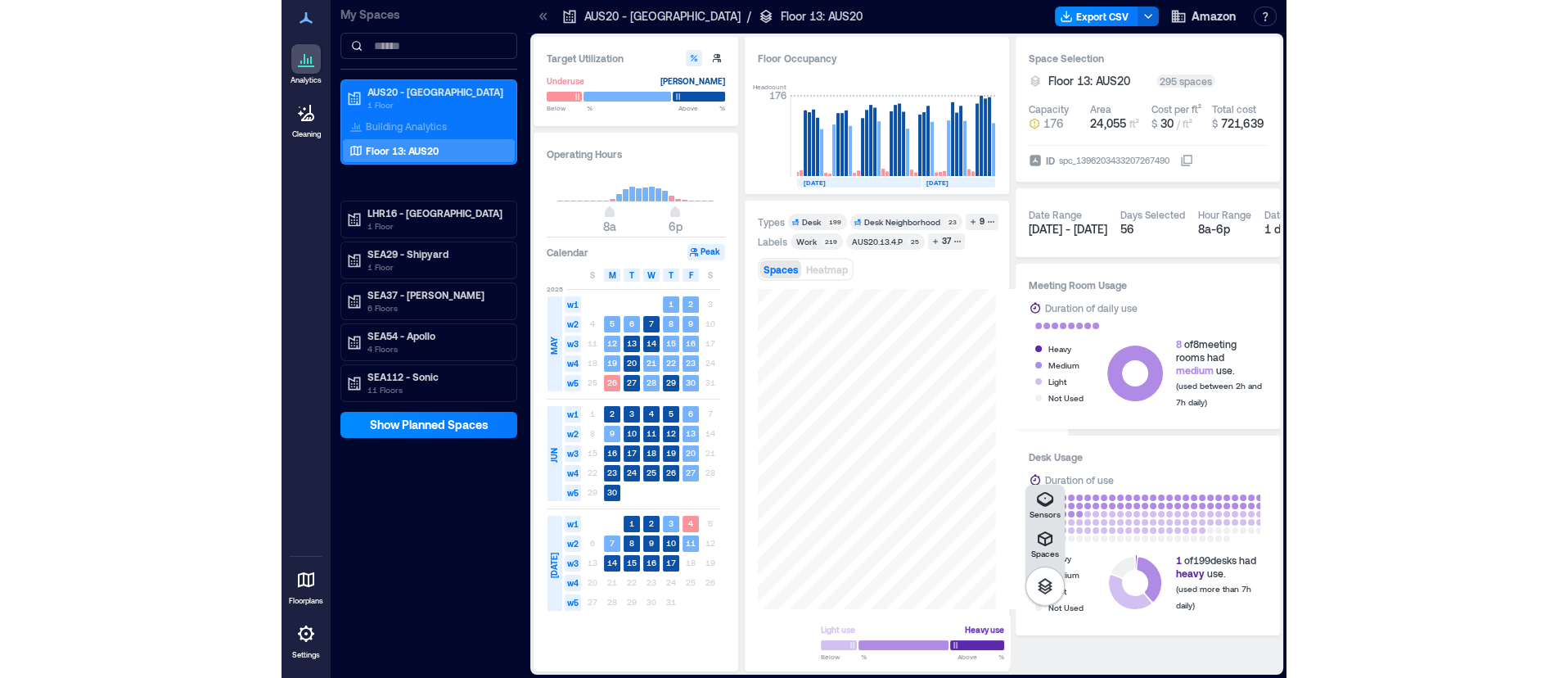 scroll, scrollTop: 0, scrollLeft: 232, axis: horizontal 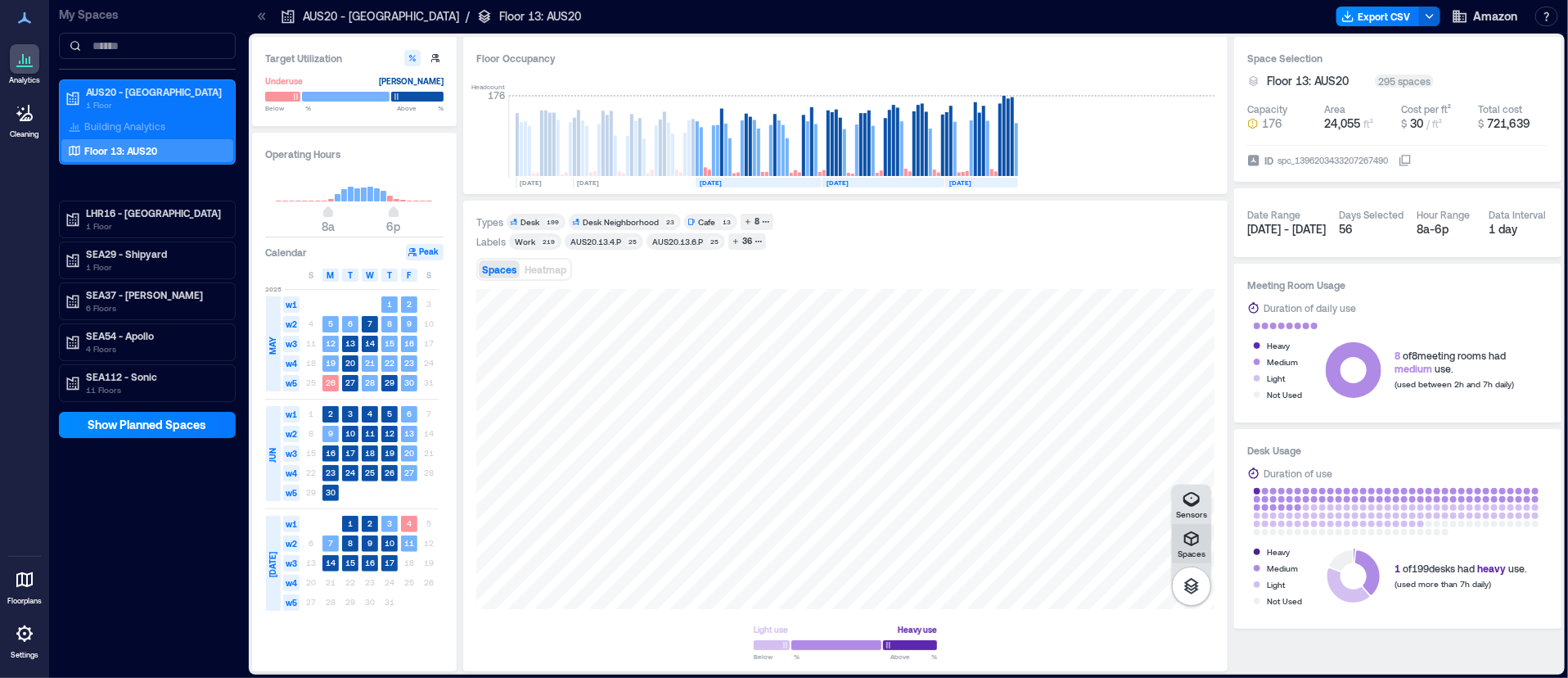 click 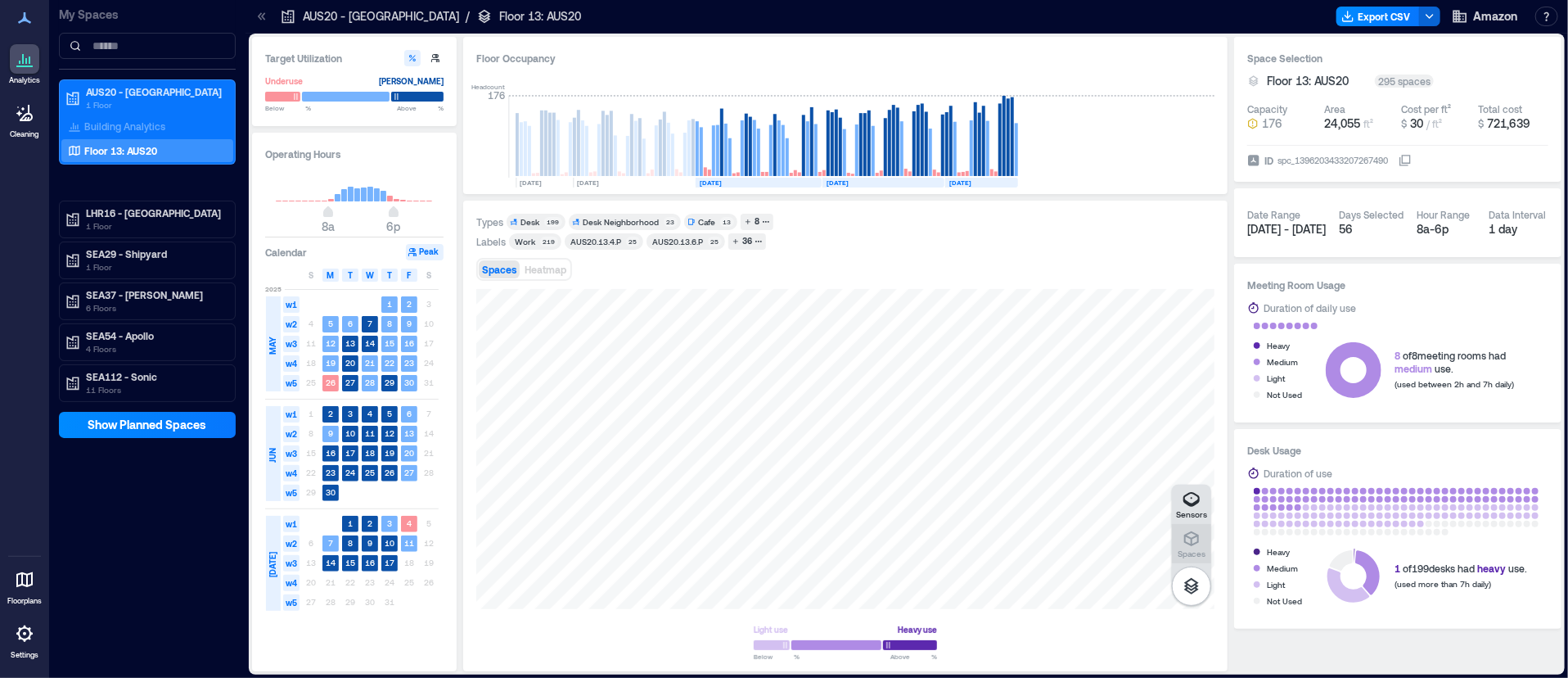 click 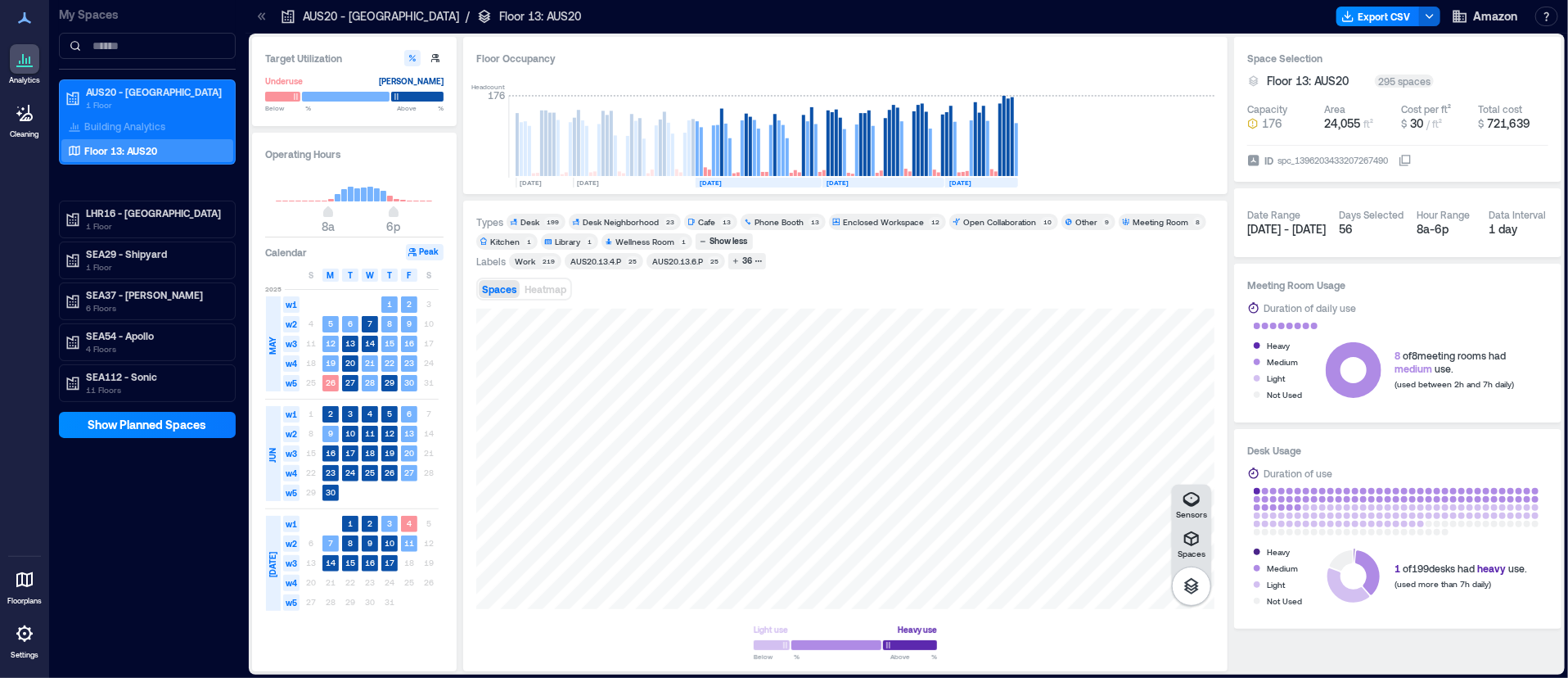 click on "Phone Booth" at bounding box center (779, 222) 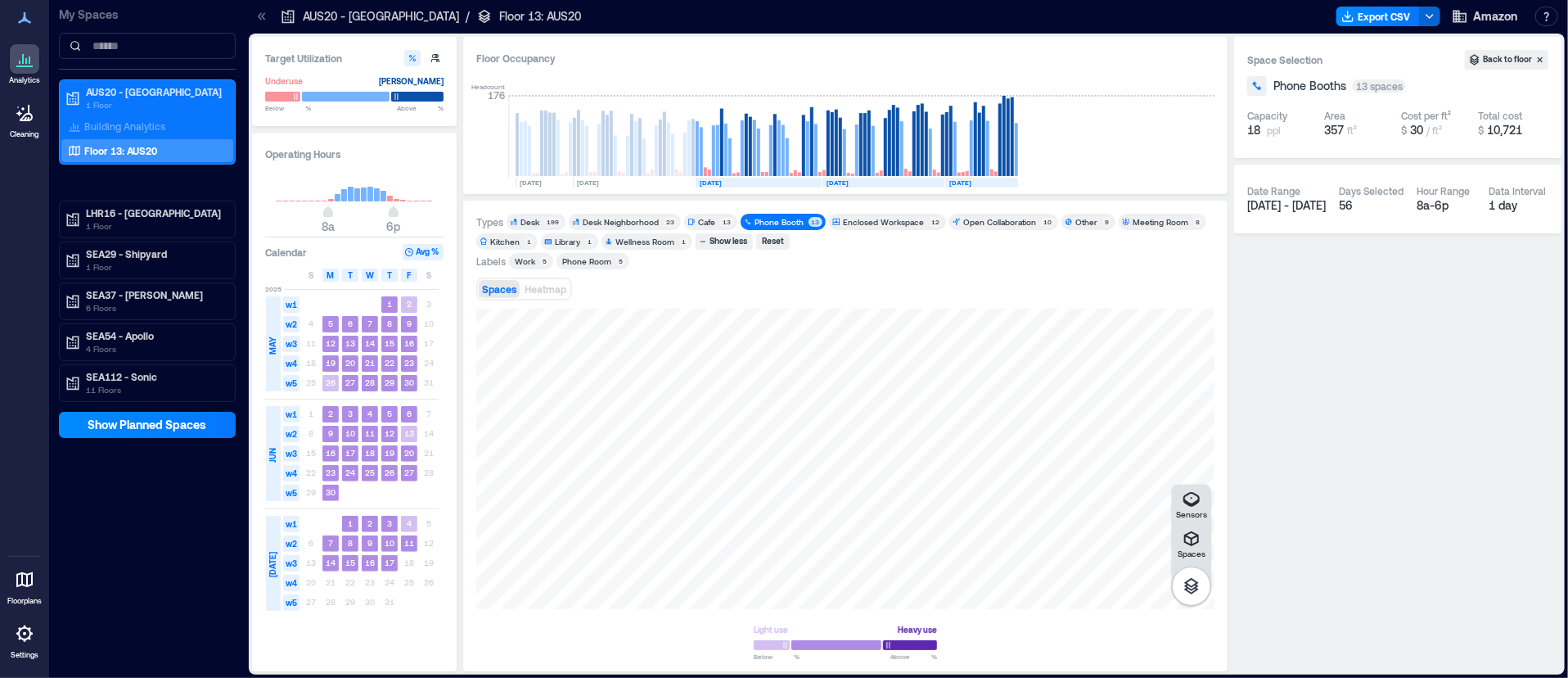 click on "Phone Booth" at bounding box center [779, 222] 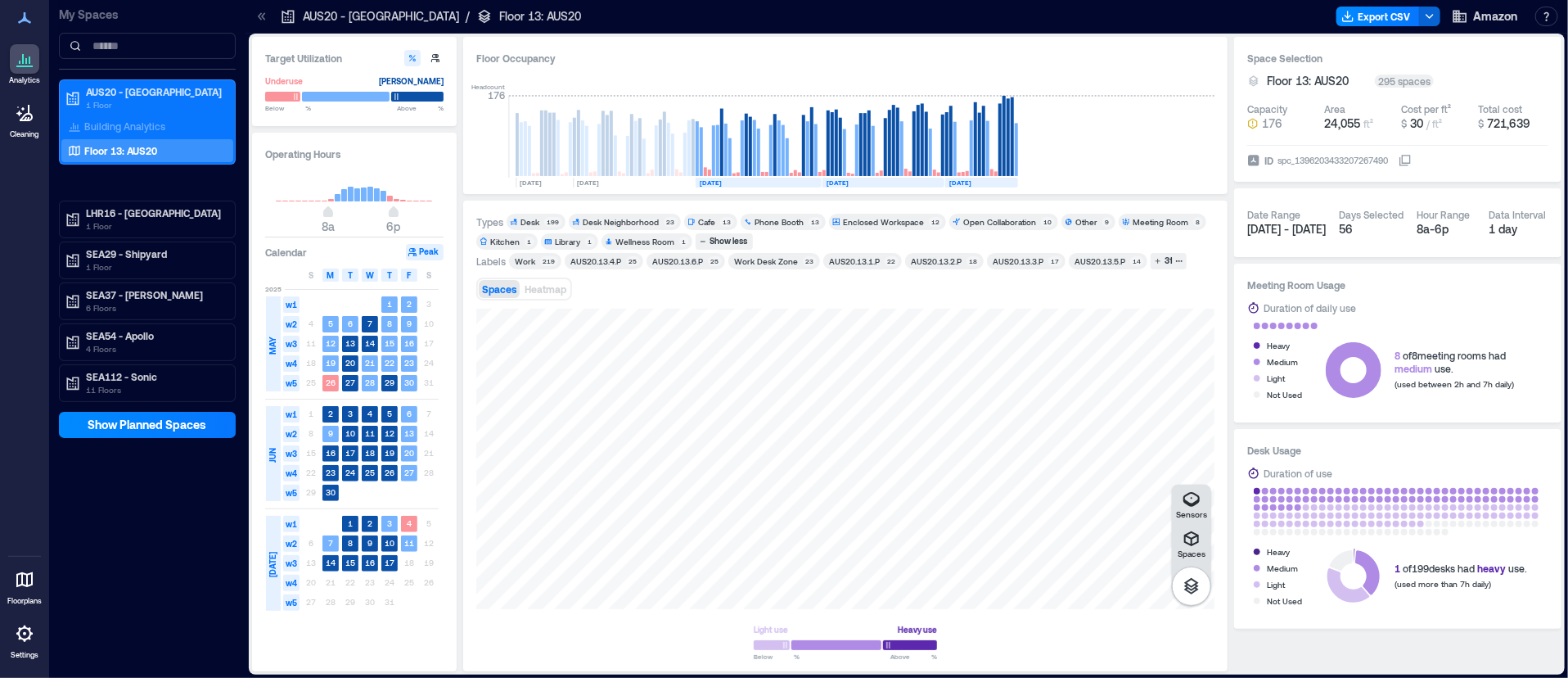 click on "Meeting Room" at bounding box center (1160, 222) 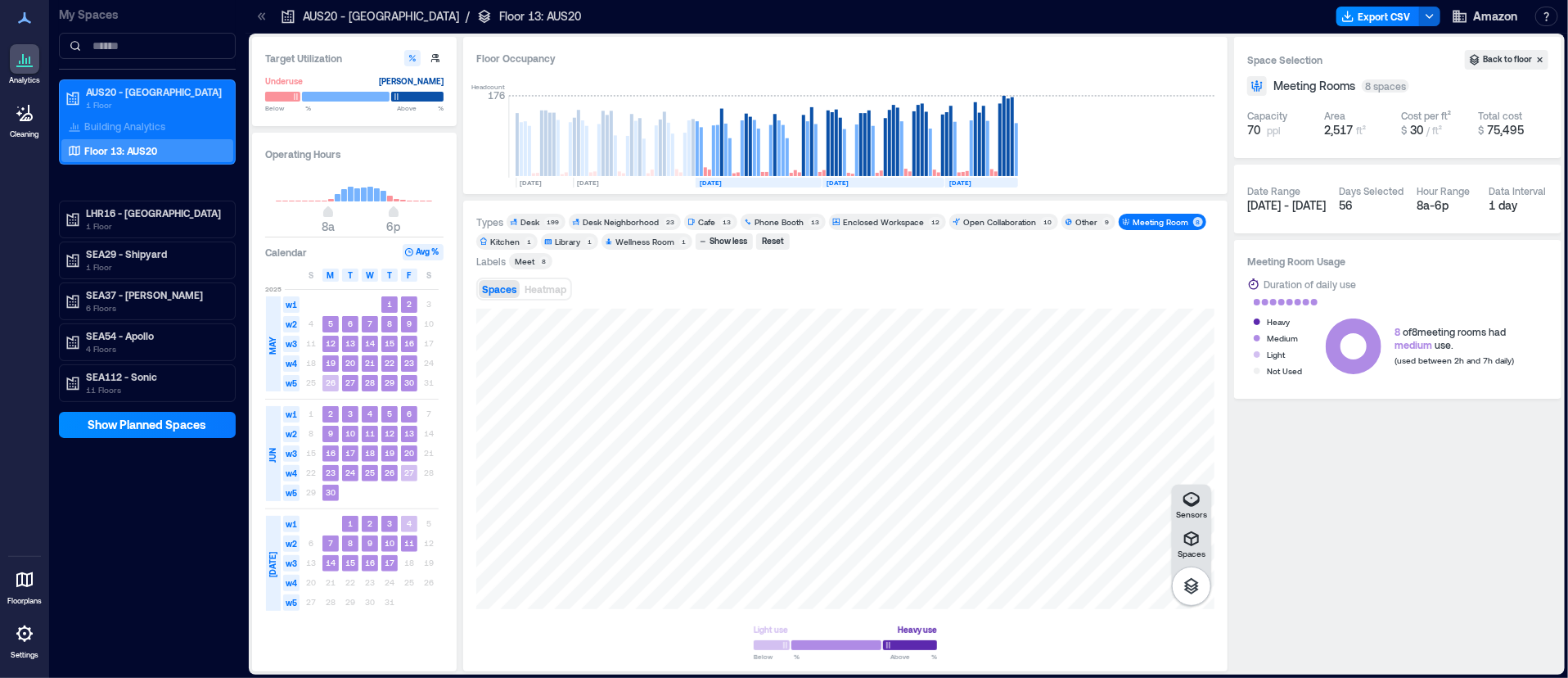 click on "Meeting Room" at bounding box center (1160, 222) 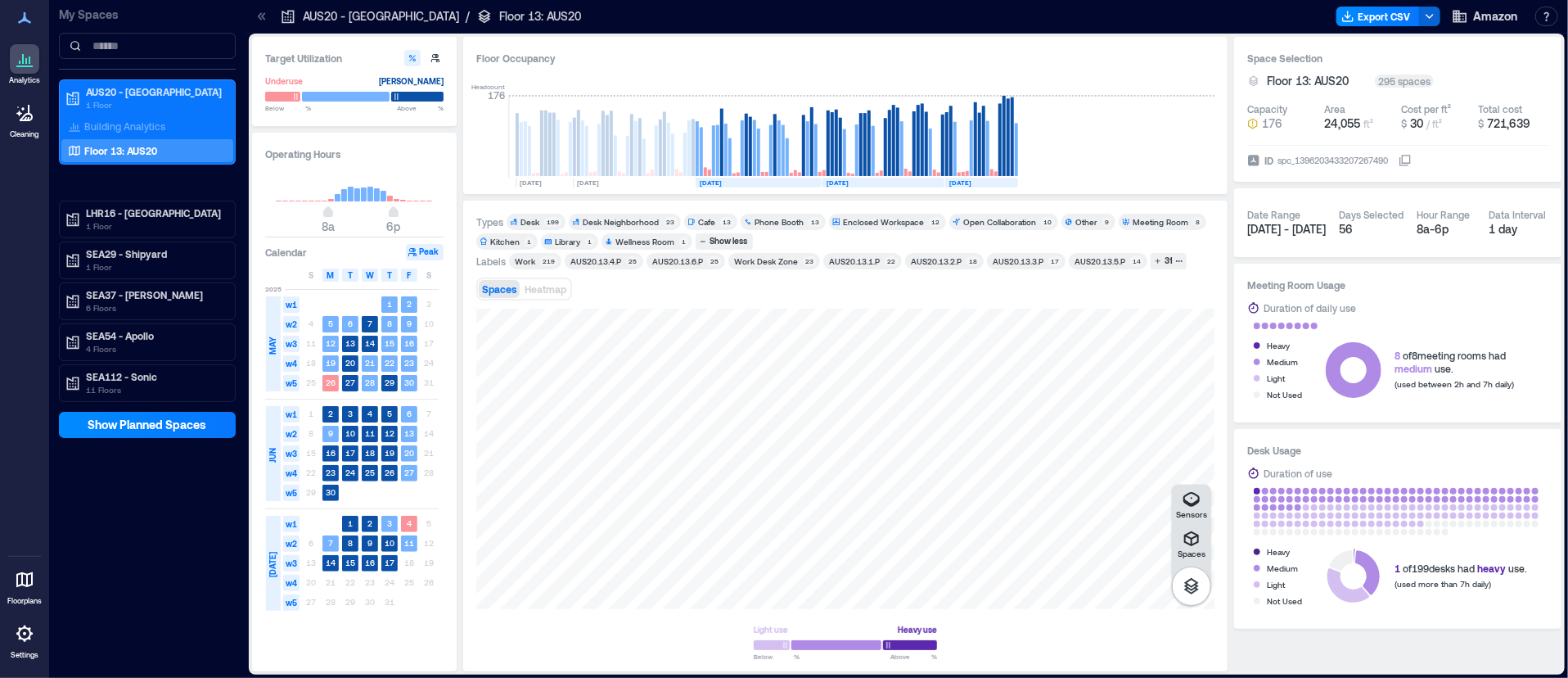 click on "Desk" at bounding box center [529, 222] 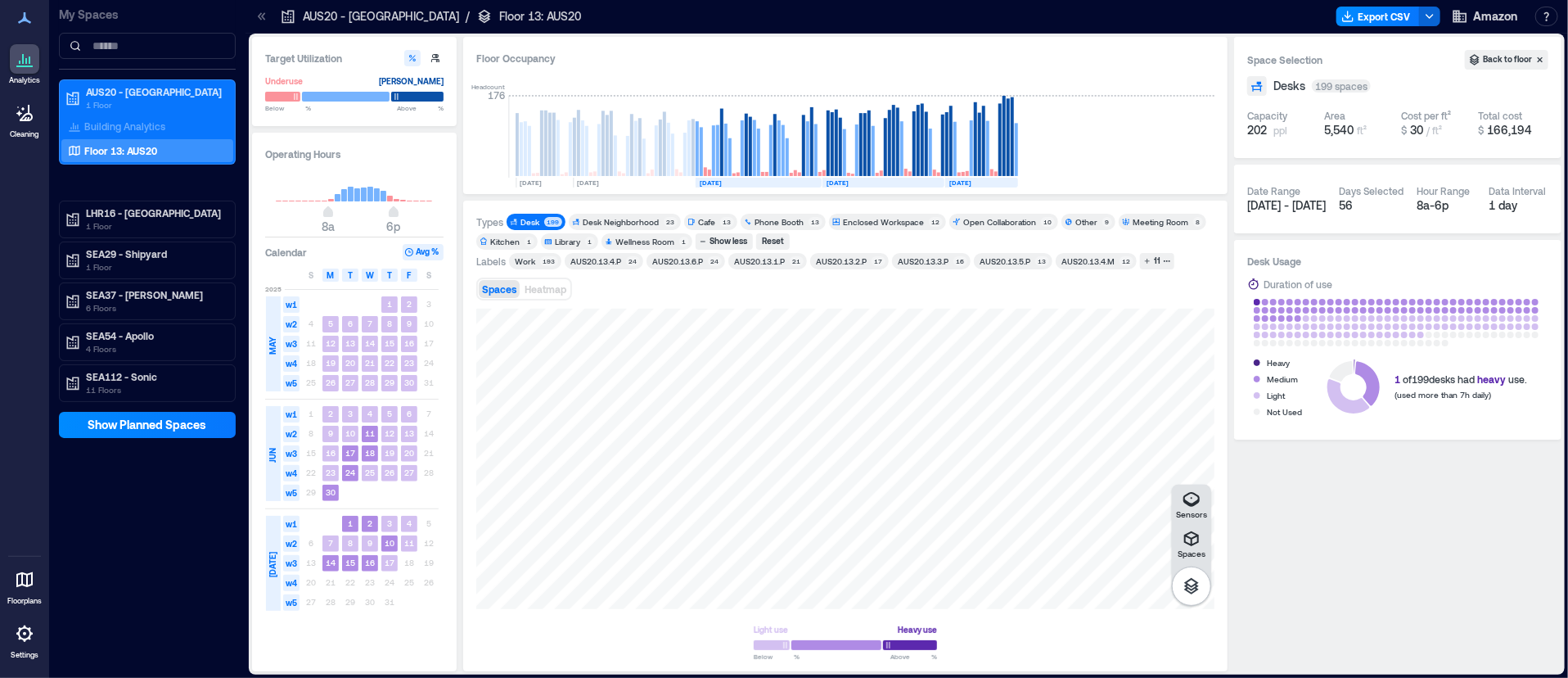 click on "Desk Neighborhood" at bounding box center (620, 222) 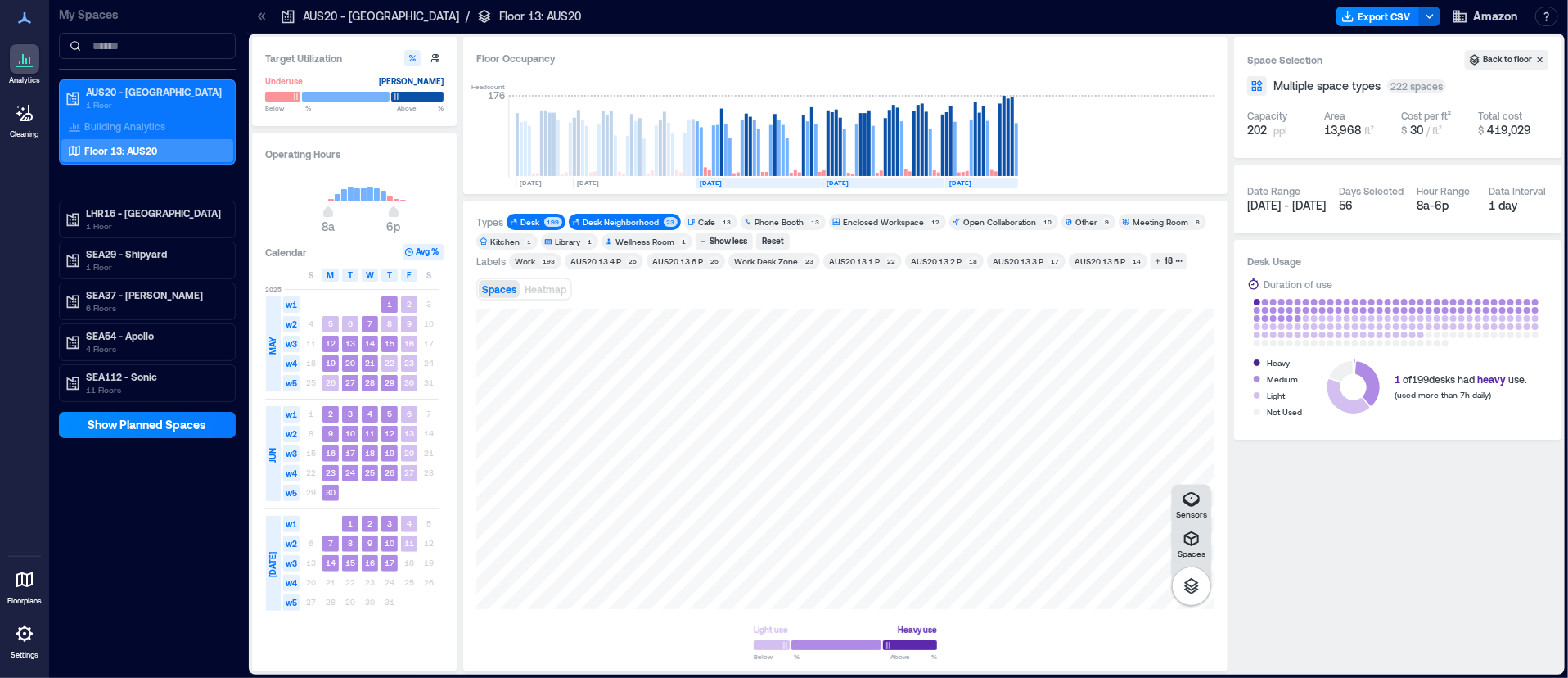 click on "Desk" at bounding box center (529, 222) 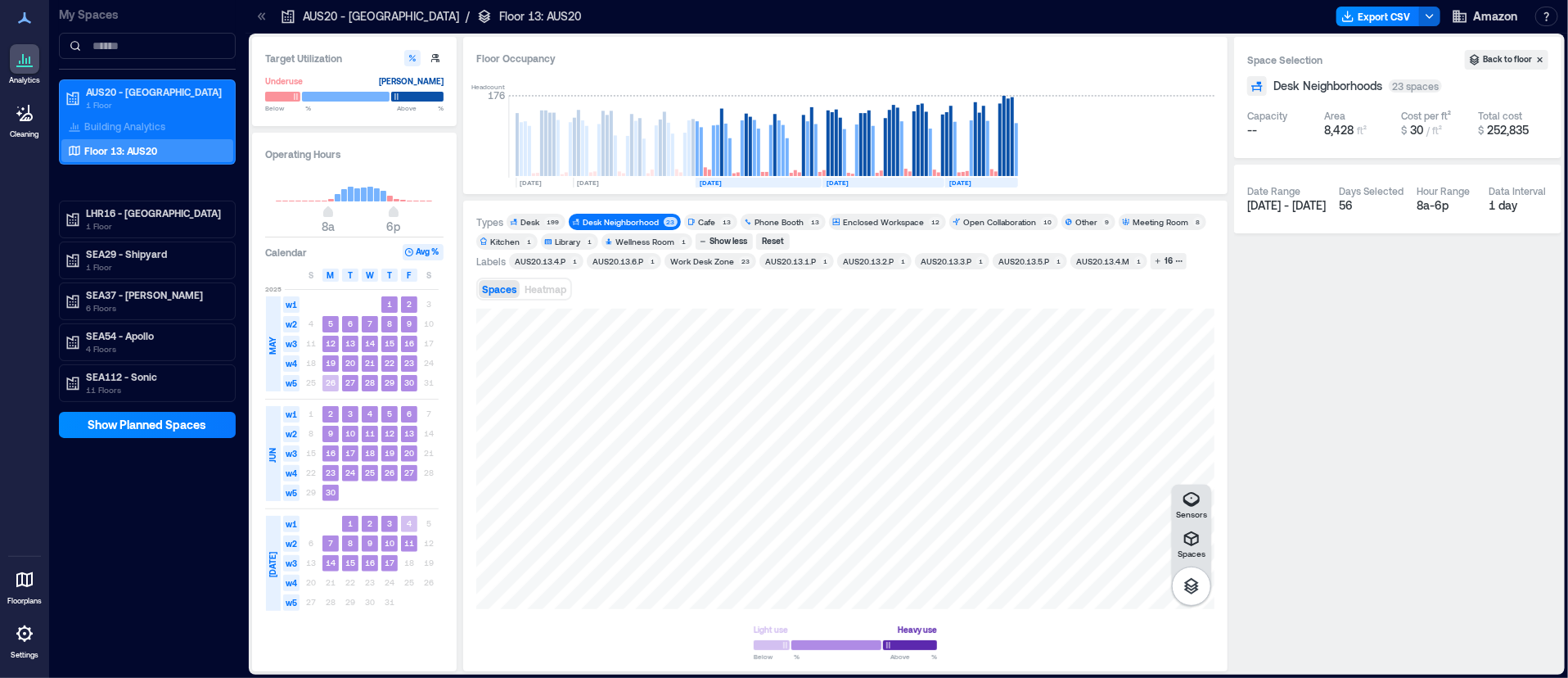 click on "Desk Neighborhood" at bounding box center (620, 222) 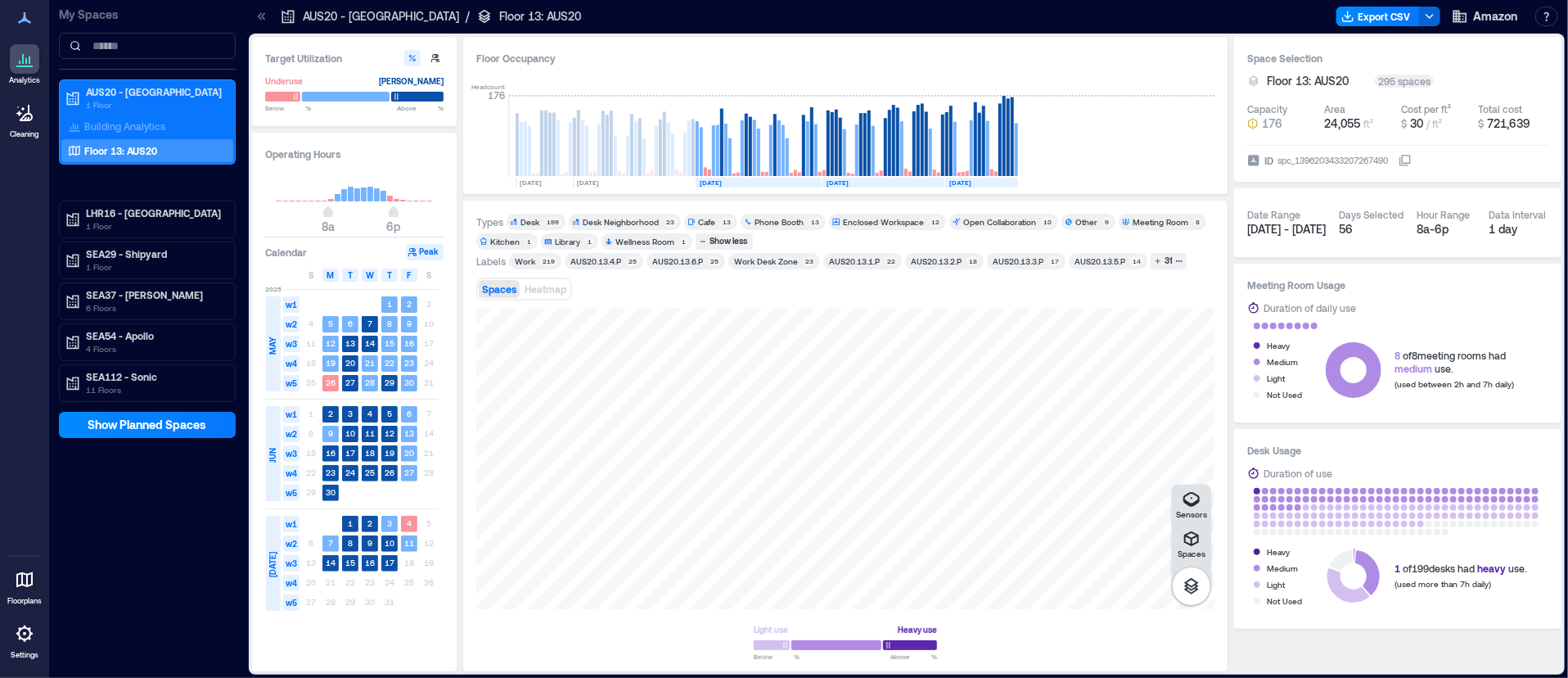 click on "Cafe" at bounding box center [706, 222] 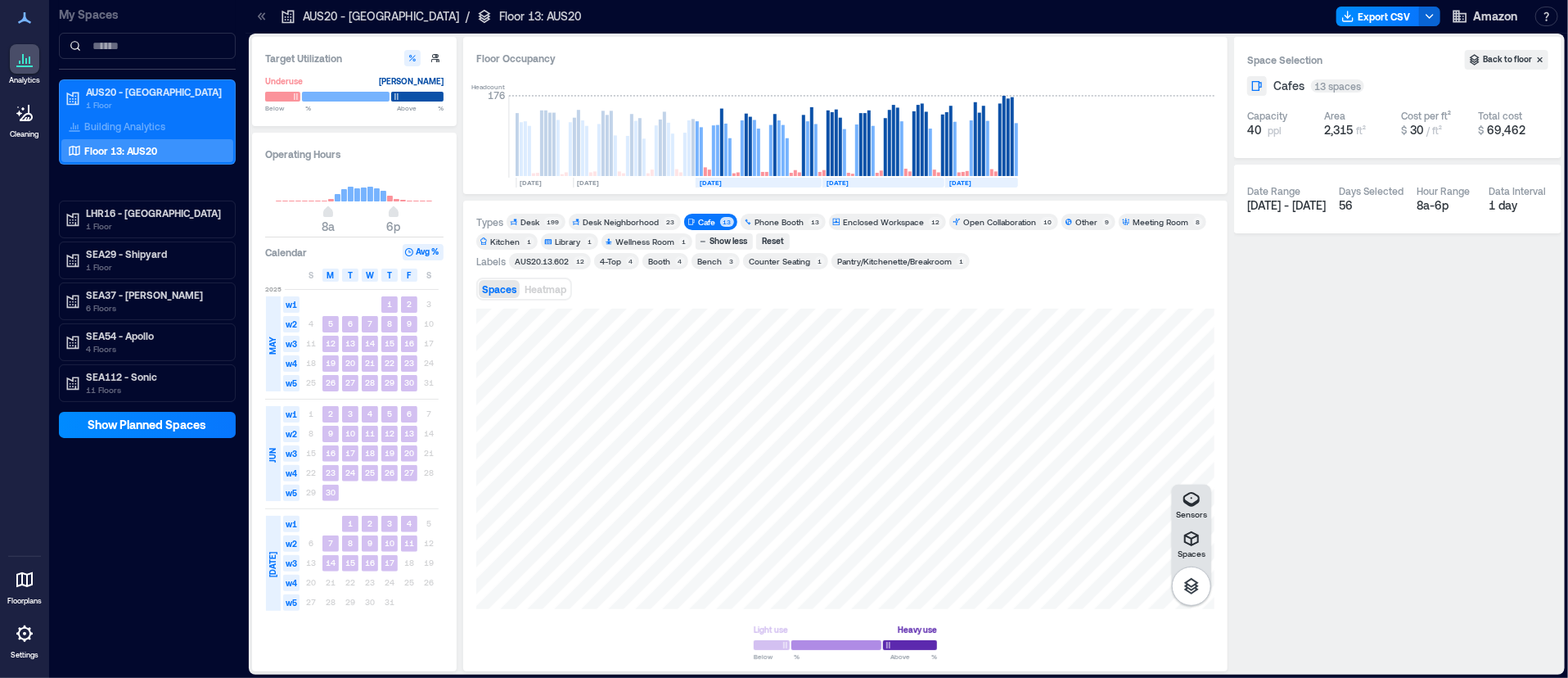 click on "Enclosed Workspace" at bounding box center (883, 222) 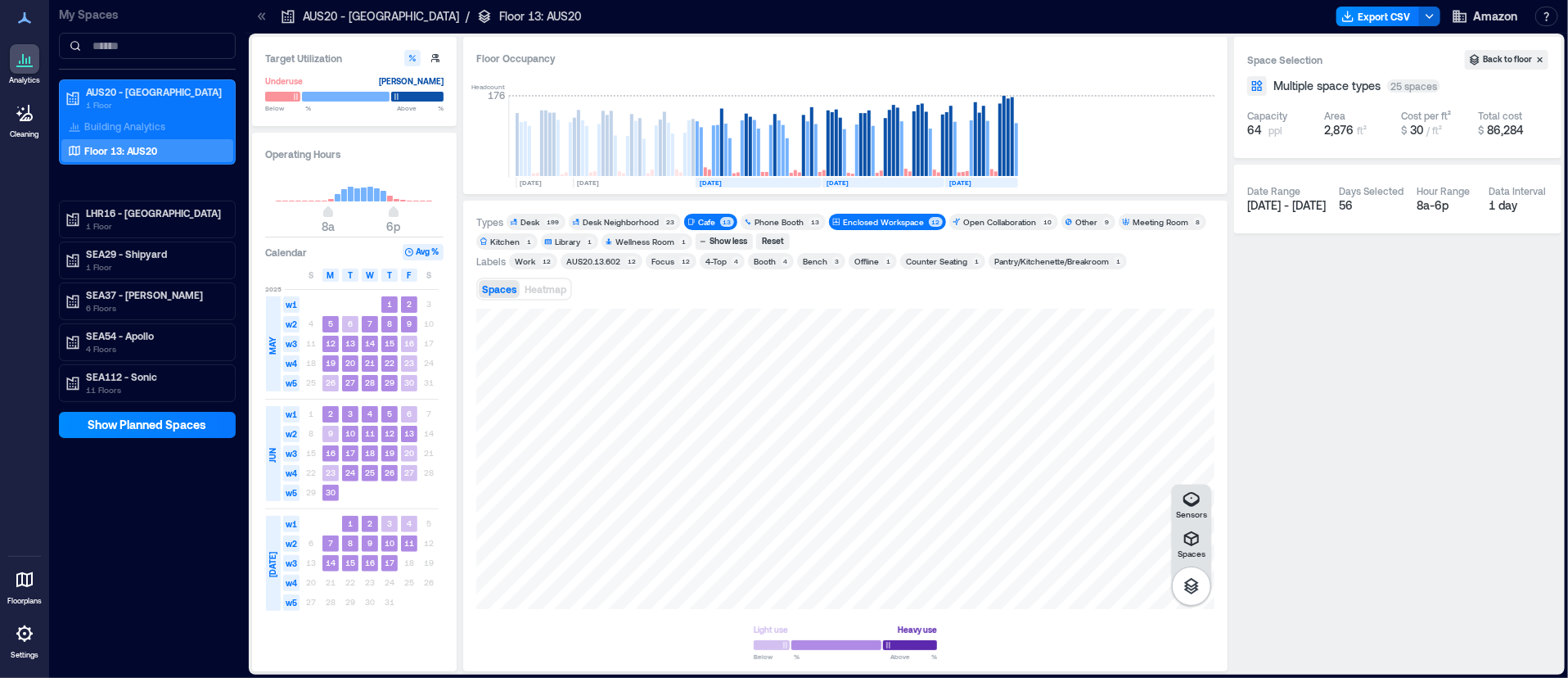 click on "Cafe 13" at bounding box center (710, 222) 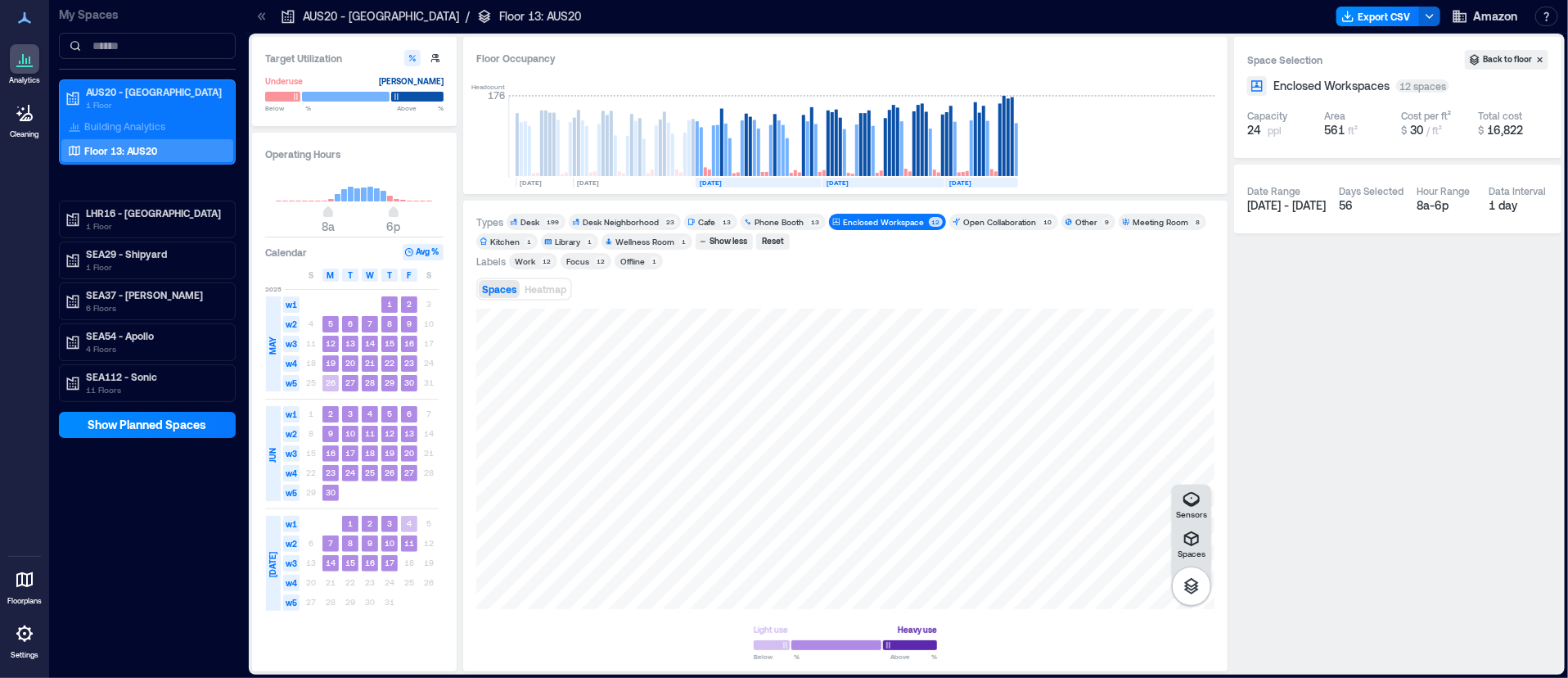 drag, startPoint x: 867, startPoint y: 217, endPoint x: 818, endPoint y: 232, distance: 51.244512 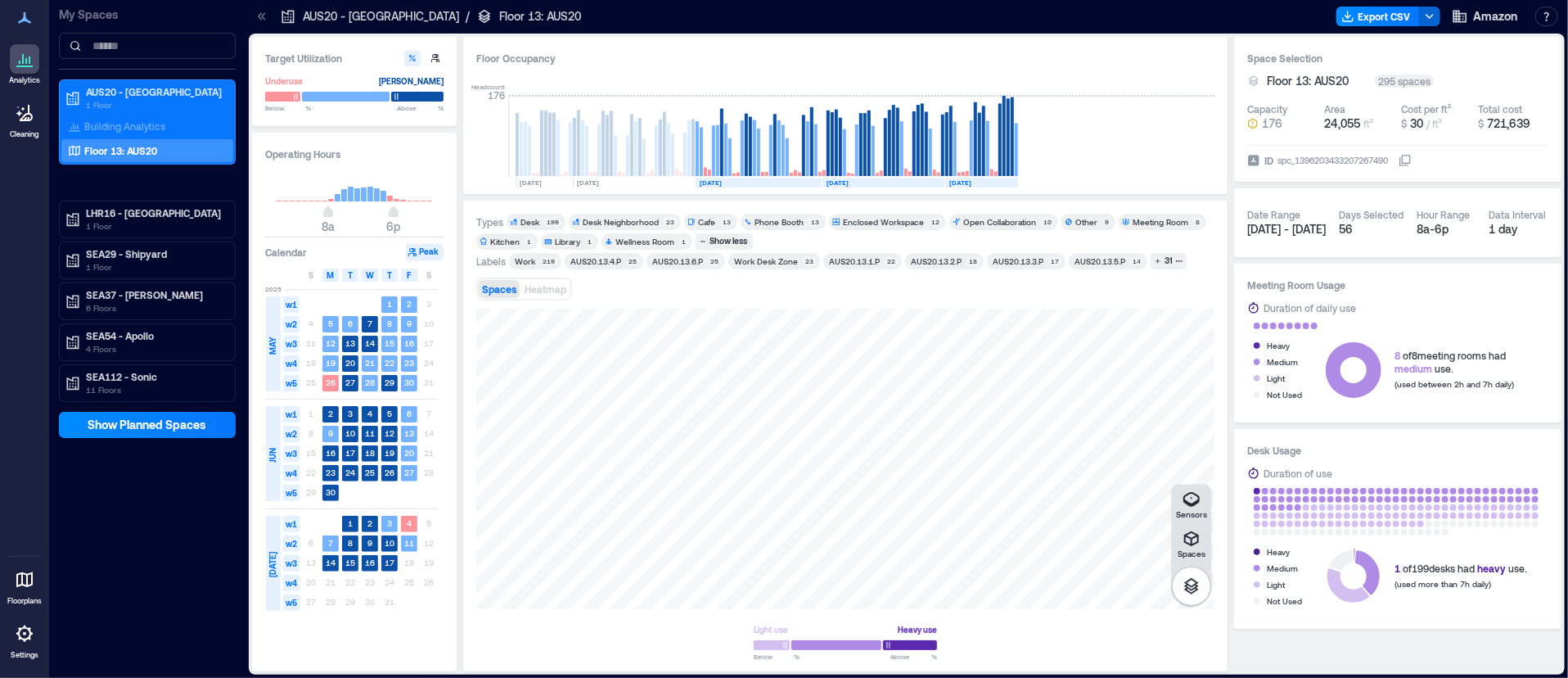 click on "Cafe" at bounding box center (706, 222) 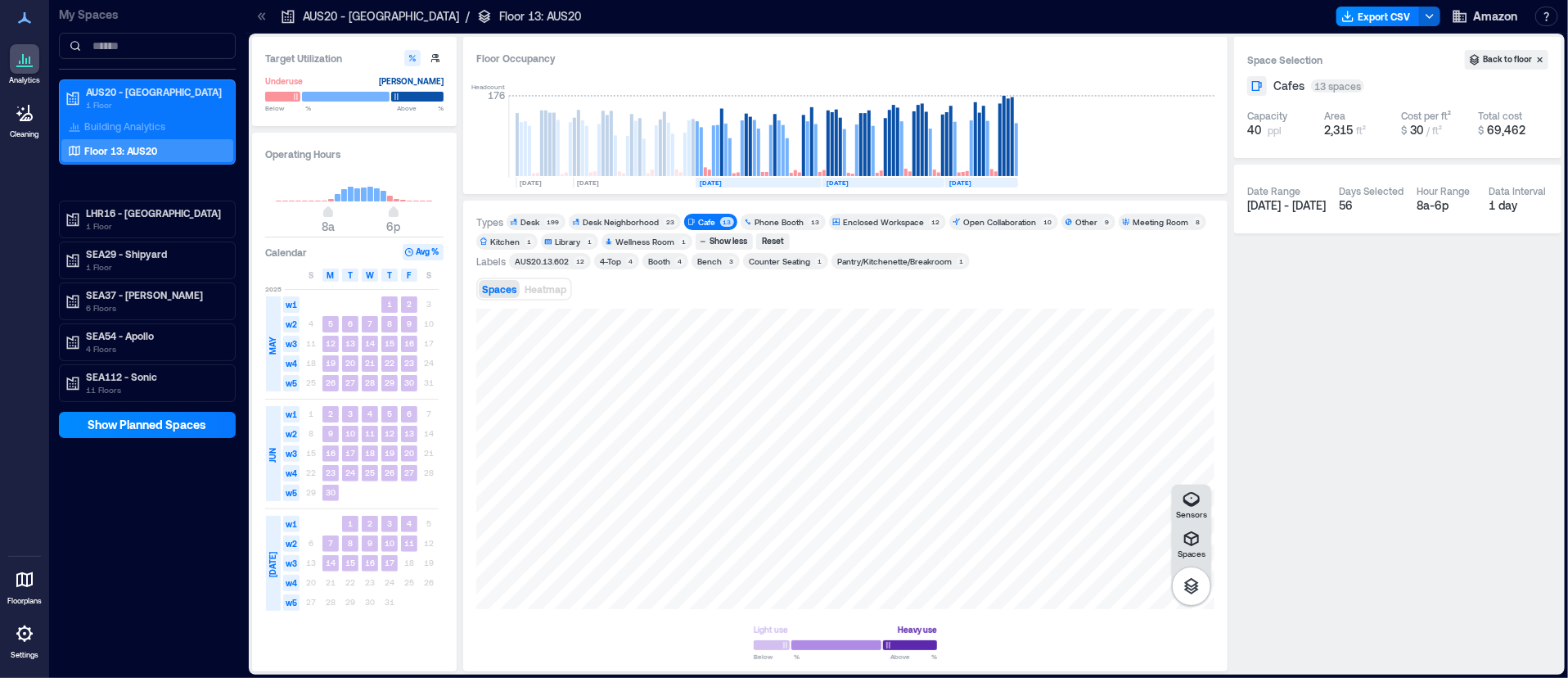click on "Cafe" at bounding box center [706, 222] 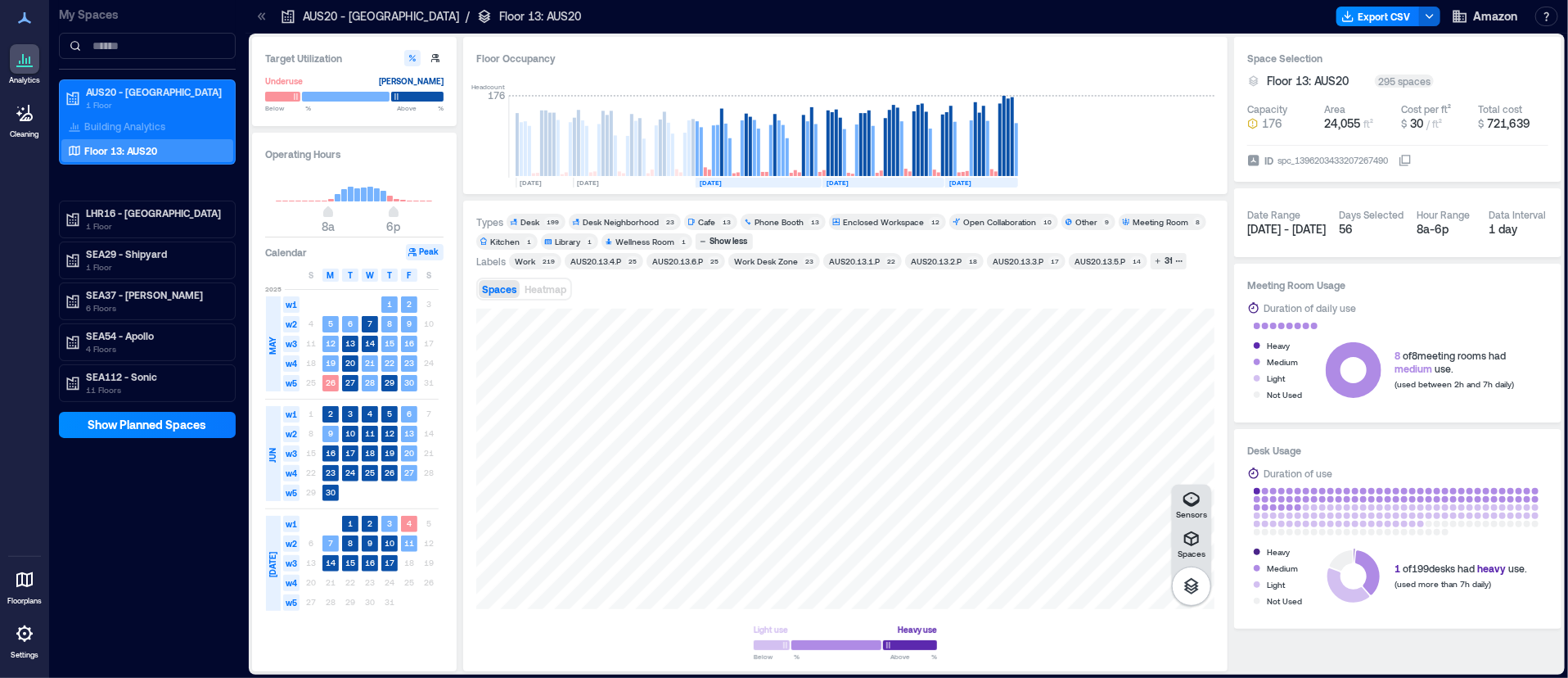click on "Enclosed Workspace" at bounding box center (883, 222) 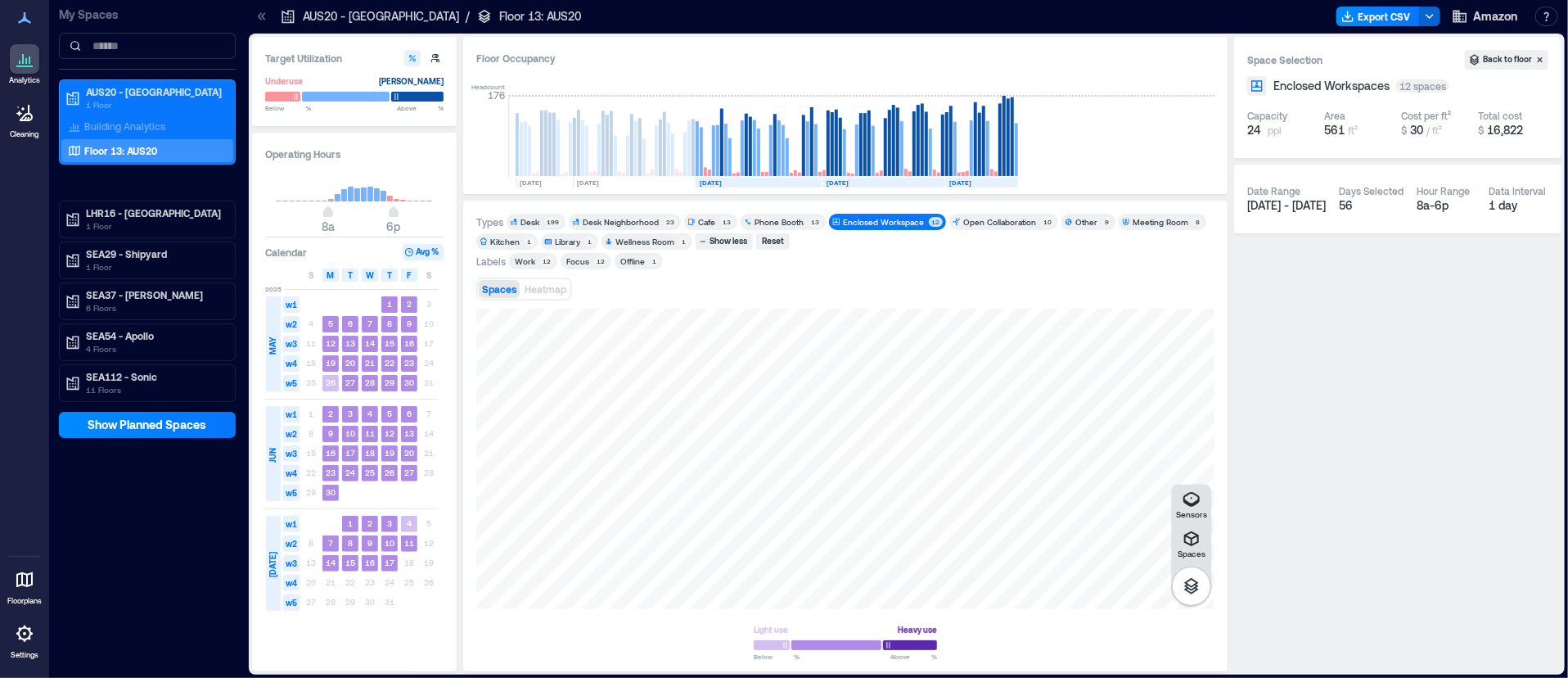 click on "Enclosed Workspace" at bounding box center [883, 222] 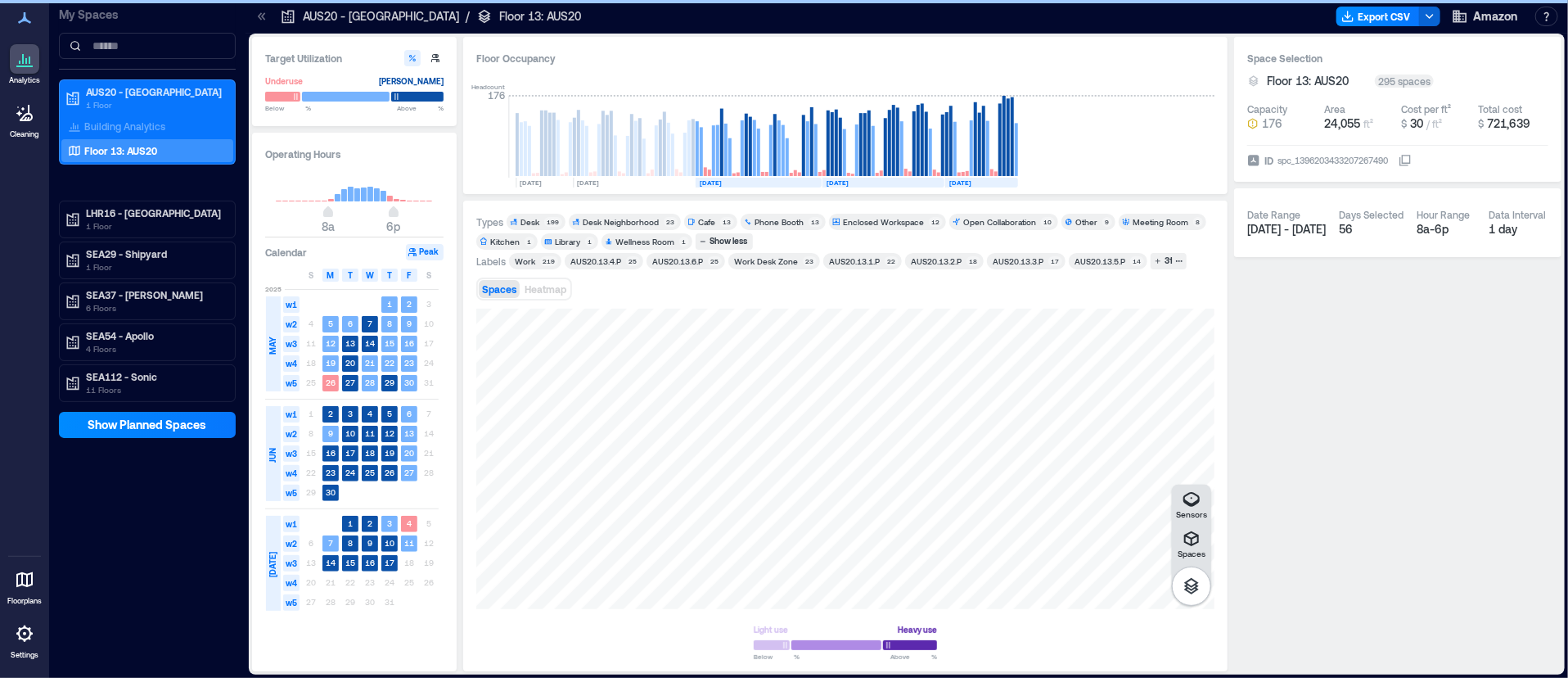 drag, startPoint x: 884, startPoint y: 217, endPoint x: 986, endPoint y: 219, distance: 102.02 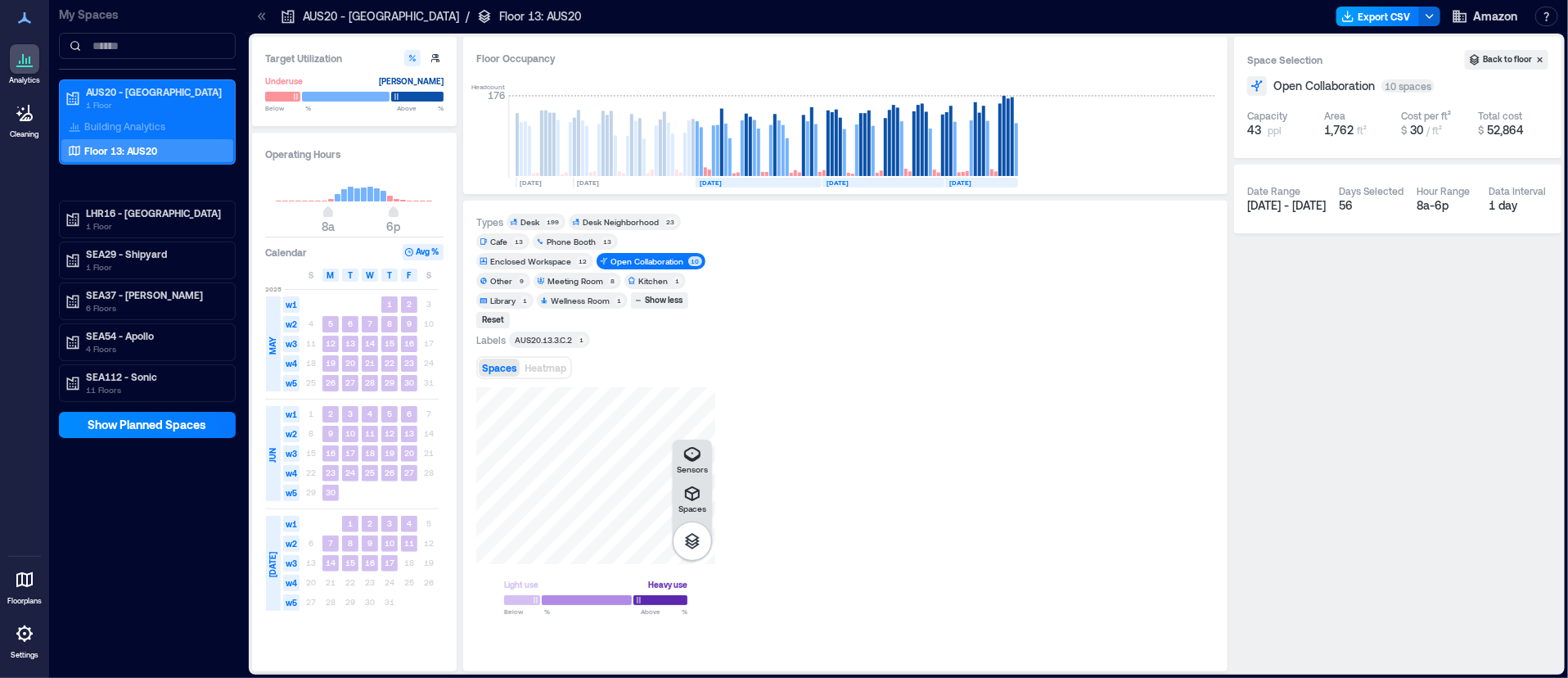 scroll, scrollTop: 0, scrollLeft: 0, axis: both 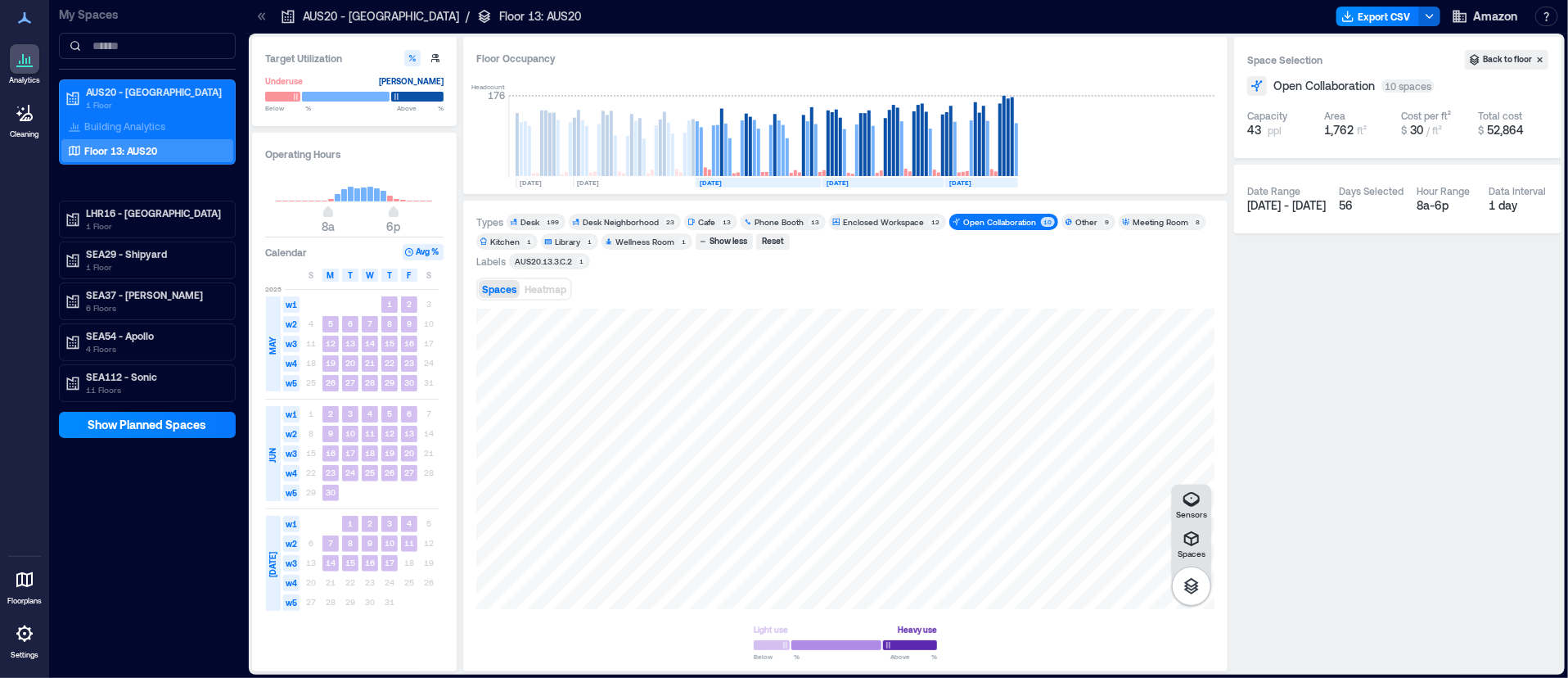 drag, startPoint x: 999, startPoint y: 216, endPoint x: 1019, endPoint y: 229, distance: 23.85372 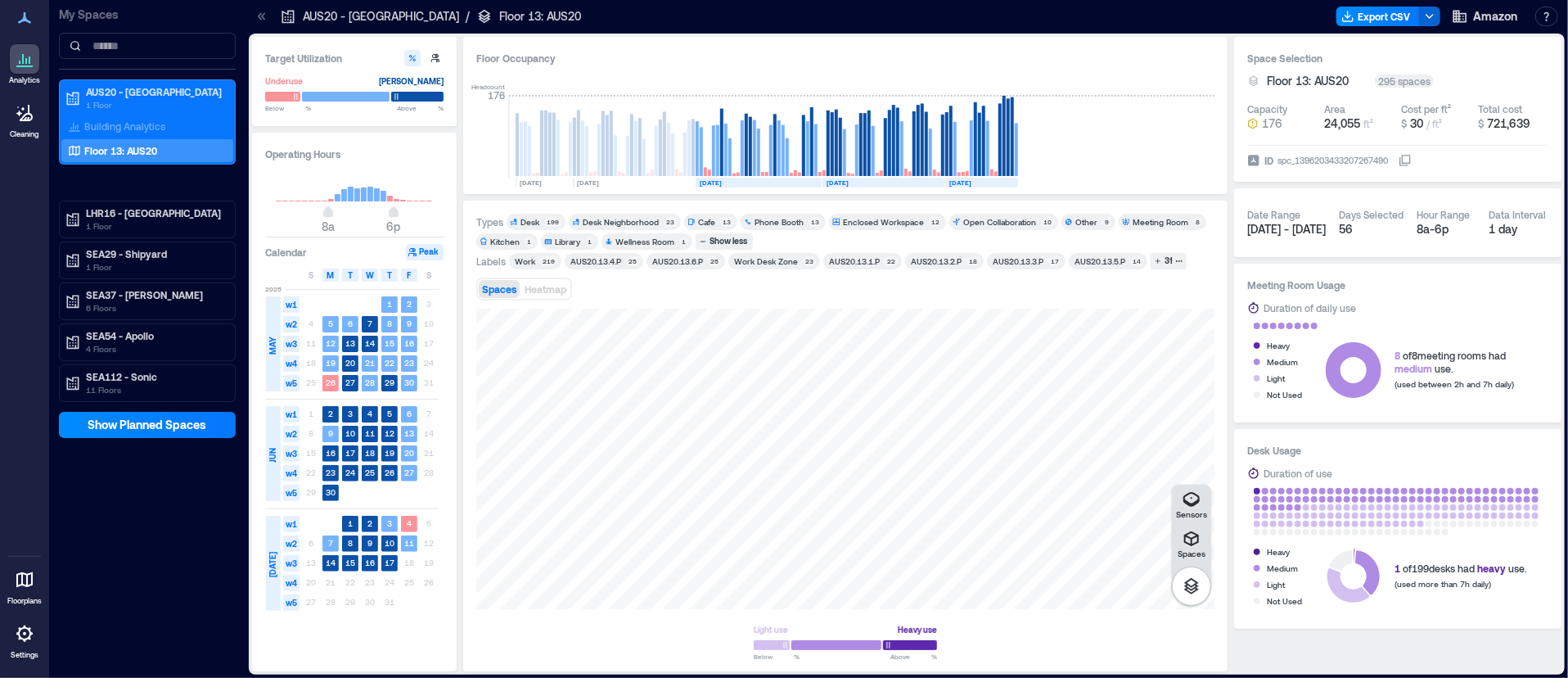 click on "Meeting Room" at bounding box center (1160, 222) 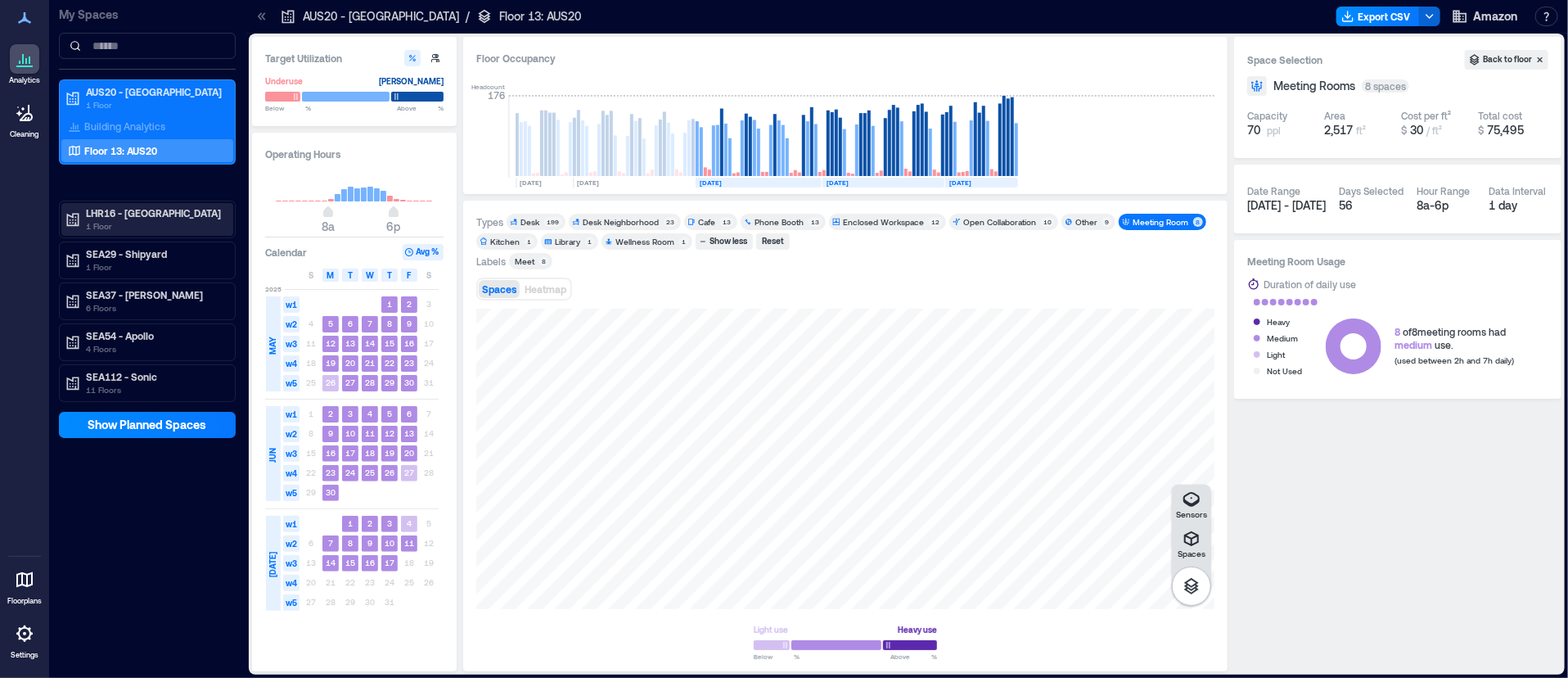 click on "LHR16 - [GEOGRAPHIC_DATA]" at bounding box center (155, 213) 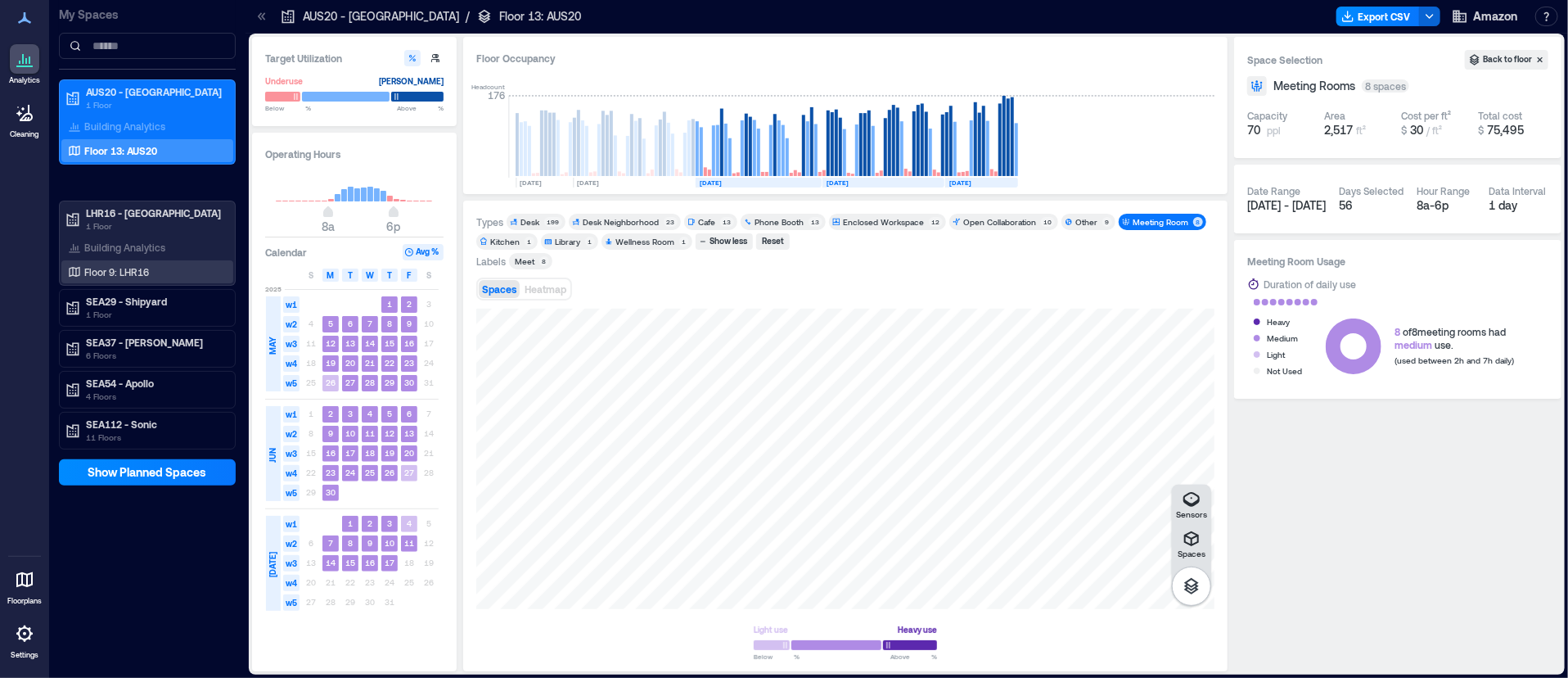 click on "Floor 9: LHR16" at bounding box center (116, 272) 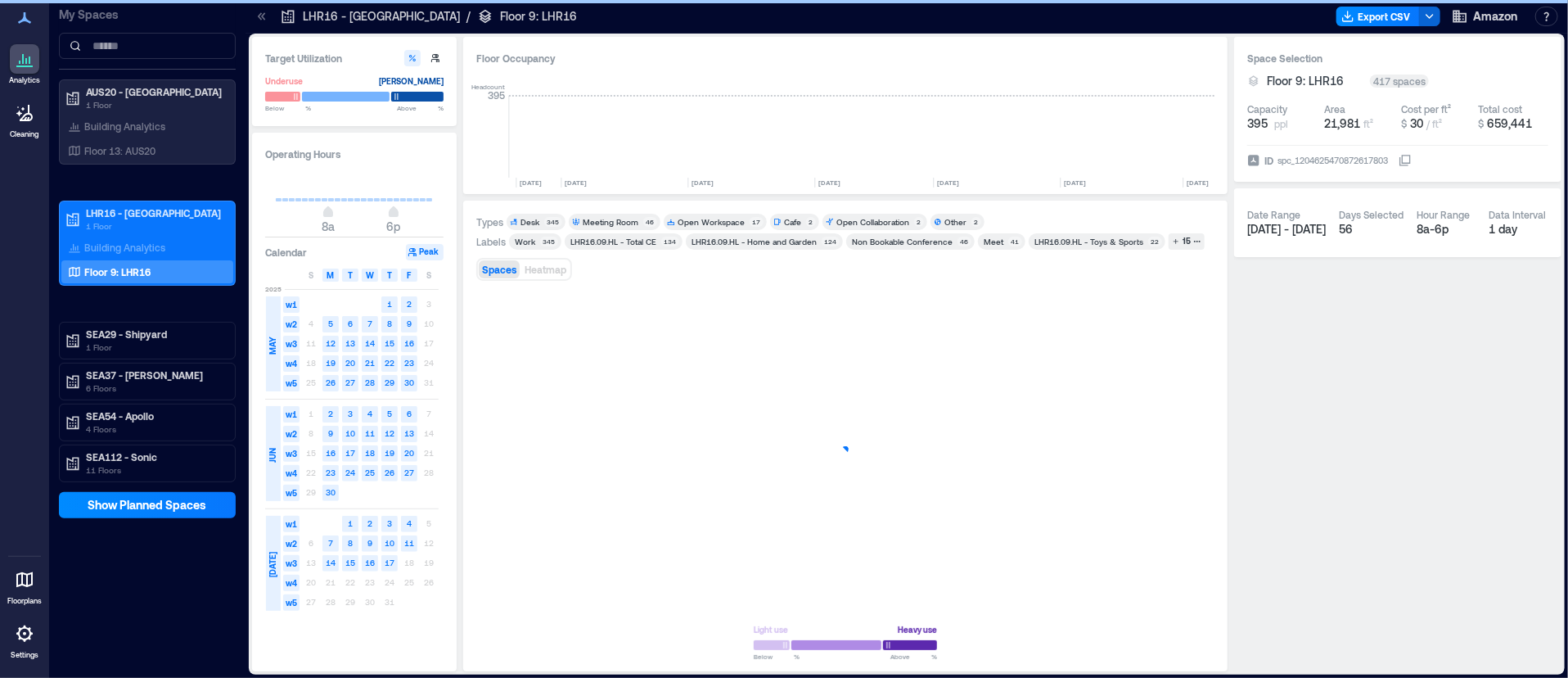 scroll, scrollTop: 0, scrollLeft: 1784, axis: horizontal 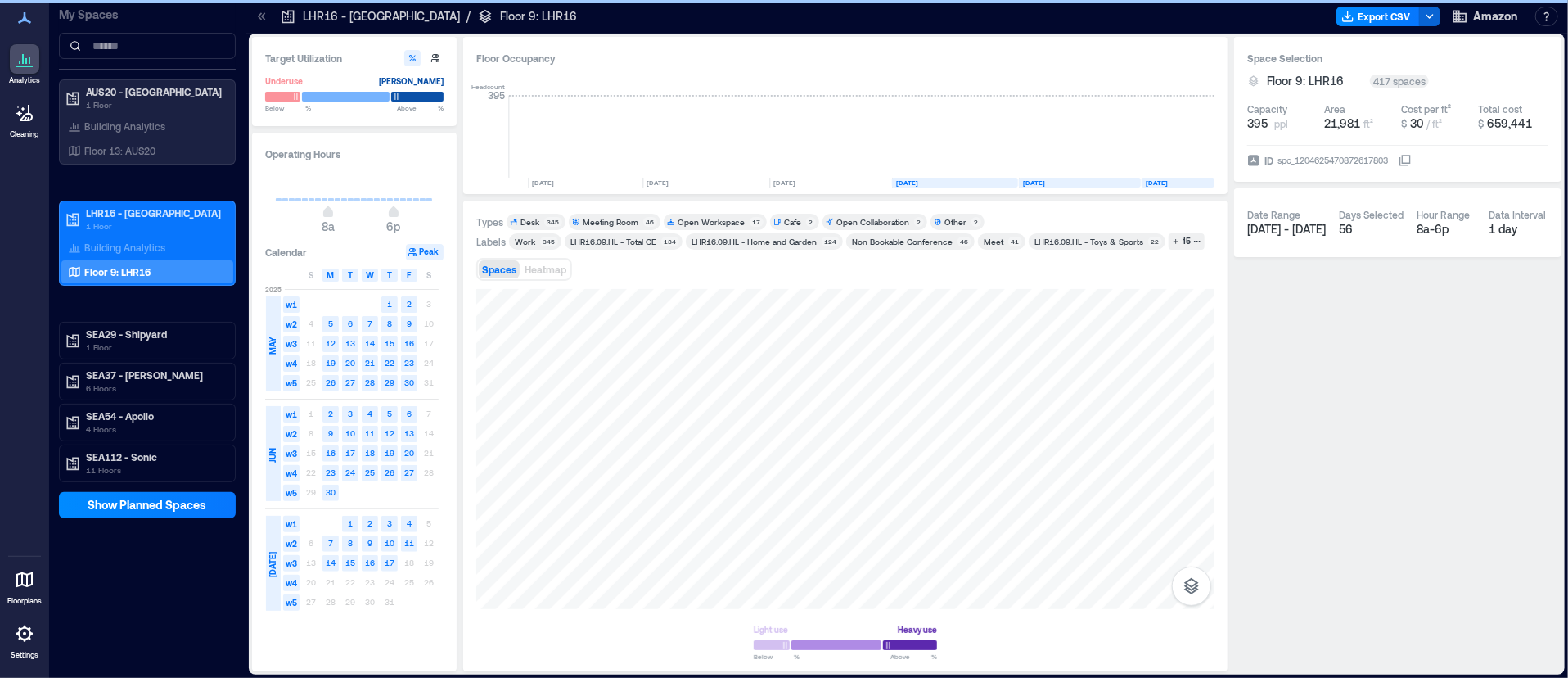 click on "Meeting Room" at bounding box center (611, 222) 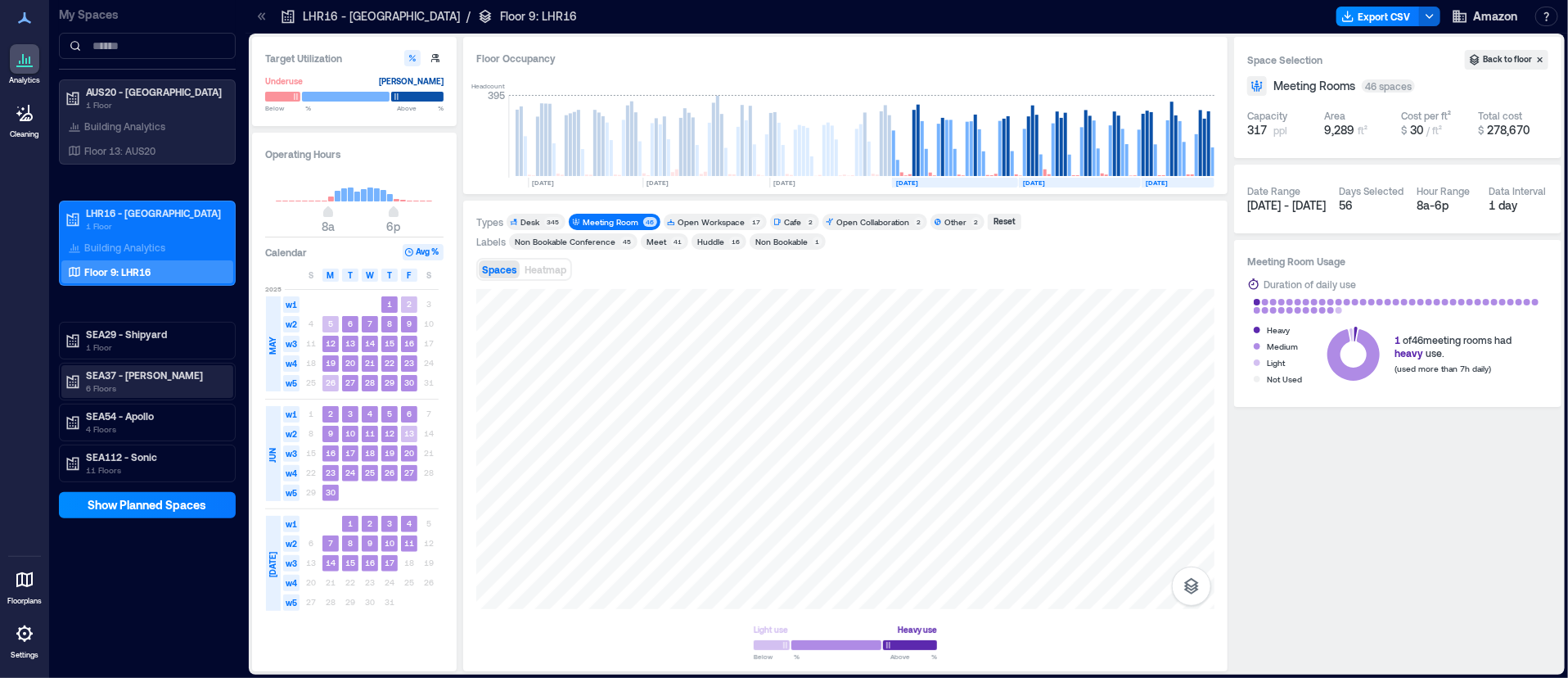 click on "SEA37 - [PERSON_NAME]" at bounding box center (155, 375) 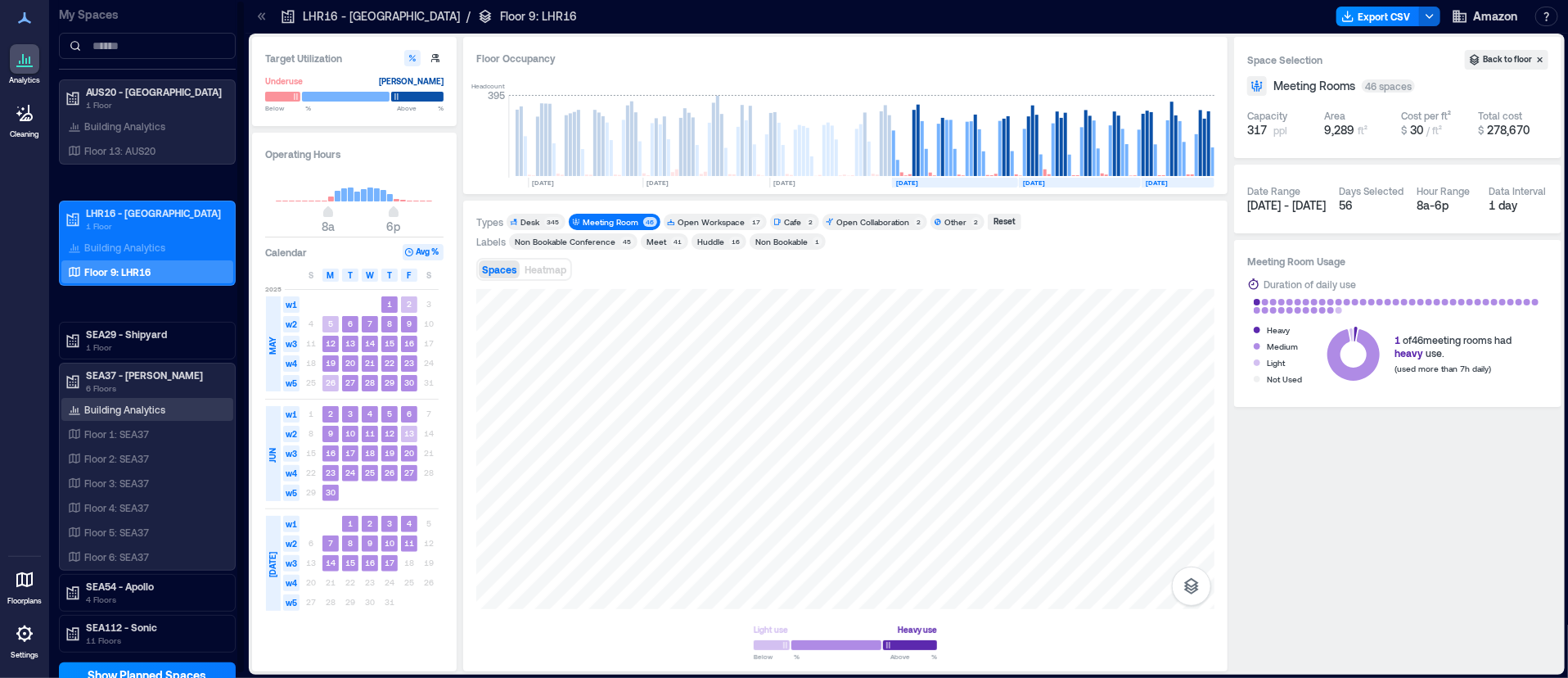 click on "Building Analytics" at bounding box center (124, 409) 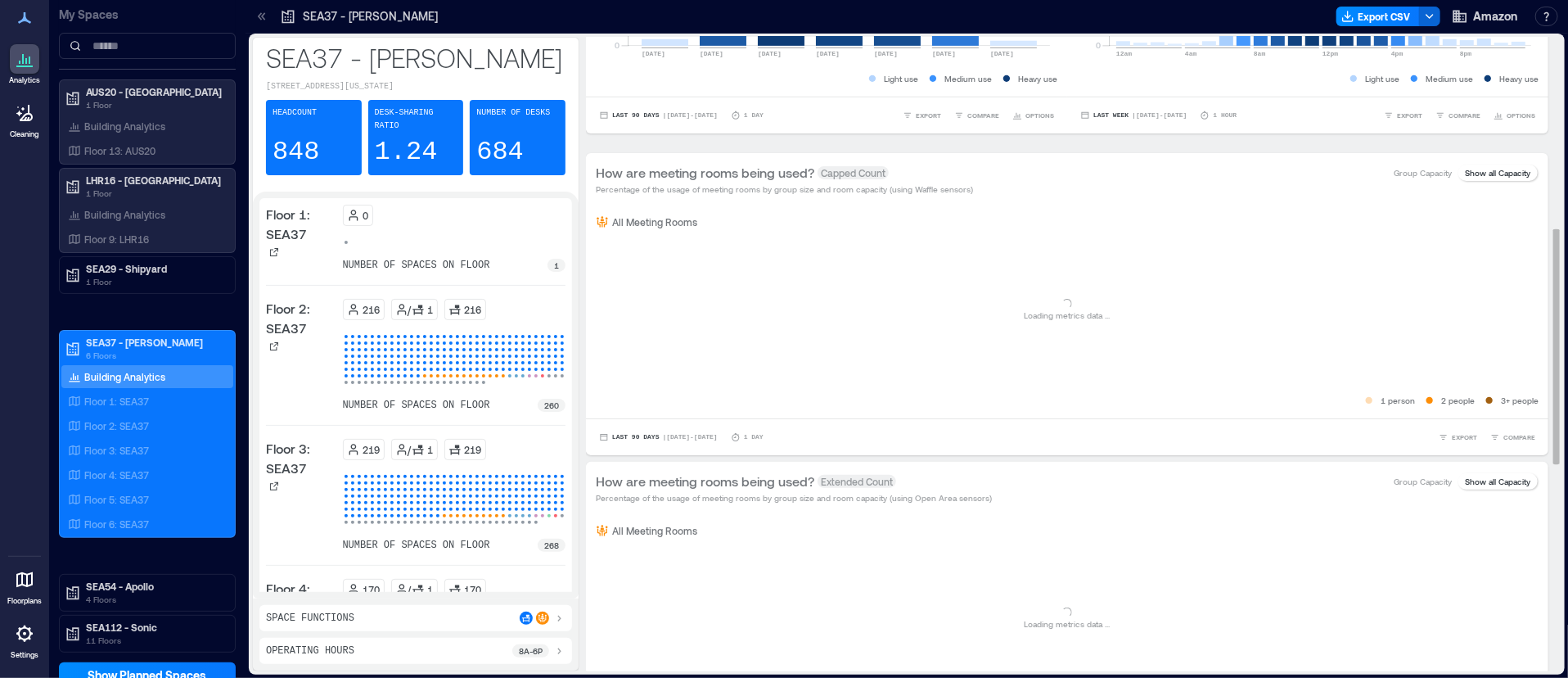 scroll, scrollTop: 614, scrollLeft: 0, axis: vertical 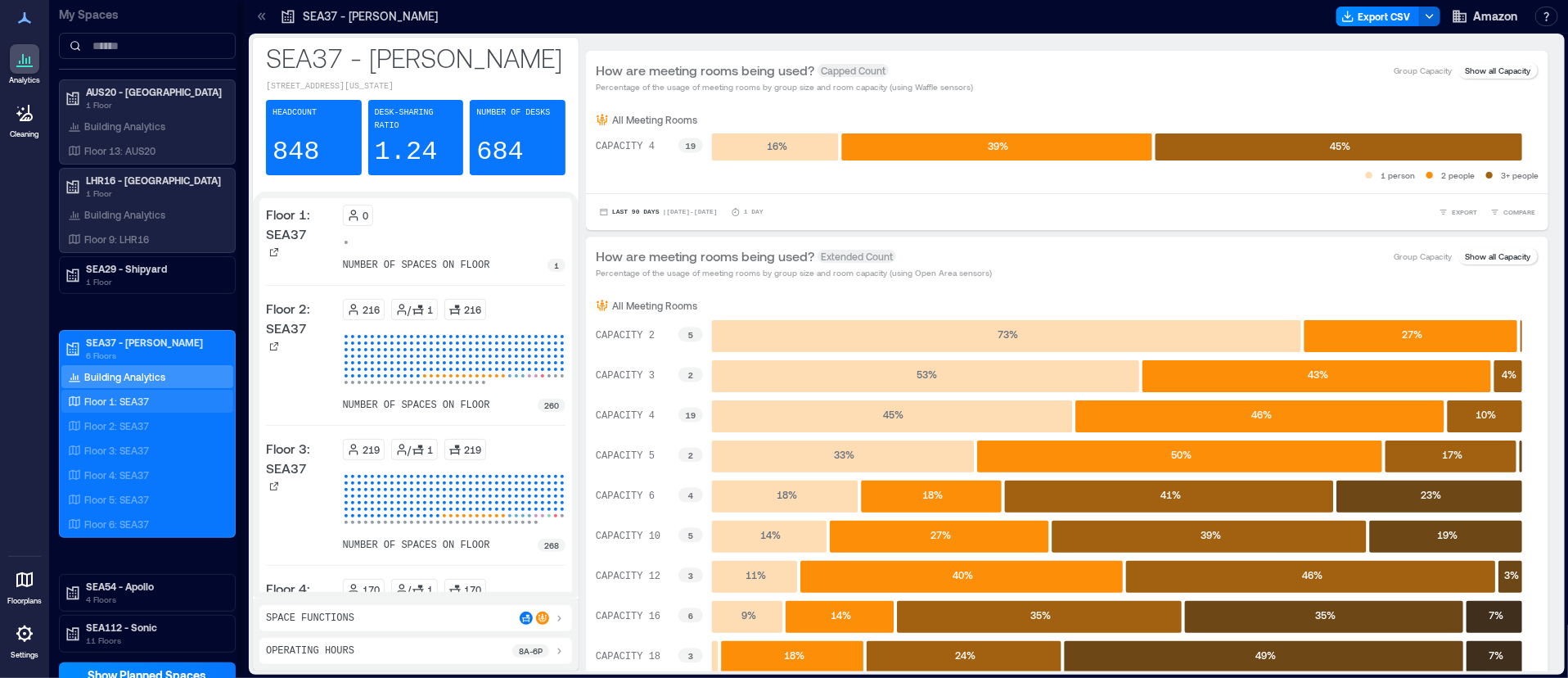 click on "Floor 1: SEA37" at bounding box center [116, 401] 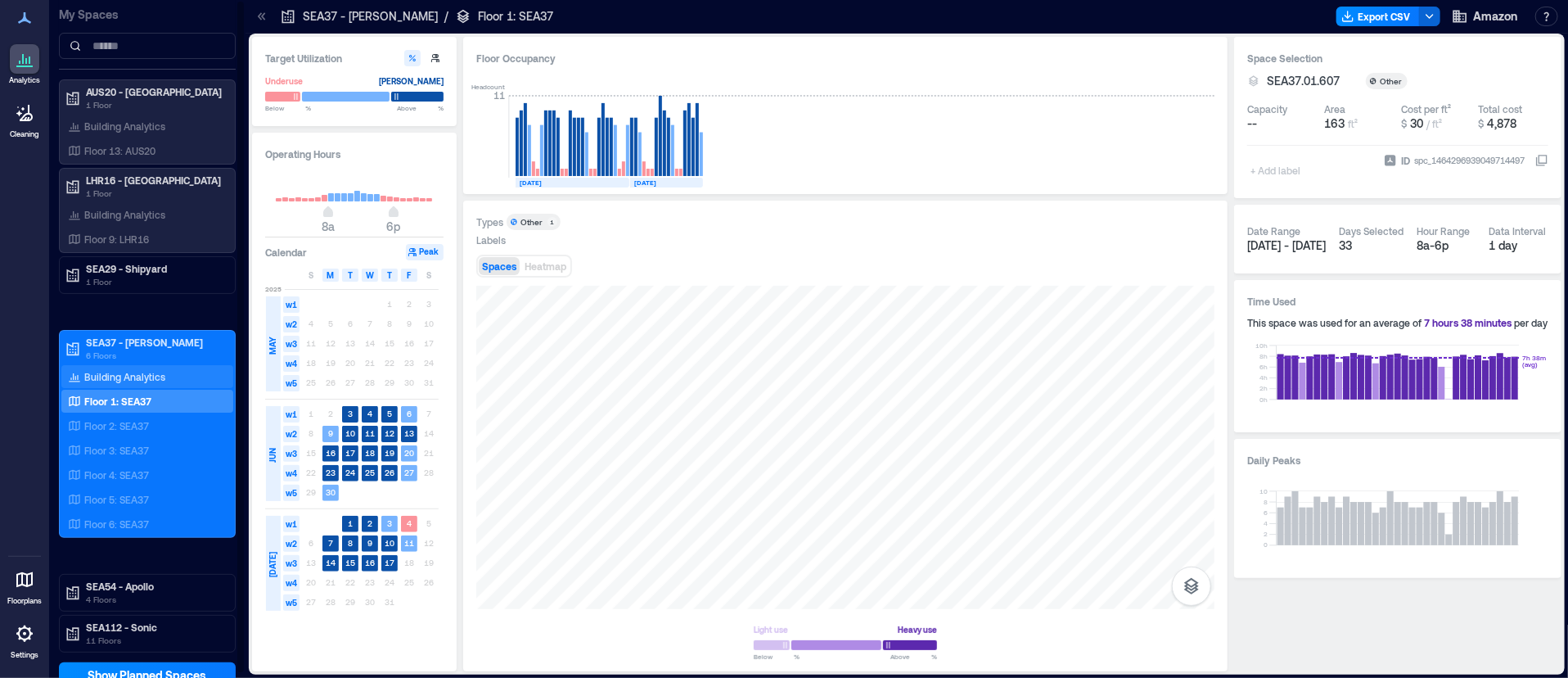 click on "Building Analytics" at bounding box center [124, 377] 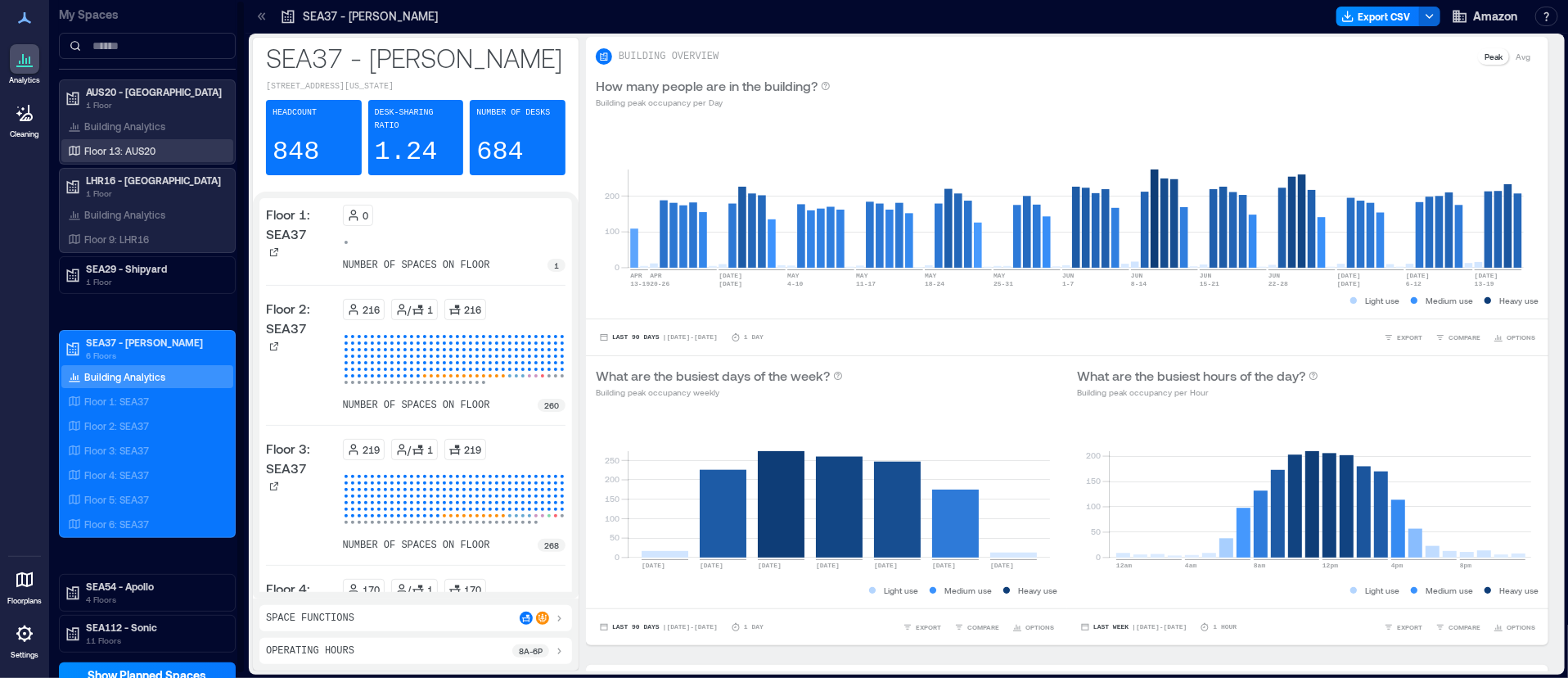 click on "Floor 13: AUS20" at bounding box center [144, 151] 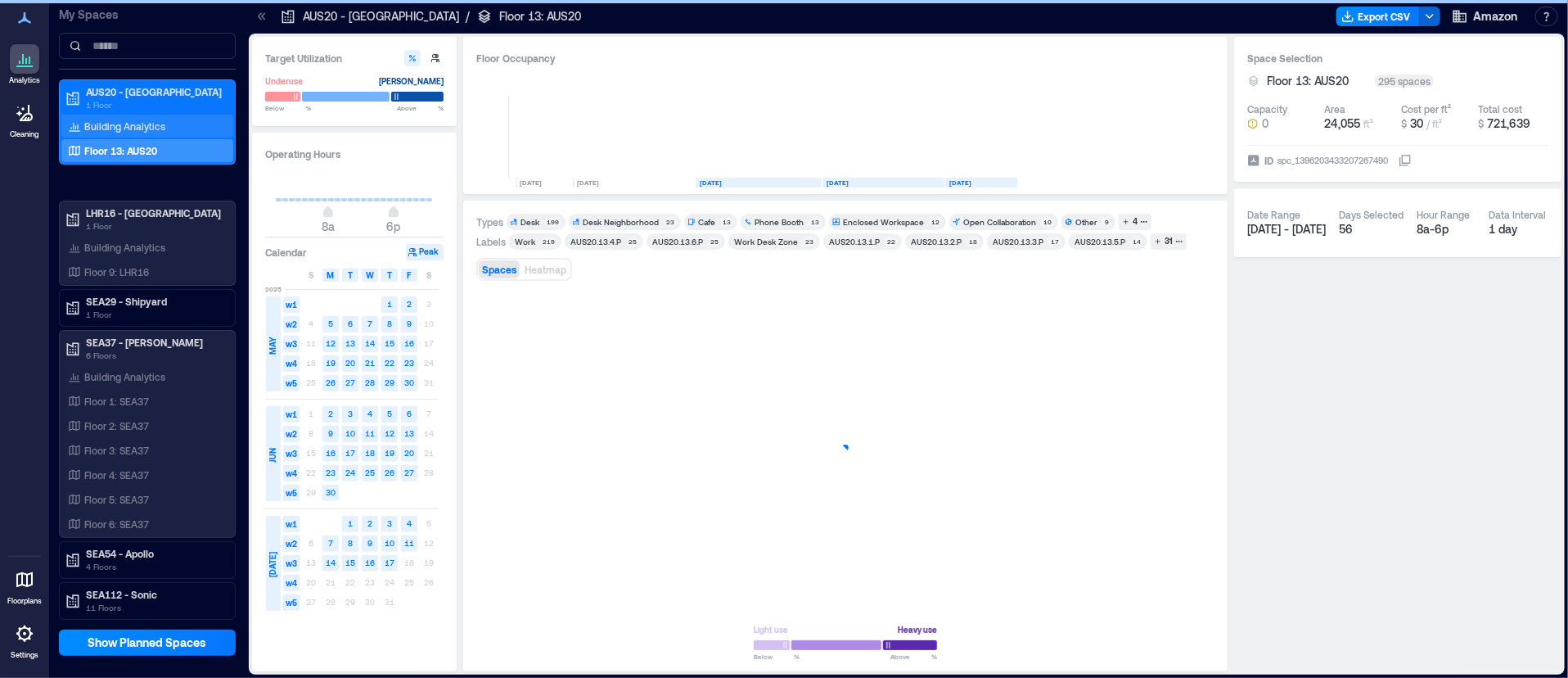 click on "Building Analytics" at bounding box center [124, 126] 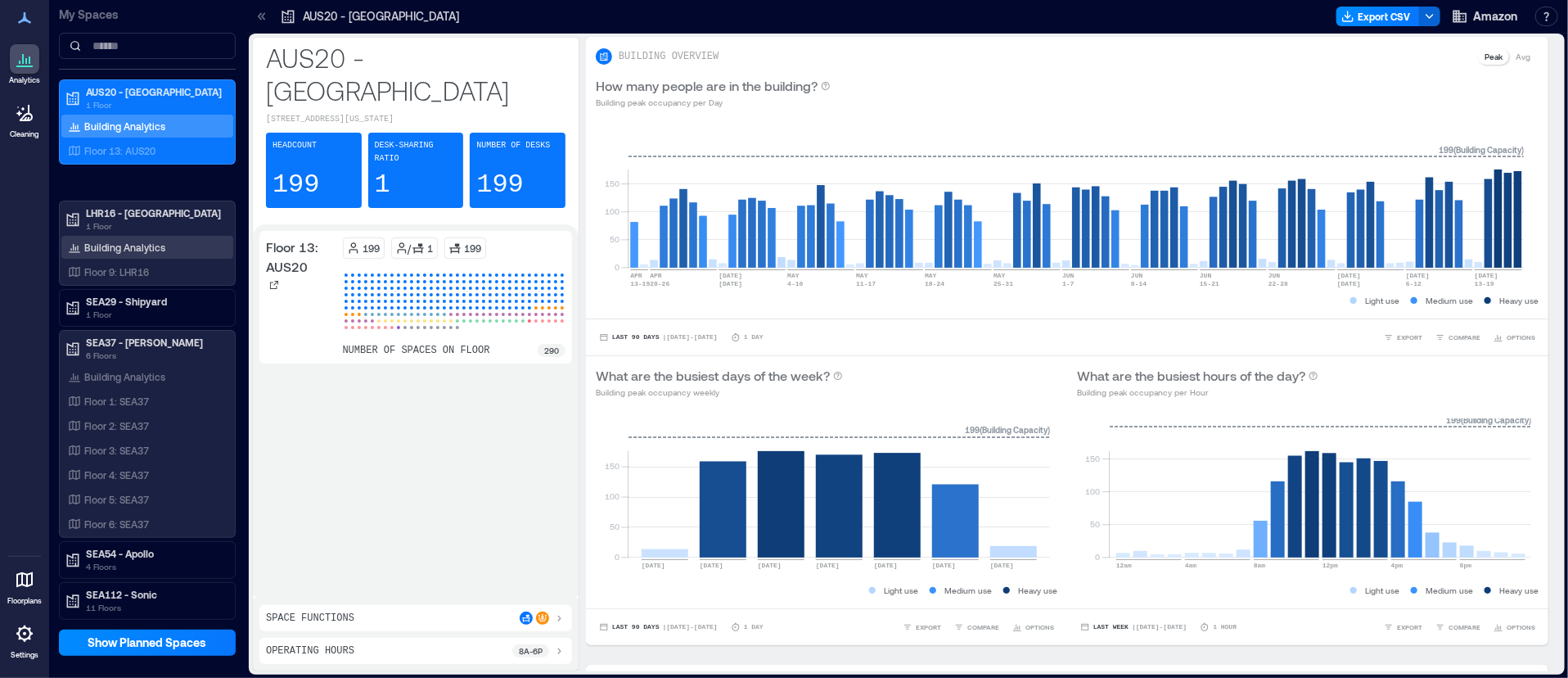 click on "Building Analytics" at bounding box center [147, 247] 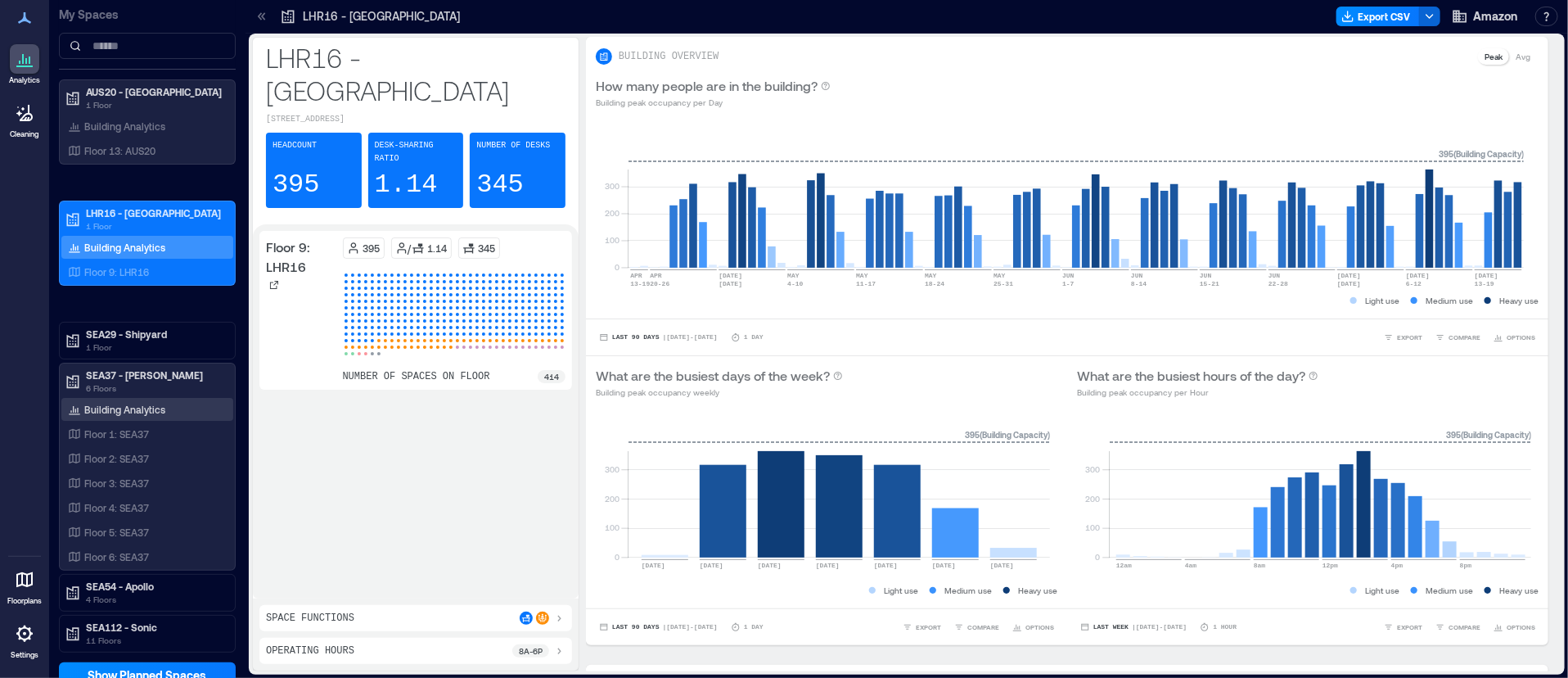 click on "Building Analytics" at bounding box center (147, 409) 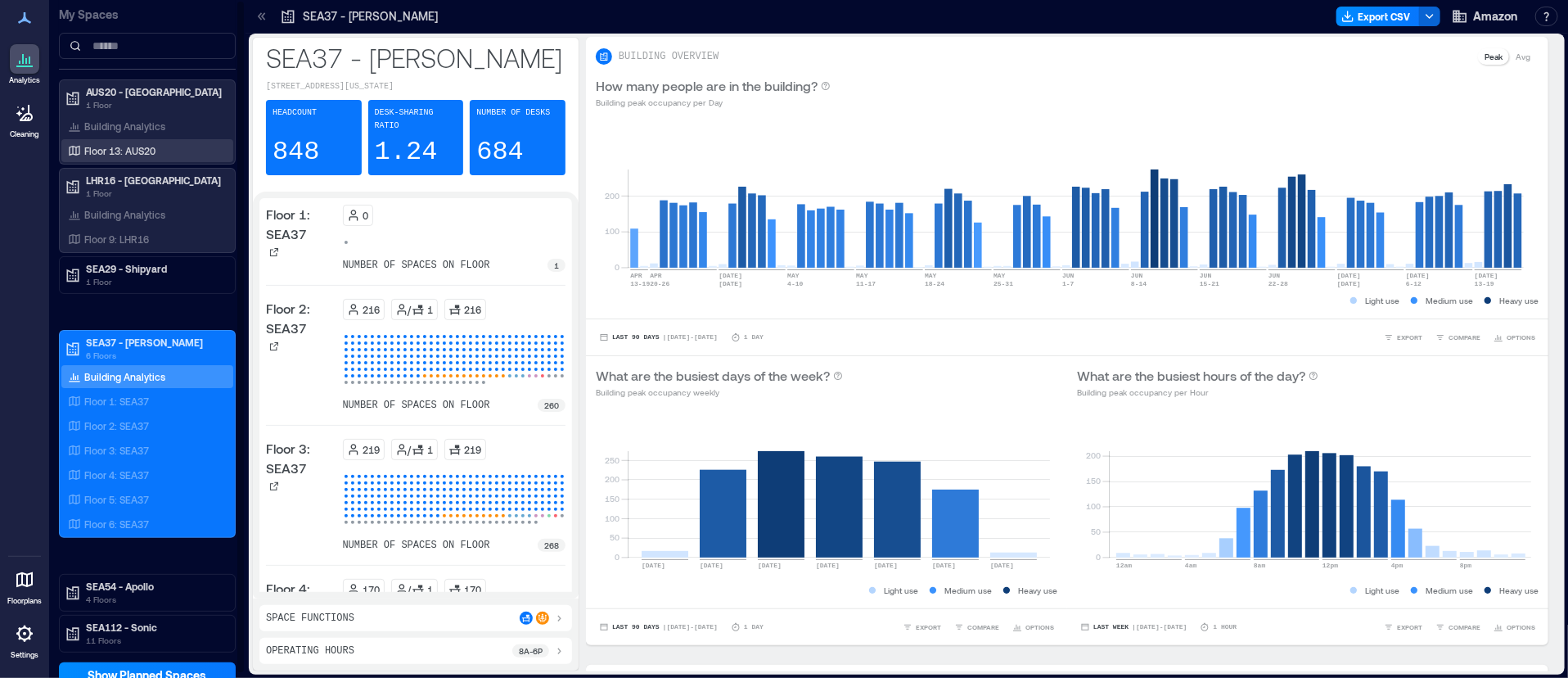 click on "Floor 13: AUS20" at bounding box center (119, 151) 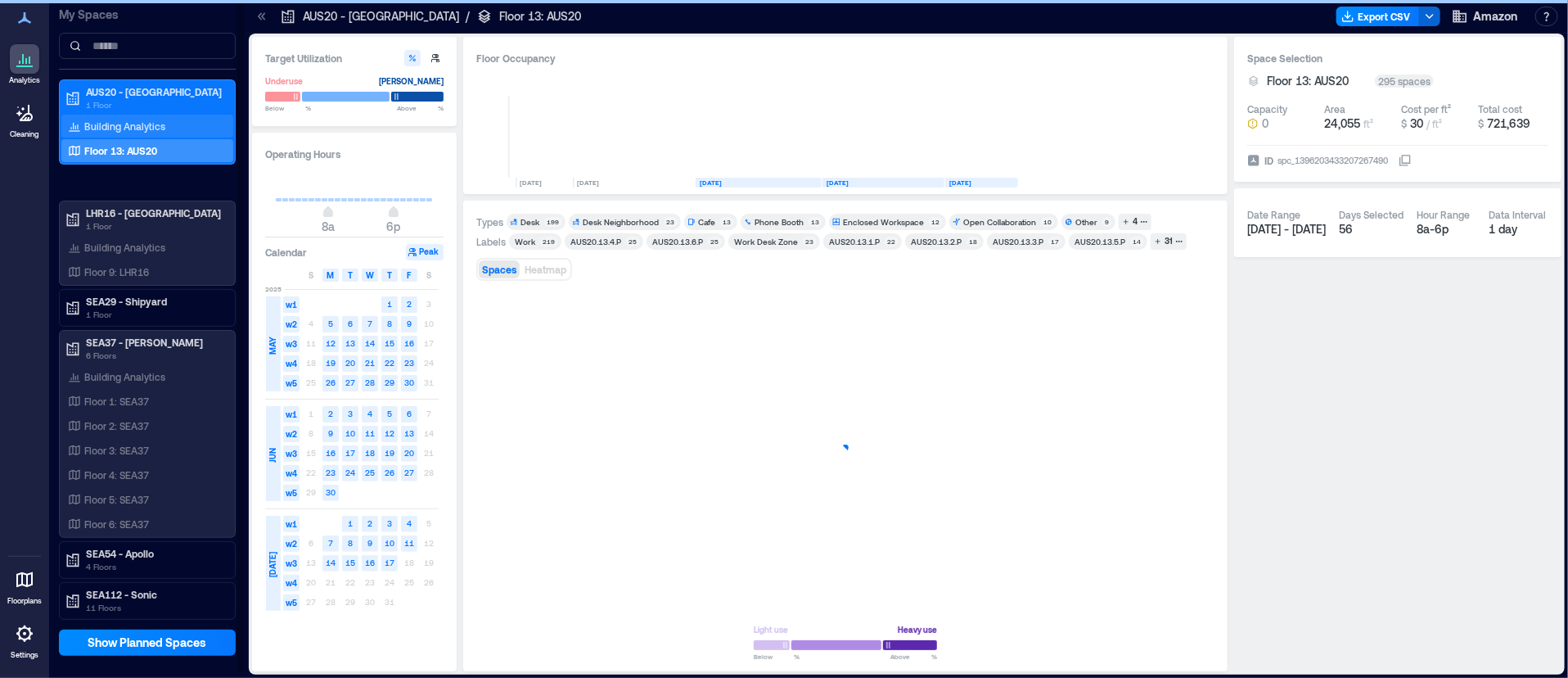 click on "Building Analytics" at bounding box center (124, 126) 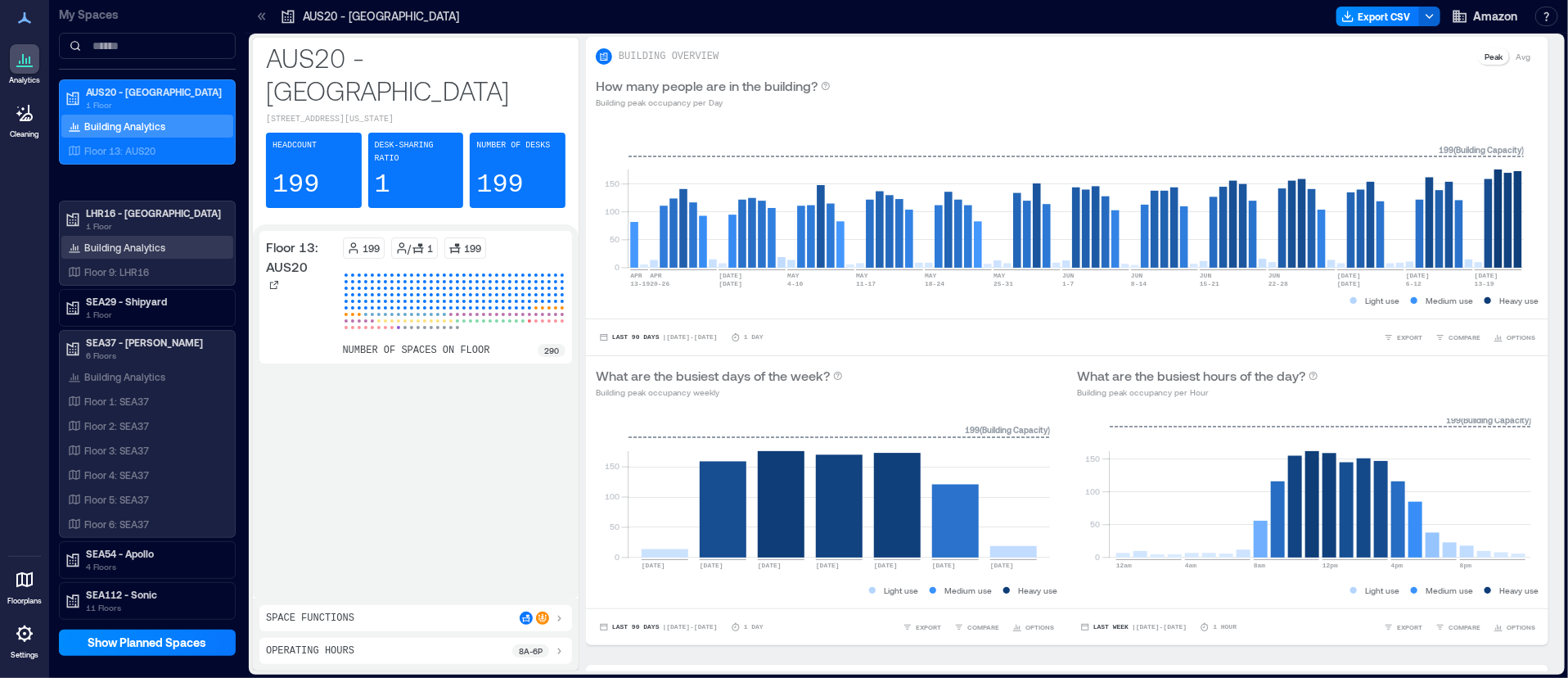 click on "Building Analytics" at bounding box center [124, 247] 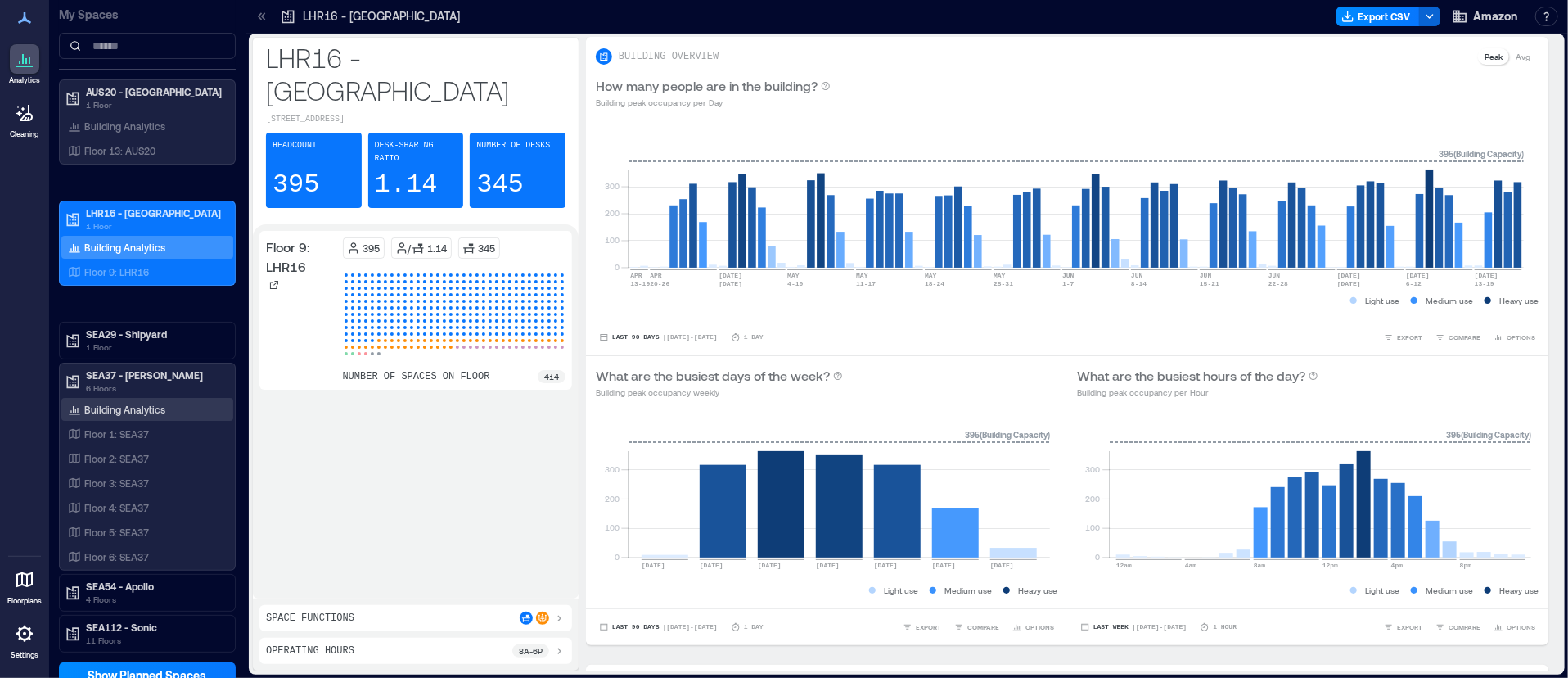 click on "Building Analytics" at bounding box center (124, 409) 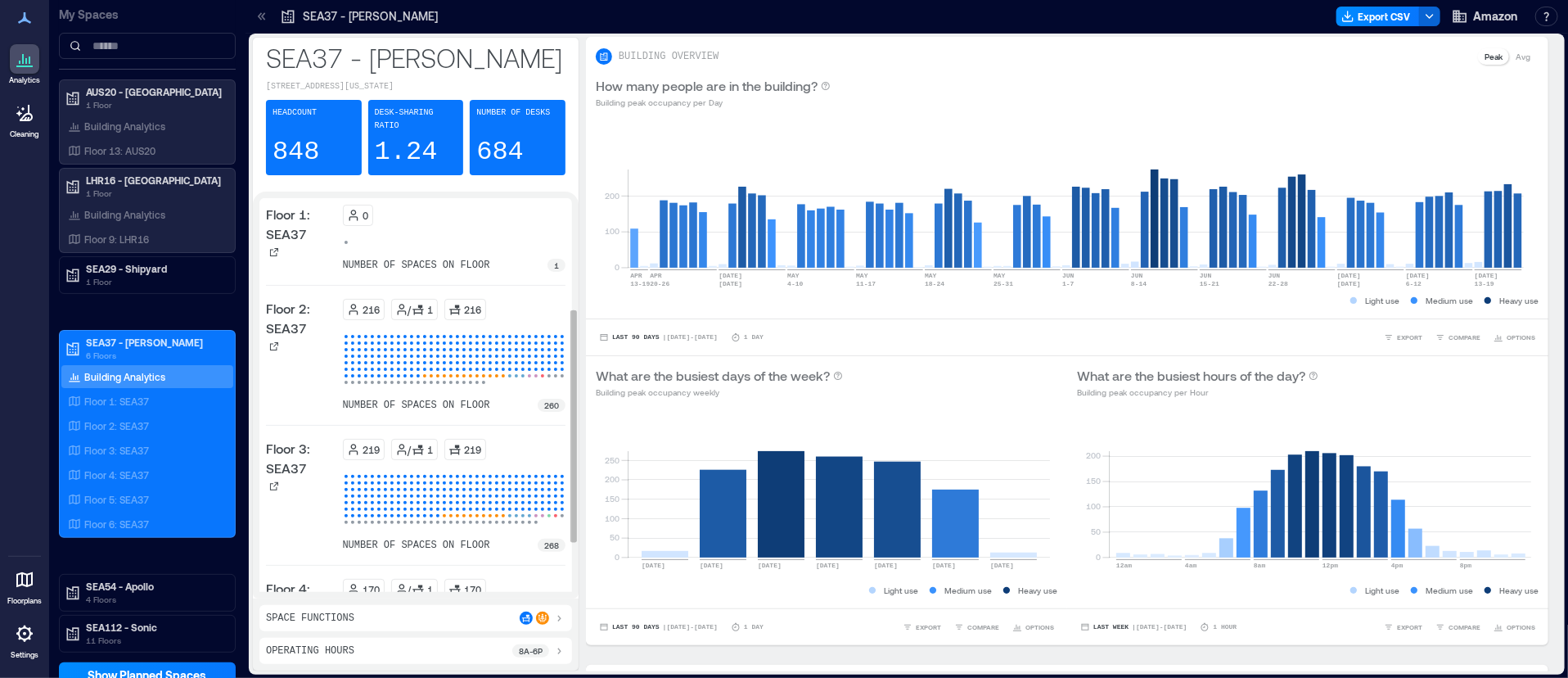 scroll, scrollTop: 205, scrollLeft: 0, axis: vertical 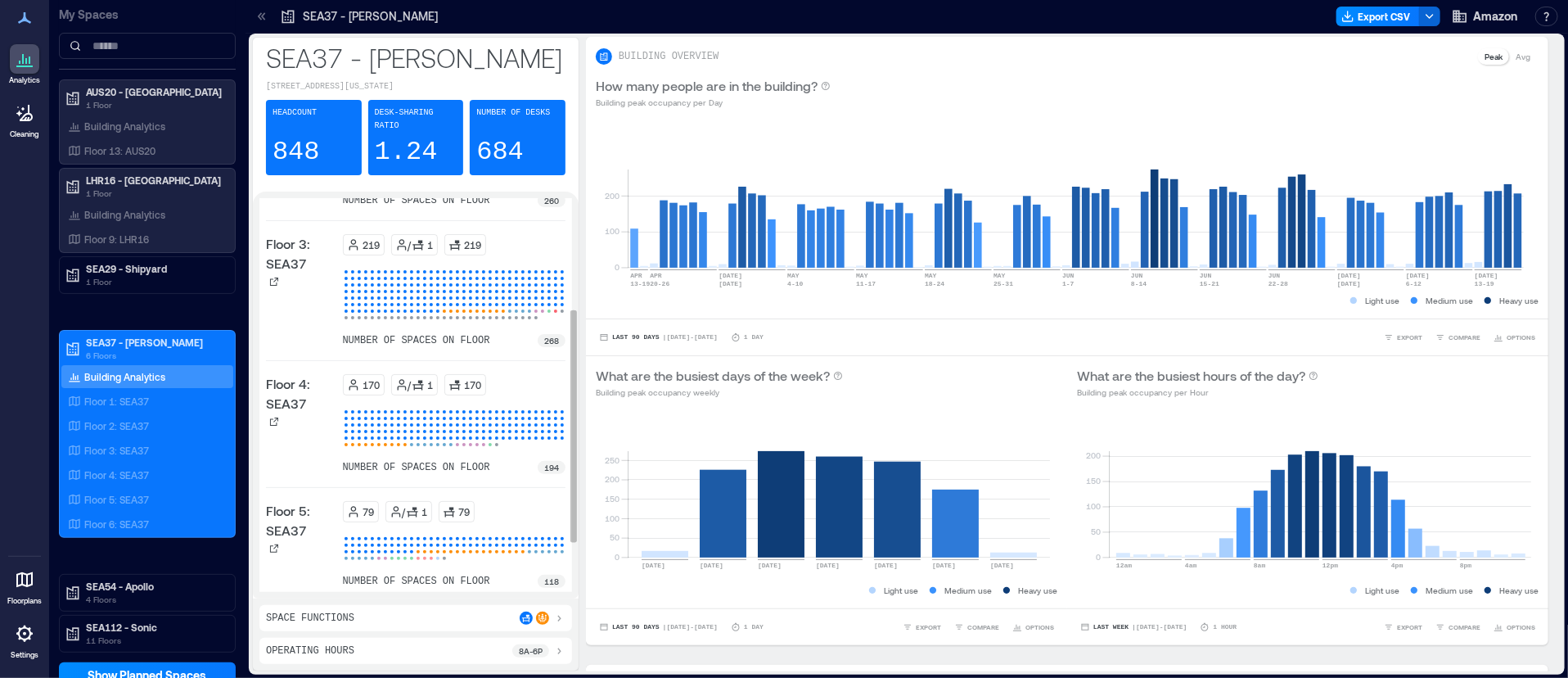 drag, startPoint x: 128, startPoint y: 154, endPoint x: 321, endPoint y: 196, distance: 197.51709 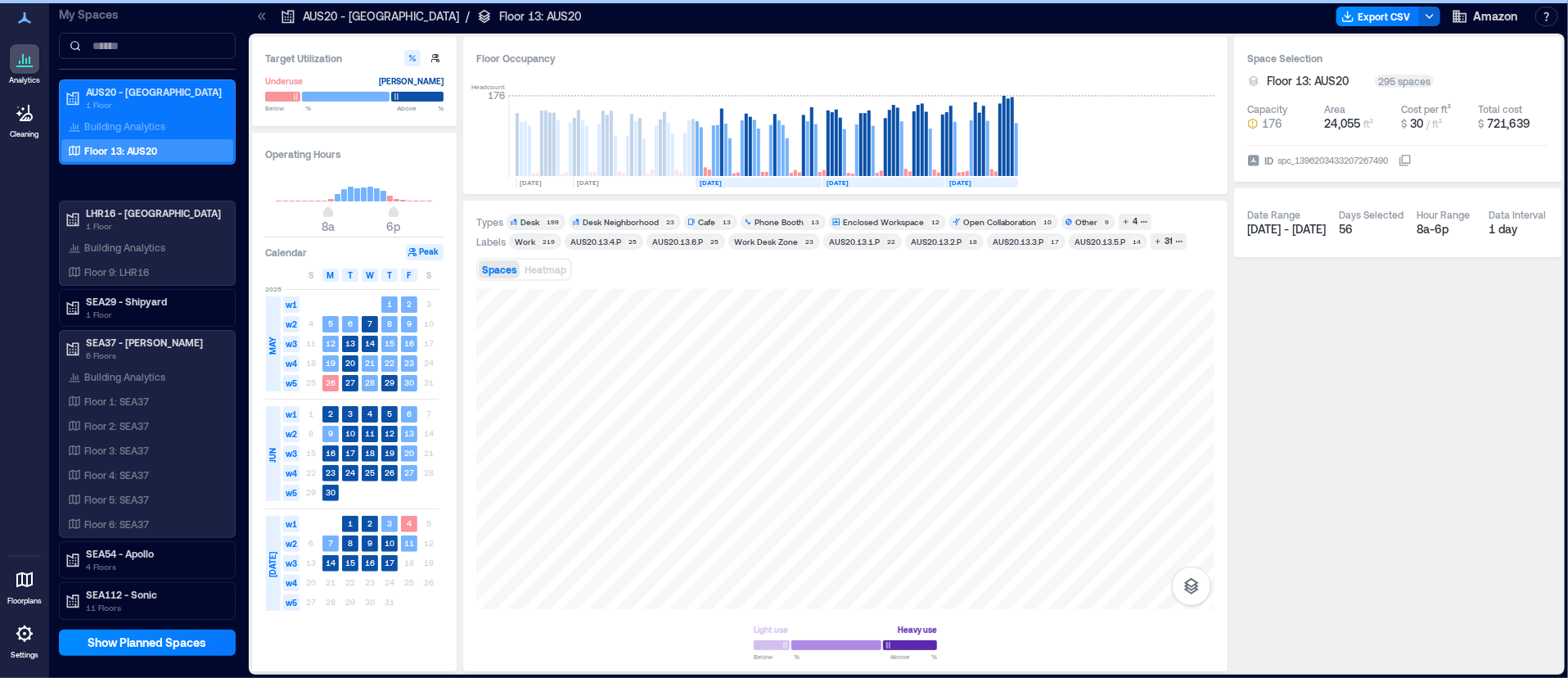 drag, startPoint x: 112, startPoint y: 125, endPoint x: 125, endPoint y: 138, distance: 18.384776 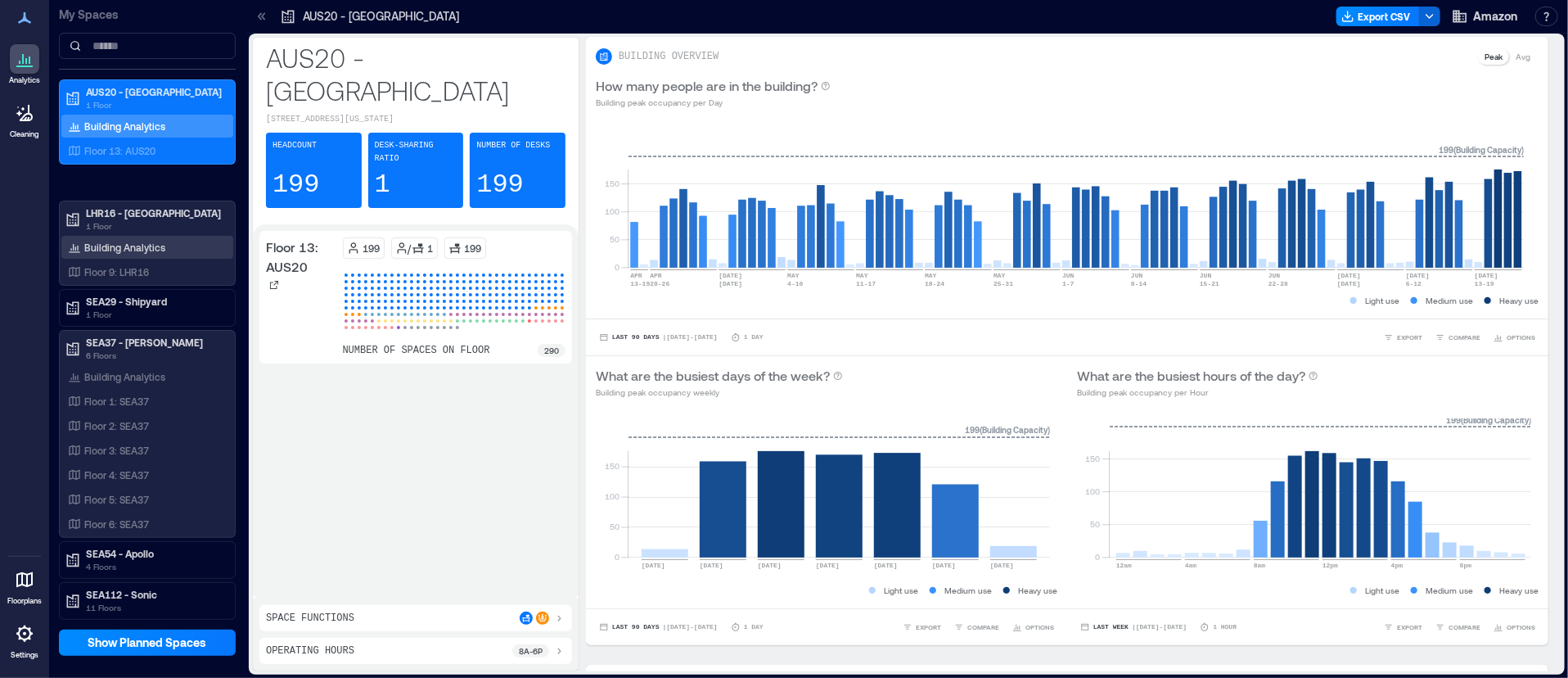 drag, startPoint x: 128, startPoint y: 248, endPoint x: 185, endPoint y: 241, distance: 57.42822 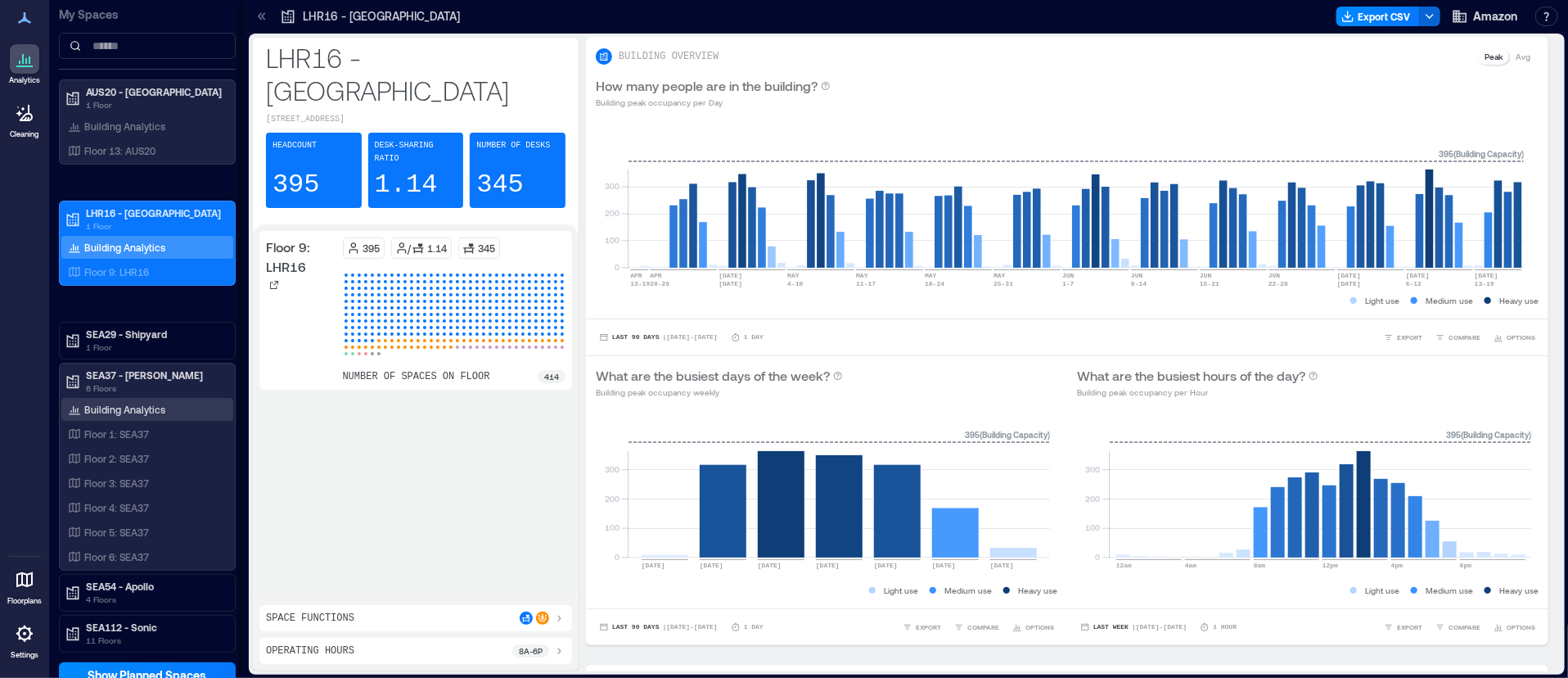 click on "Building Analytics" at bounding box center [124, 409] 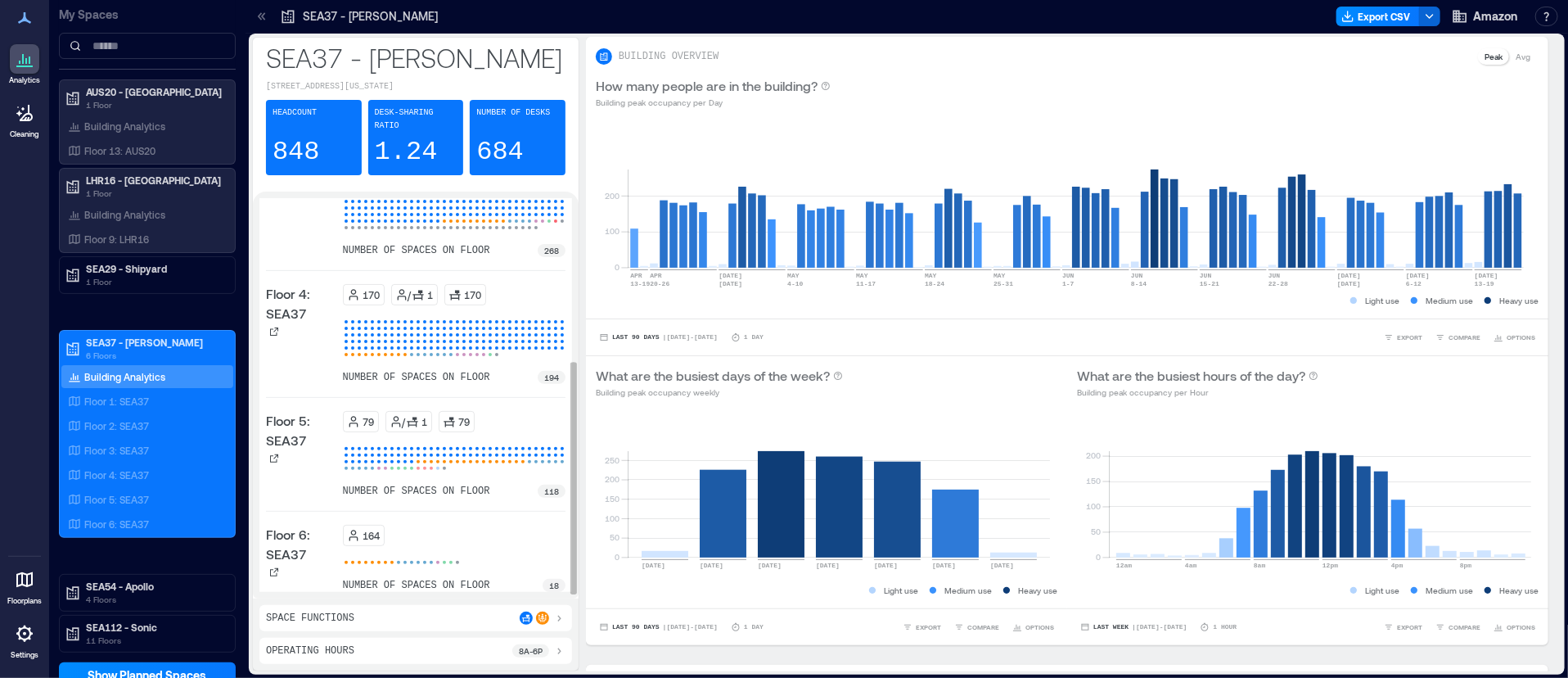scroll, scrollTop: 296, scrollLeft: 0, axis: vertical 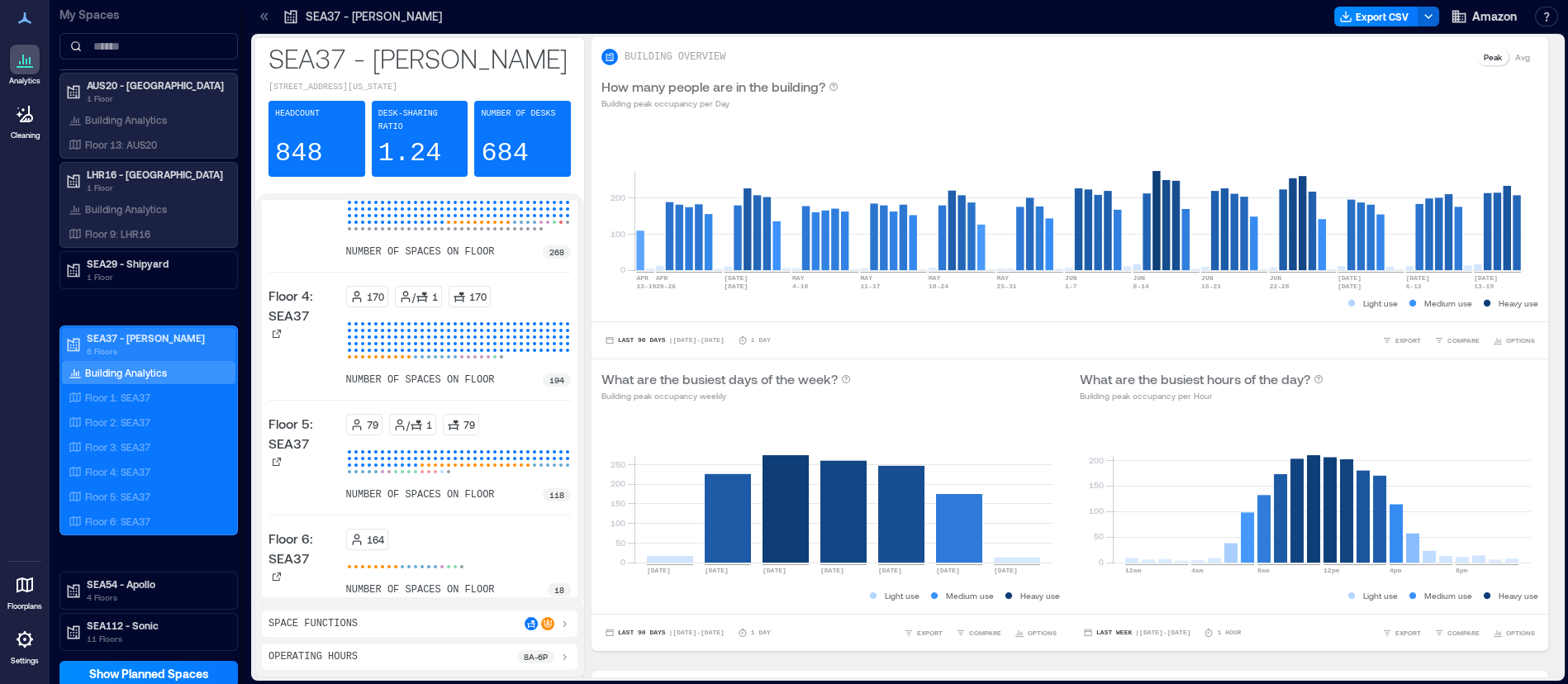 click on "SEA37 - [PERSON_NAME] 6 Floors" at bounding box center [149, 344] 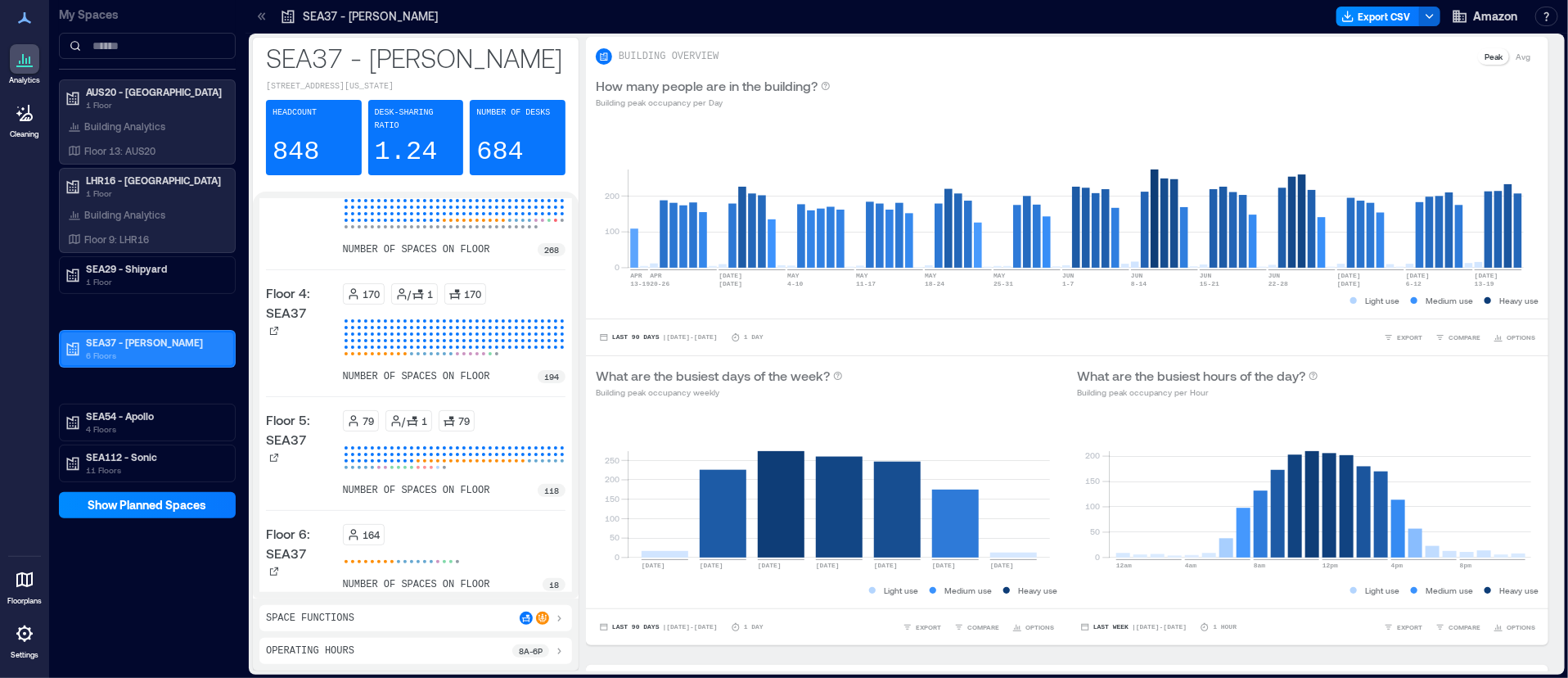 scroll, scrollTop: 0, scrollLeft: 0, axis: both 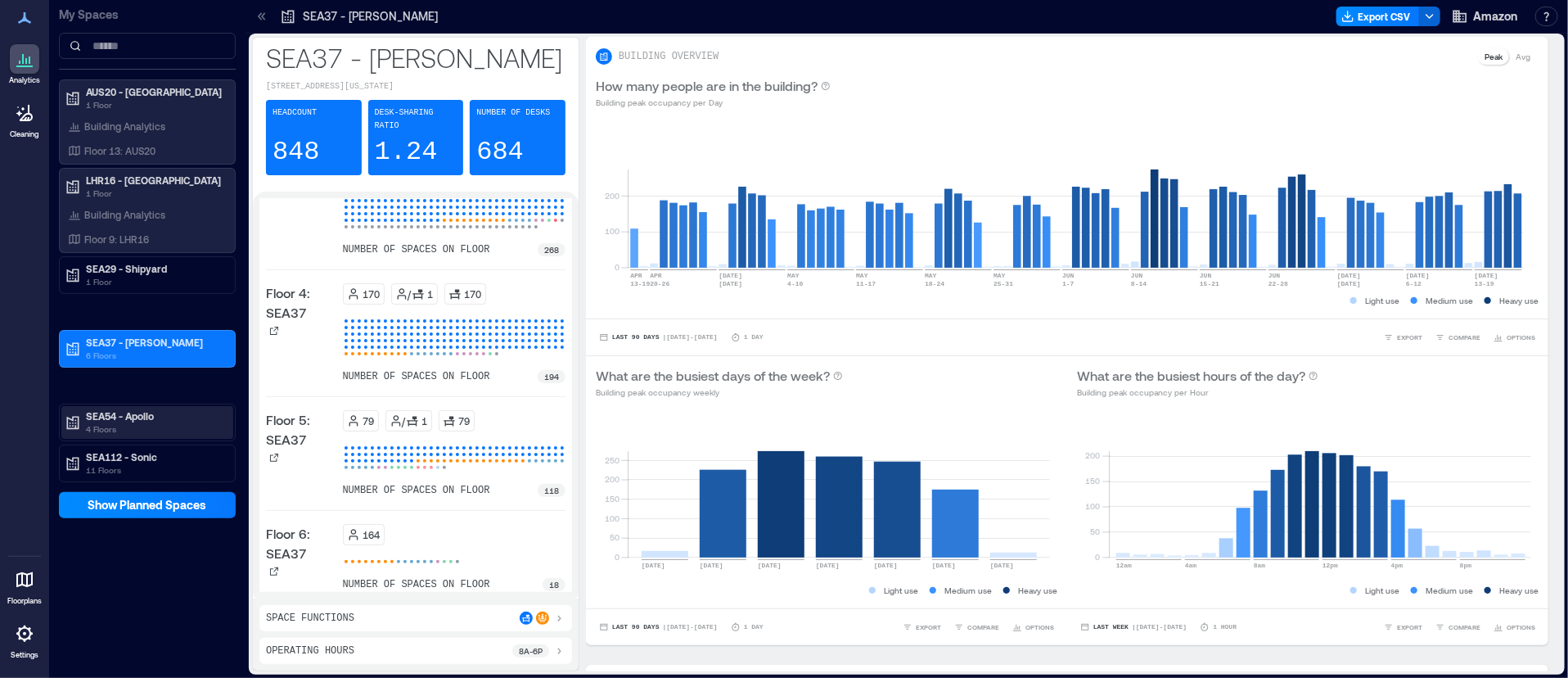 click on "SEA54 - Apollo" at bounding box center [155, 416] 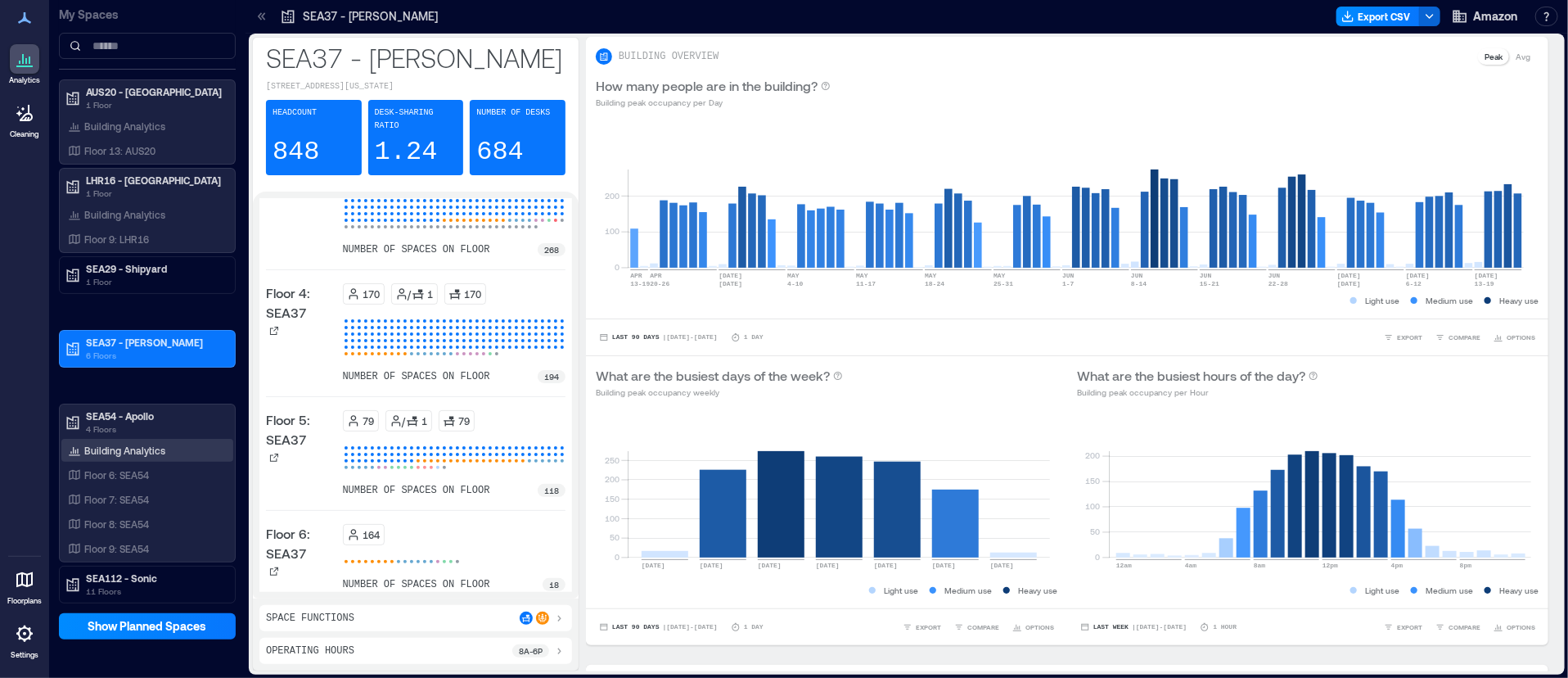 click on "Building Analytics" at bounding box center [124, 450] 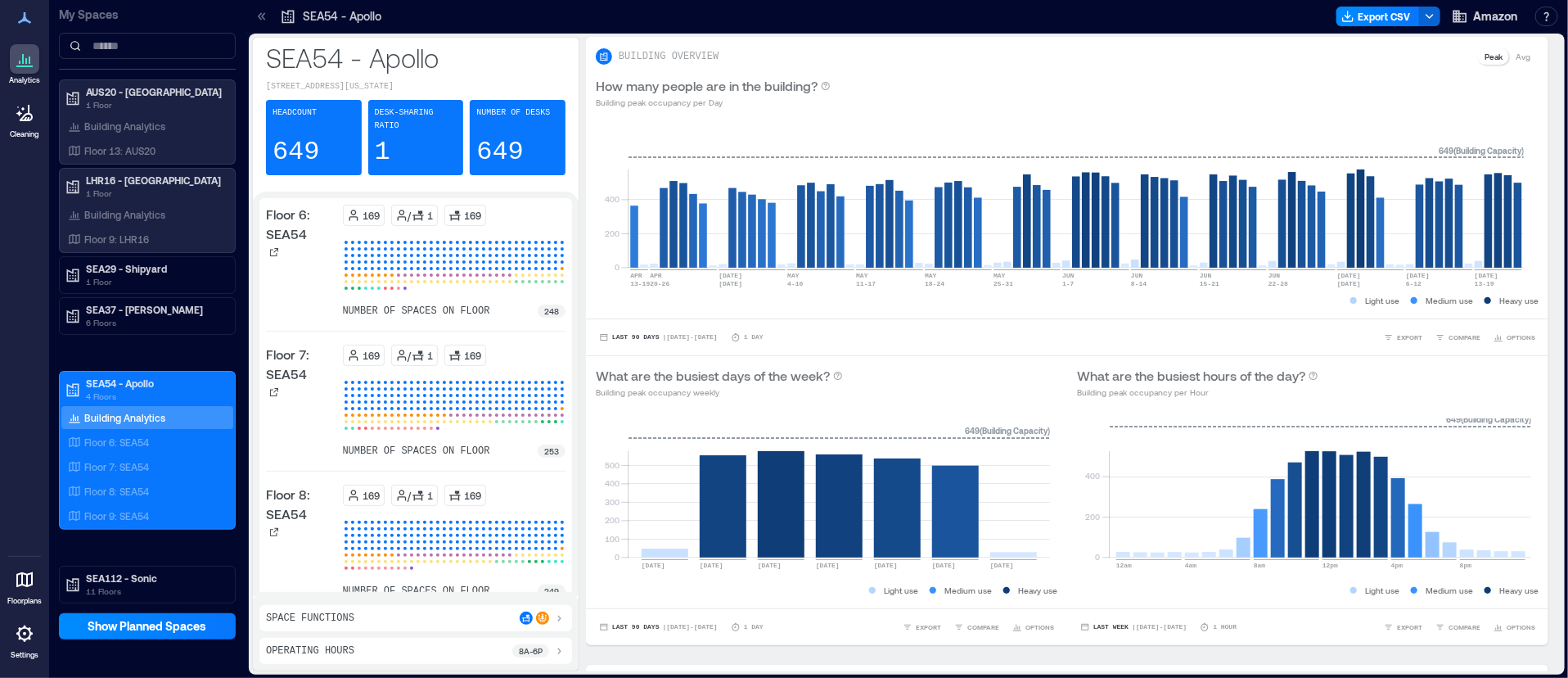 drag, startPoint x: 155, startPoint y: 572, endPoint x: 198, endPoint y: 524, distance: 64.44377 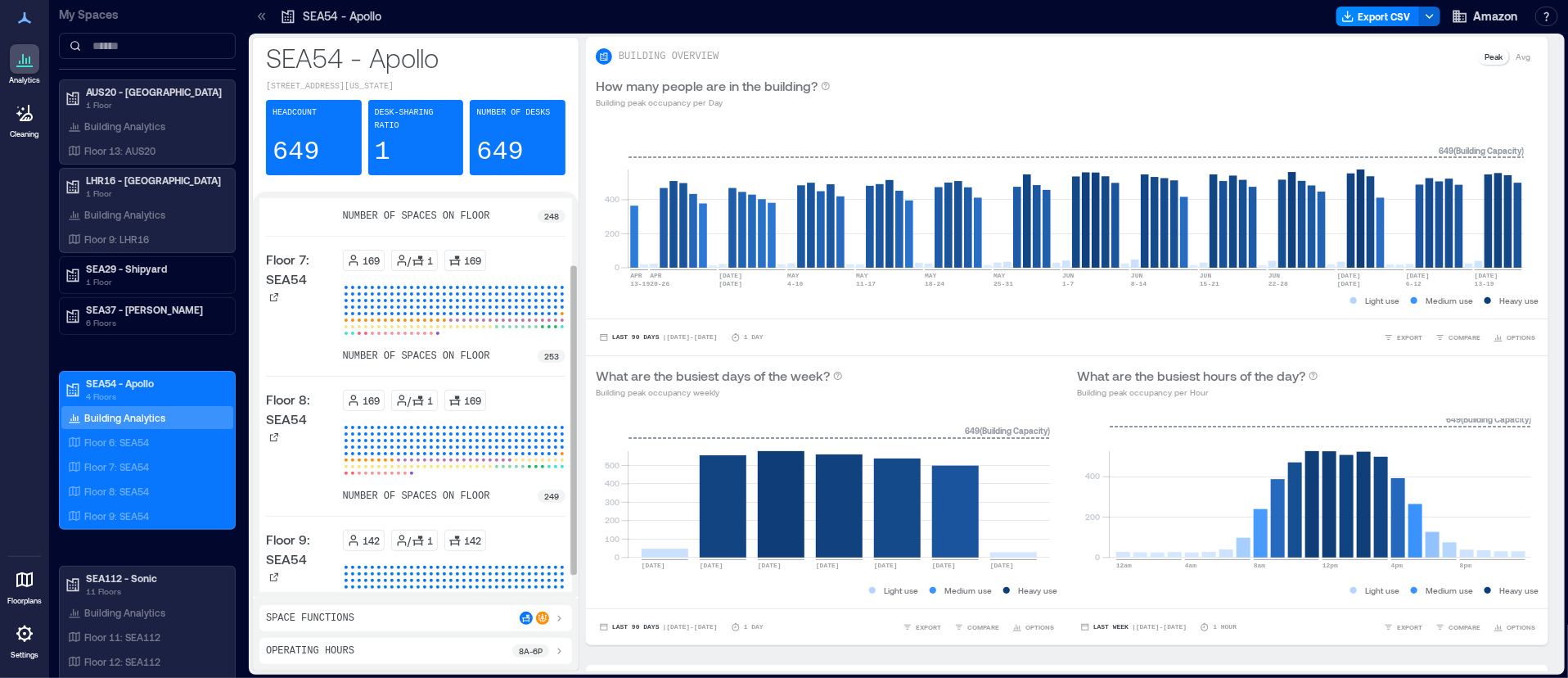 scroll, scrollTop: 129, scrollLeft: 0, axis: vertical 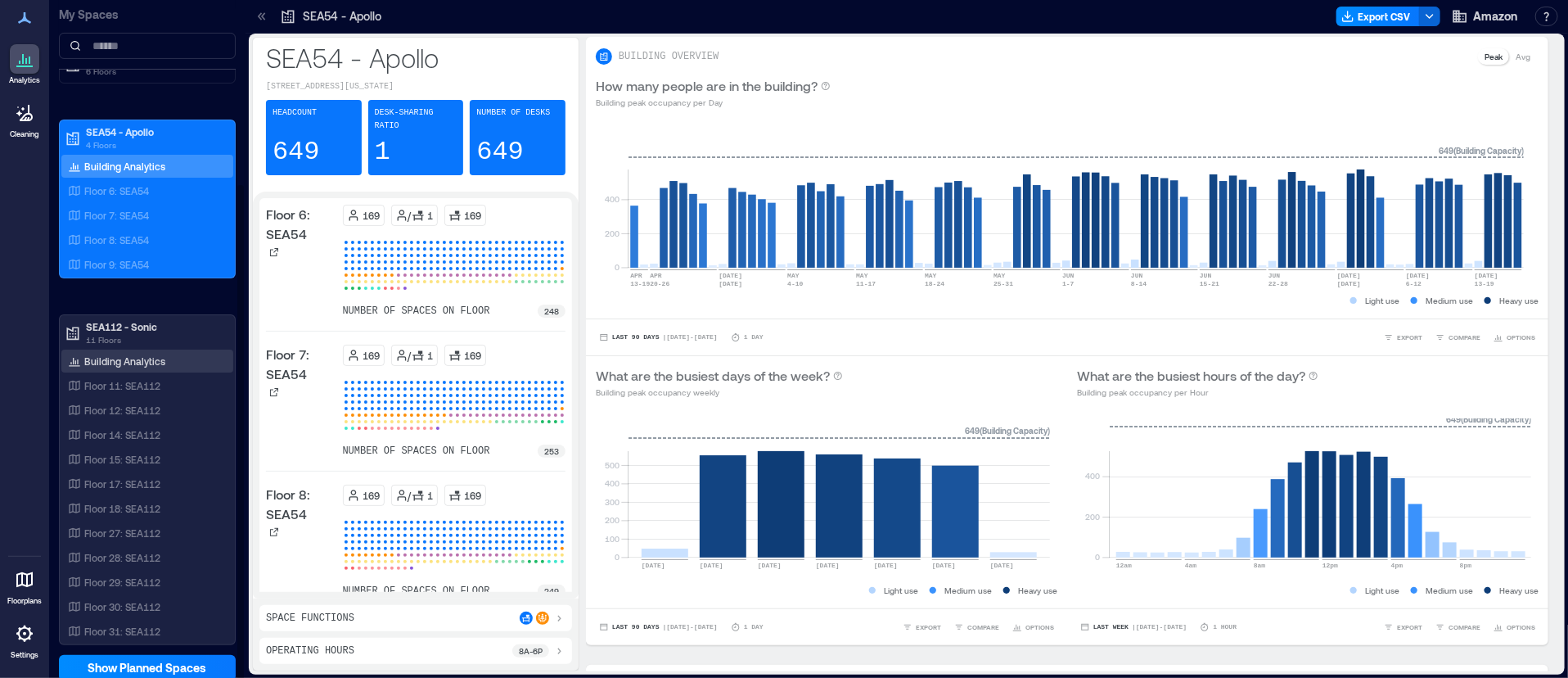 click on "Building Analytics" at bounding box center [124, 361] 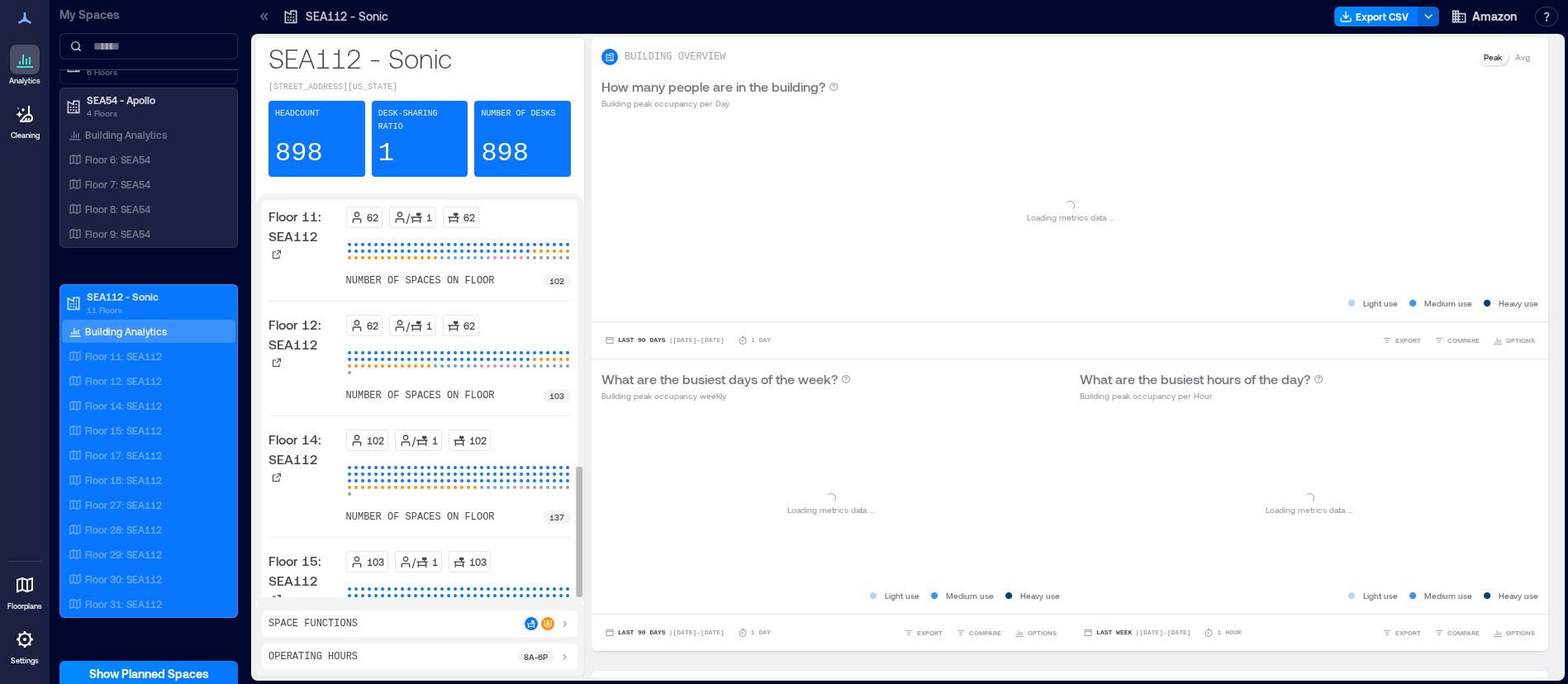 scroll, scrollTop: 855, scrollLeft: 0, axis: vertical 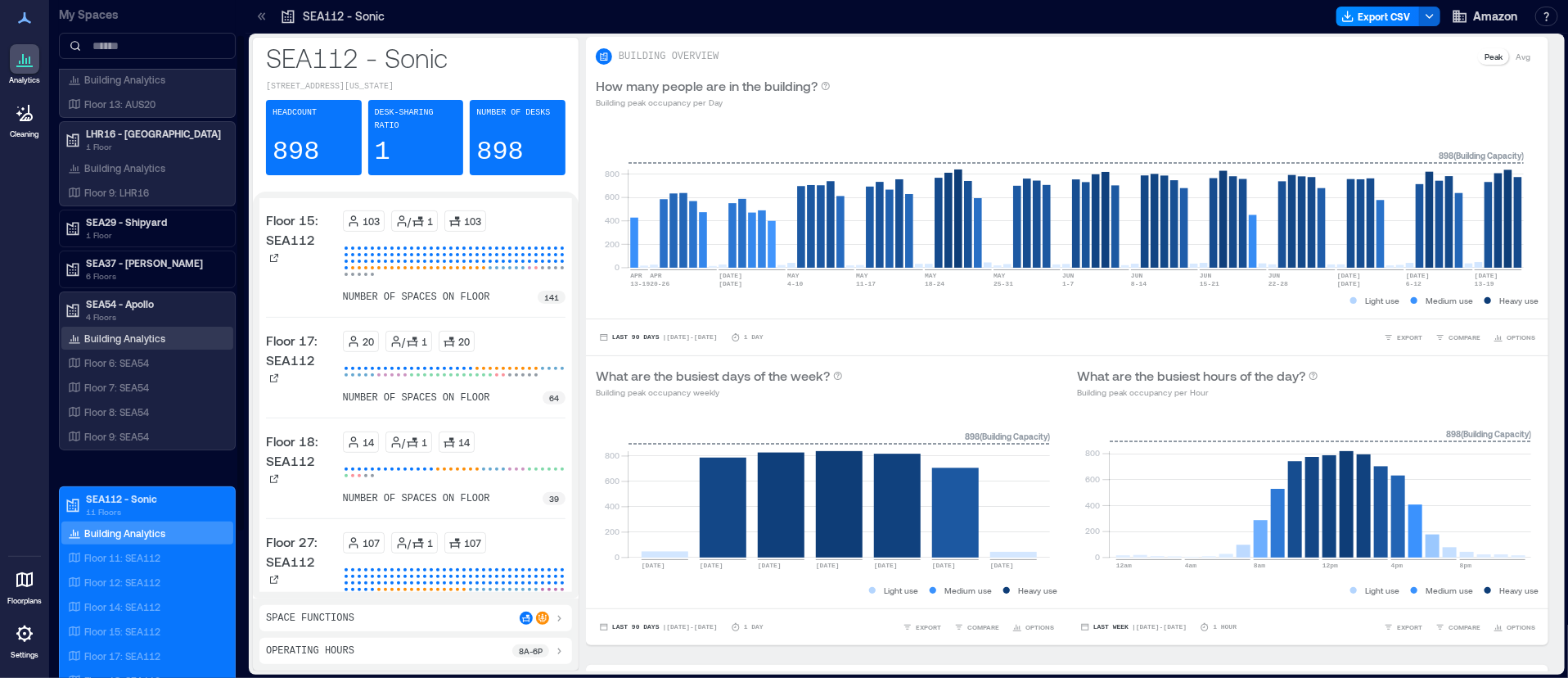 click on "Building Analytics" at bounding box center (124, 338) 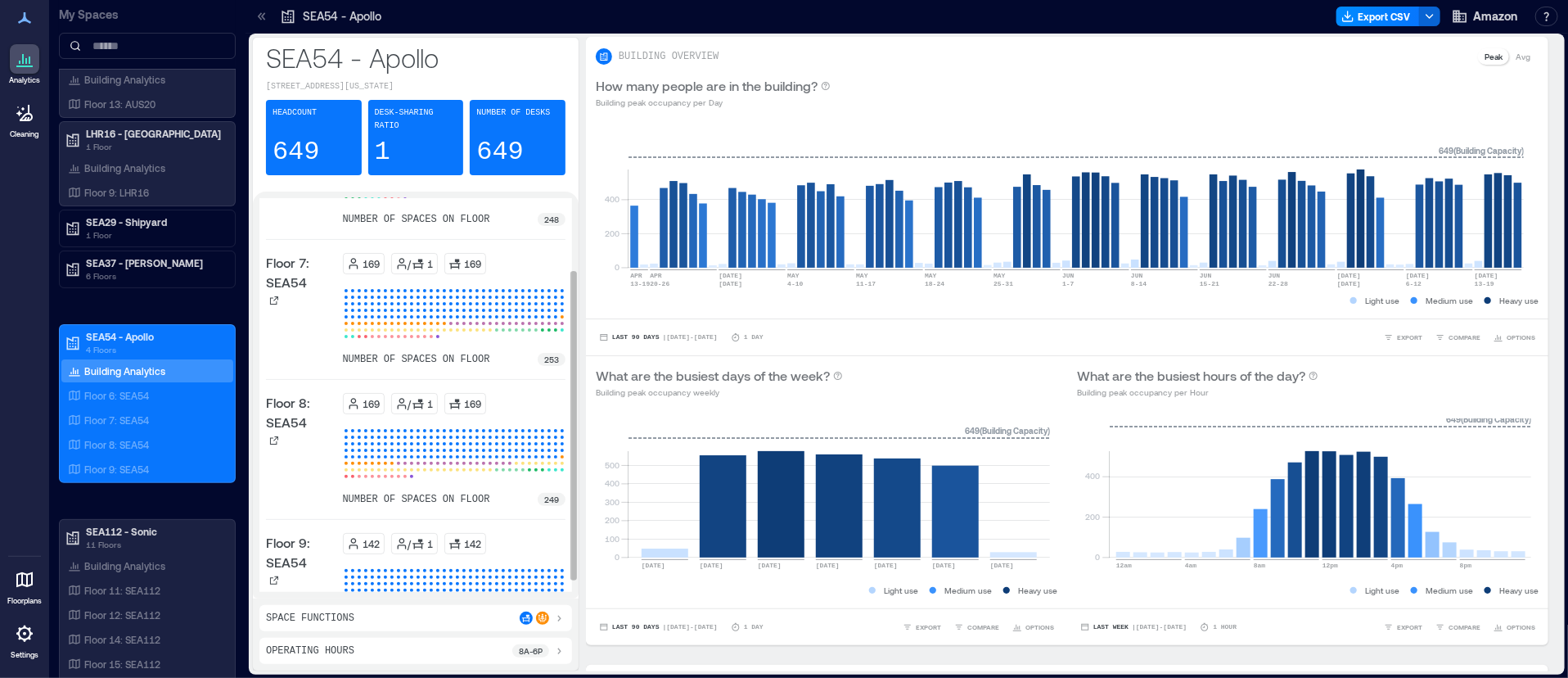 scroll, scrollTop: 102, scrollLeft: 0, axis: vertical 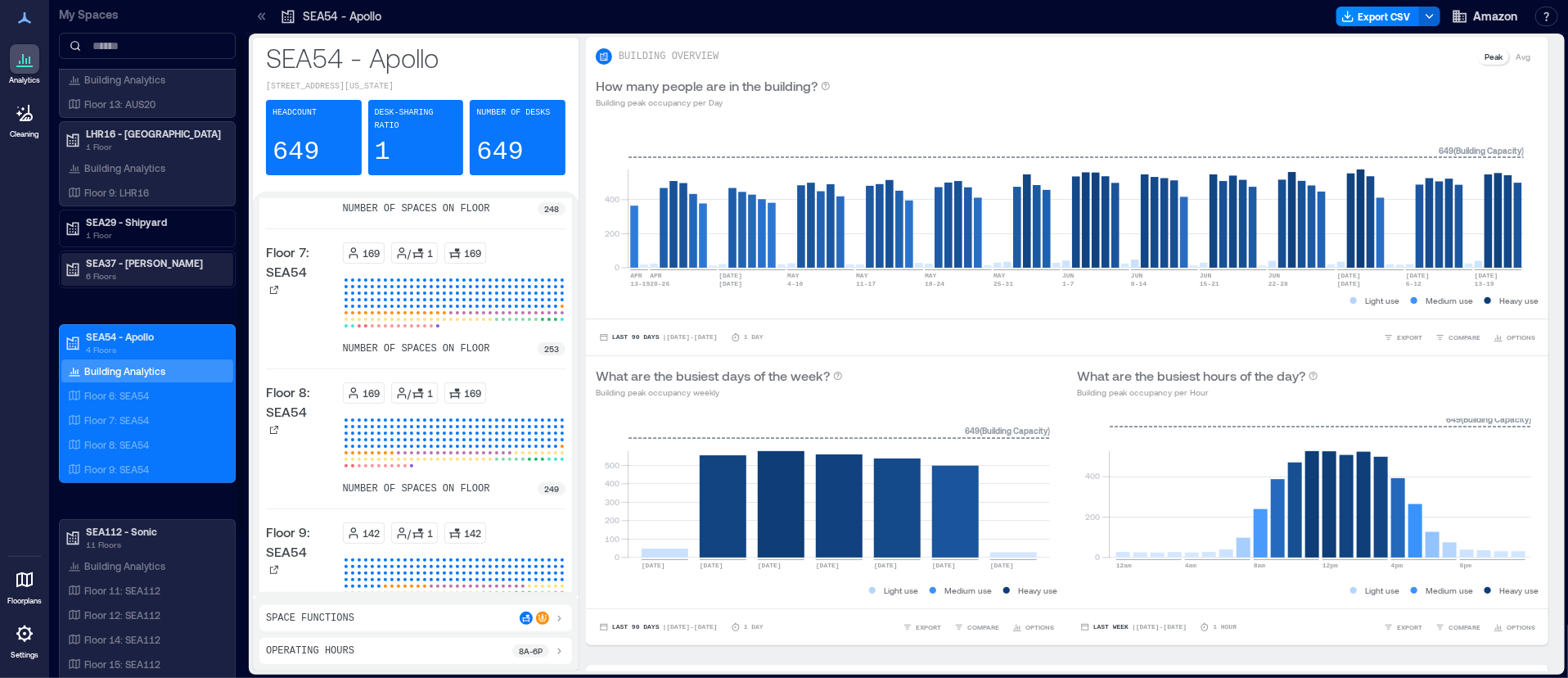 click on "SEA37 - [PERSON_NAME]" at bounding box center [155, 263] 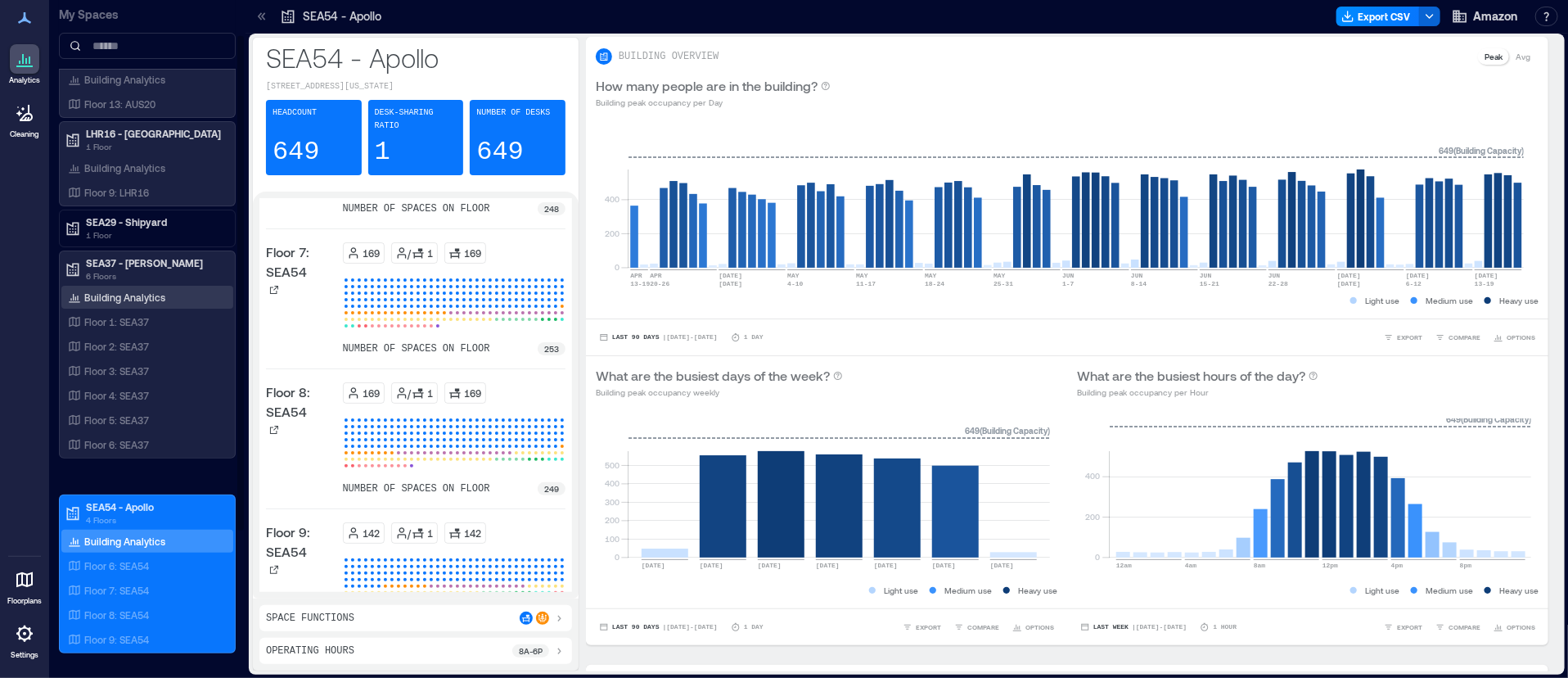 click on "Building Analytics" at bounding box center [124, 297] 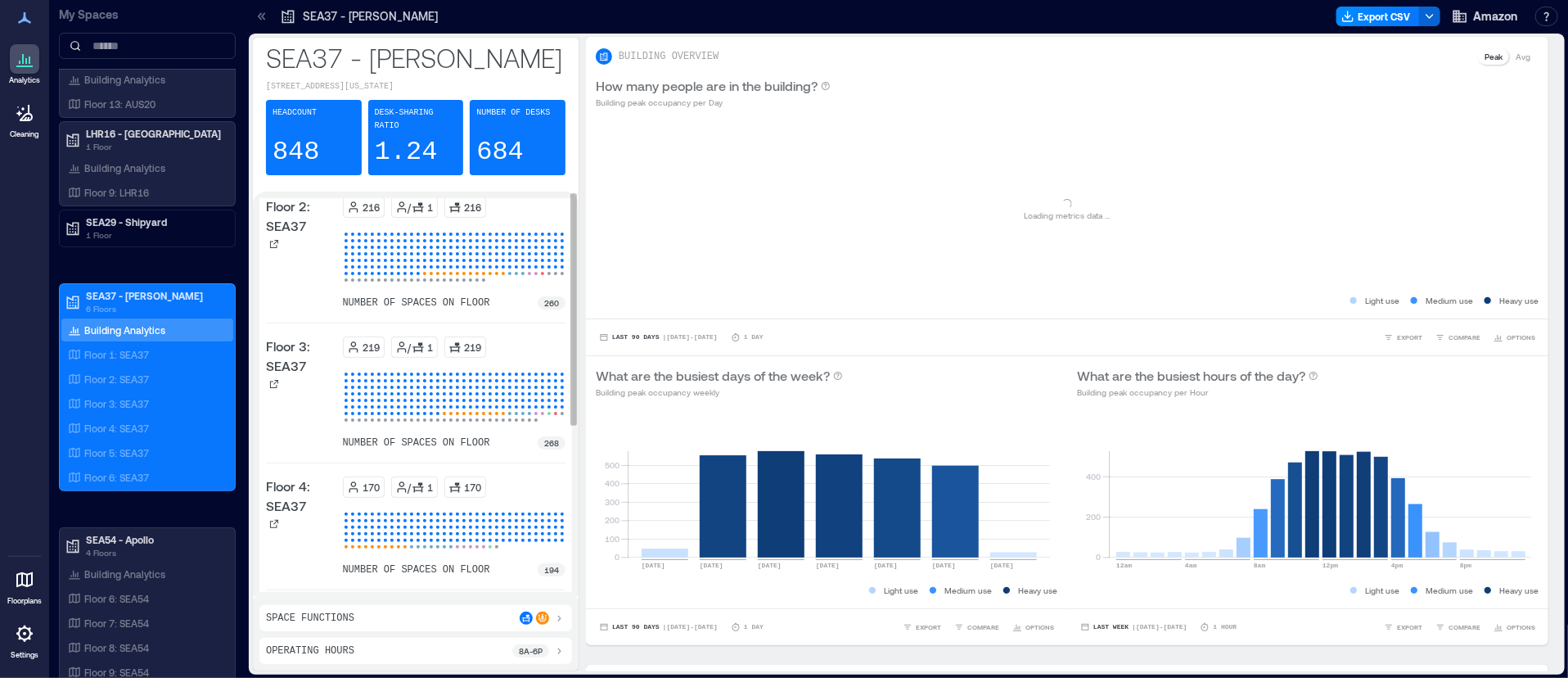 scroll, scrollTop: 0, scrollLeft: 0, axis: both 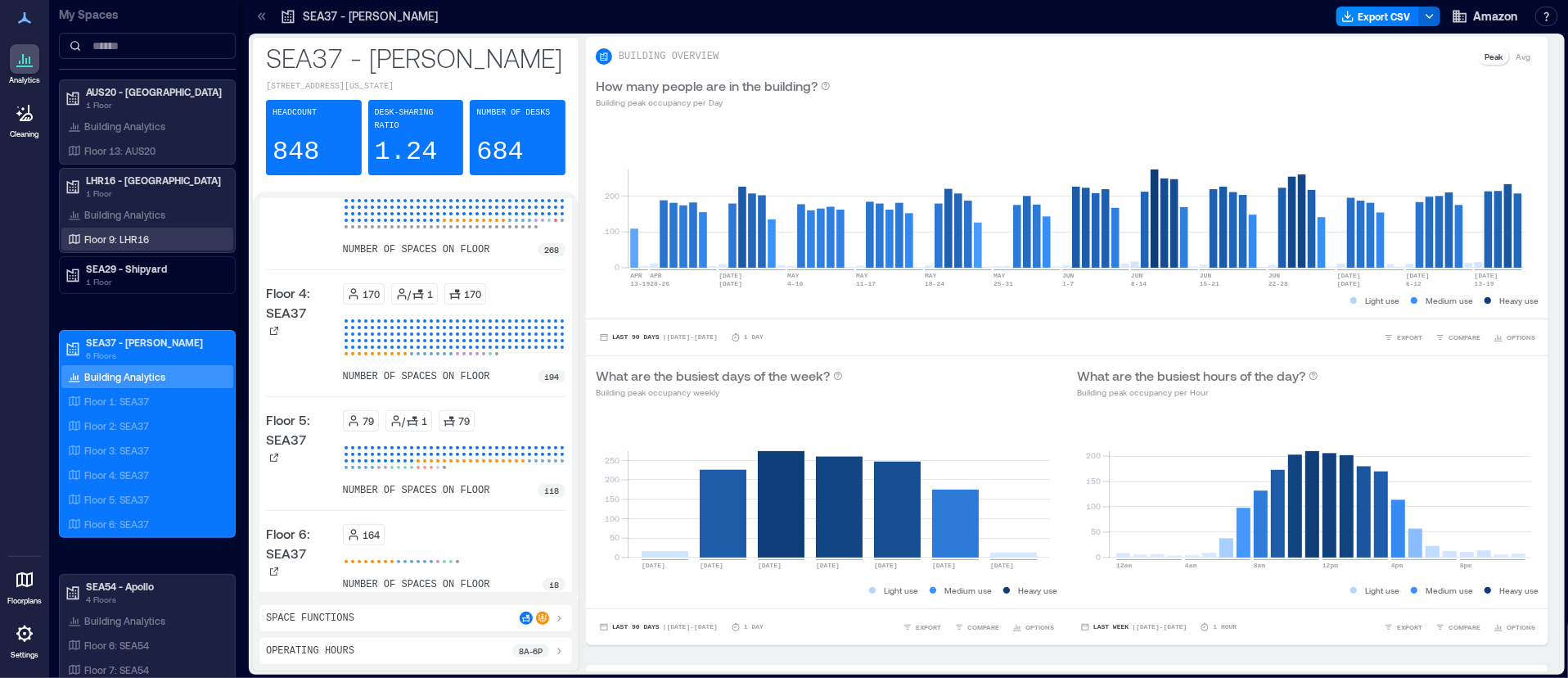 click on "Floor 9: LHR16" at bounding box center (116, 239) 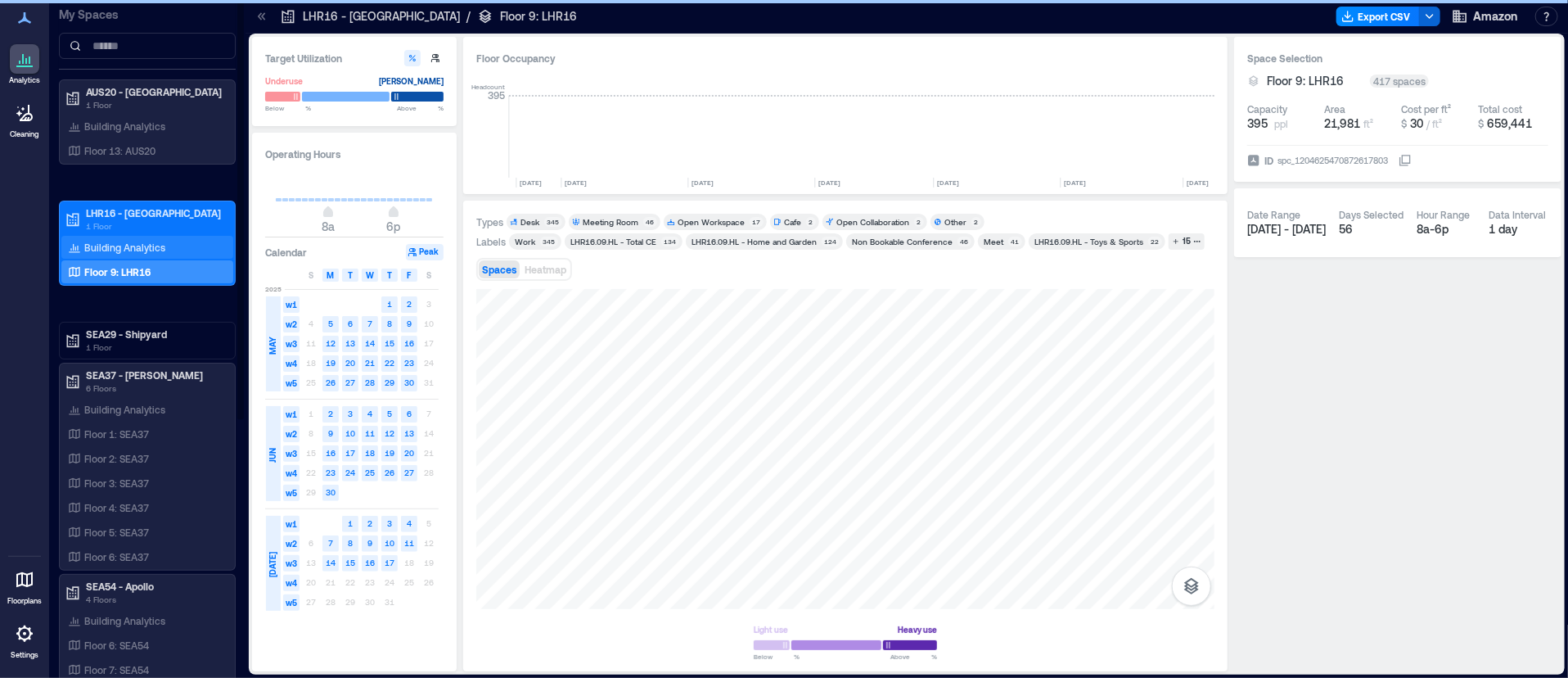 scroll, scrollTop: 0, scrollLeft: 1784, axis: horizontal 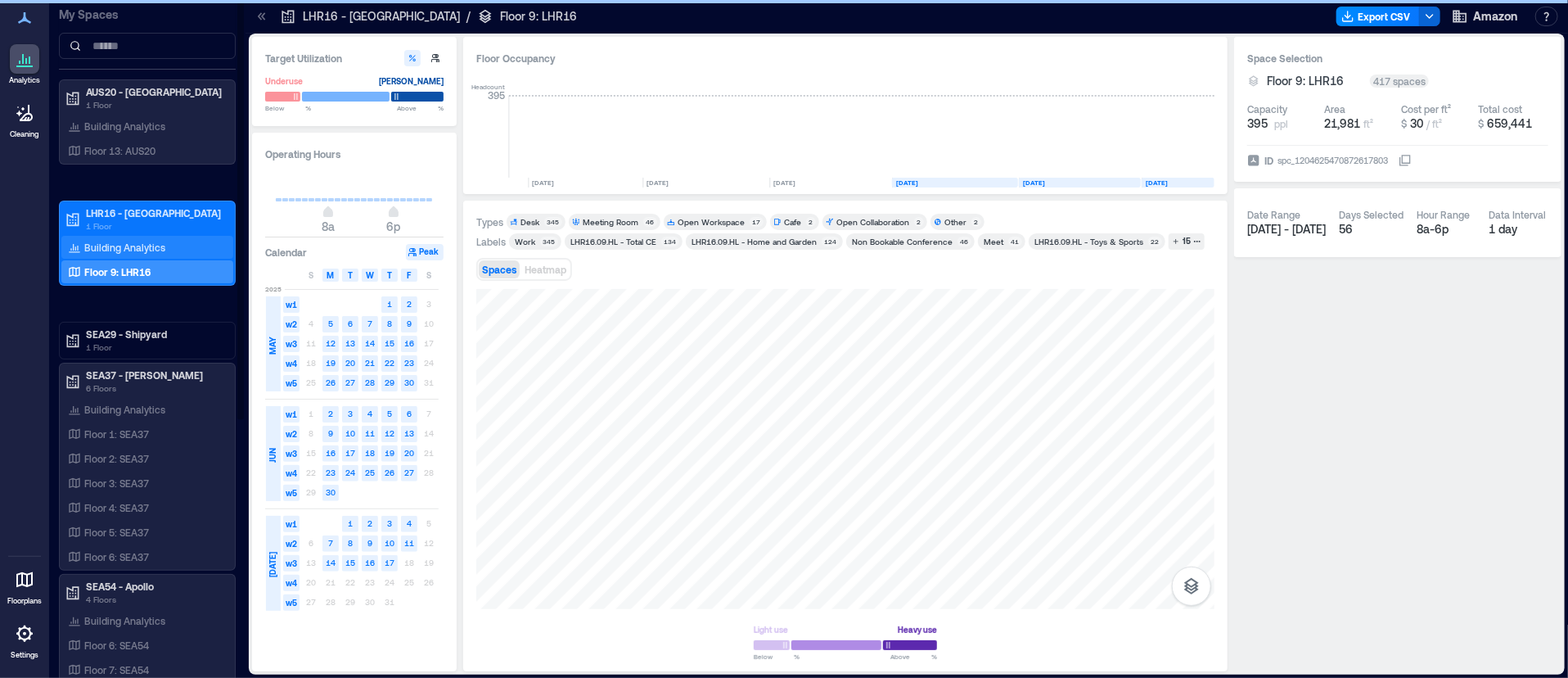 click on "Building Analytics" at bounding box center (124, 247) 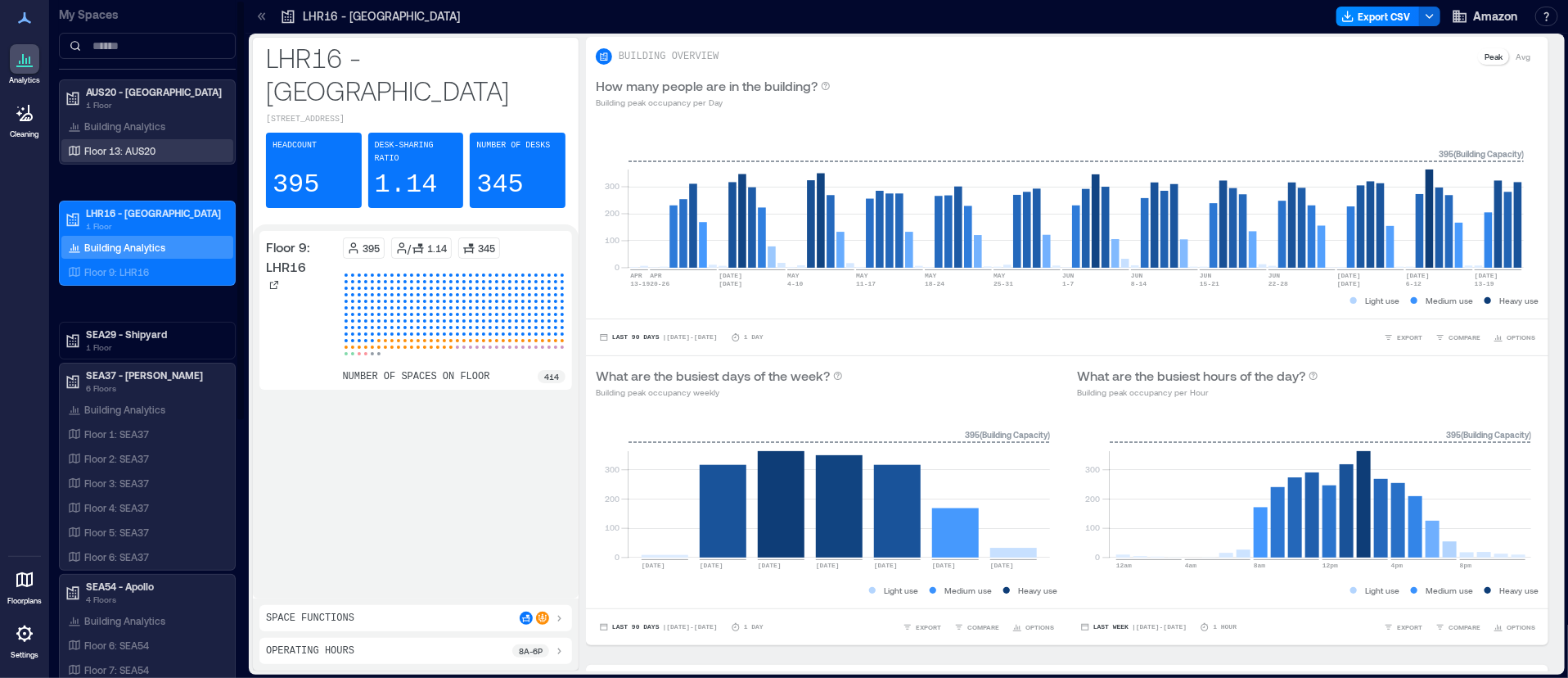 click on "Floor 13: AUS20" at bounding box center (119, 151) 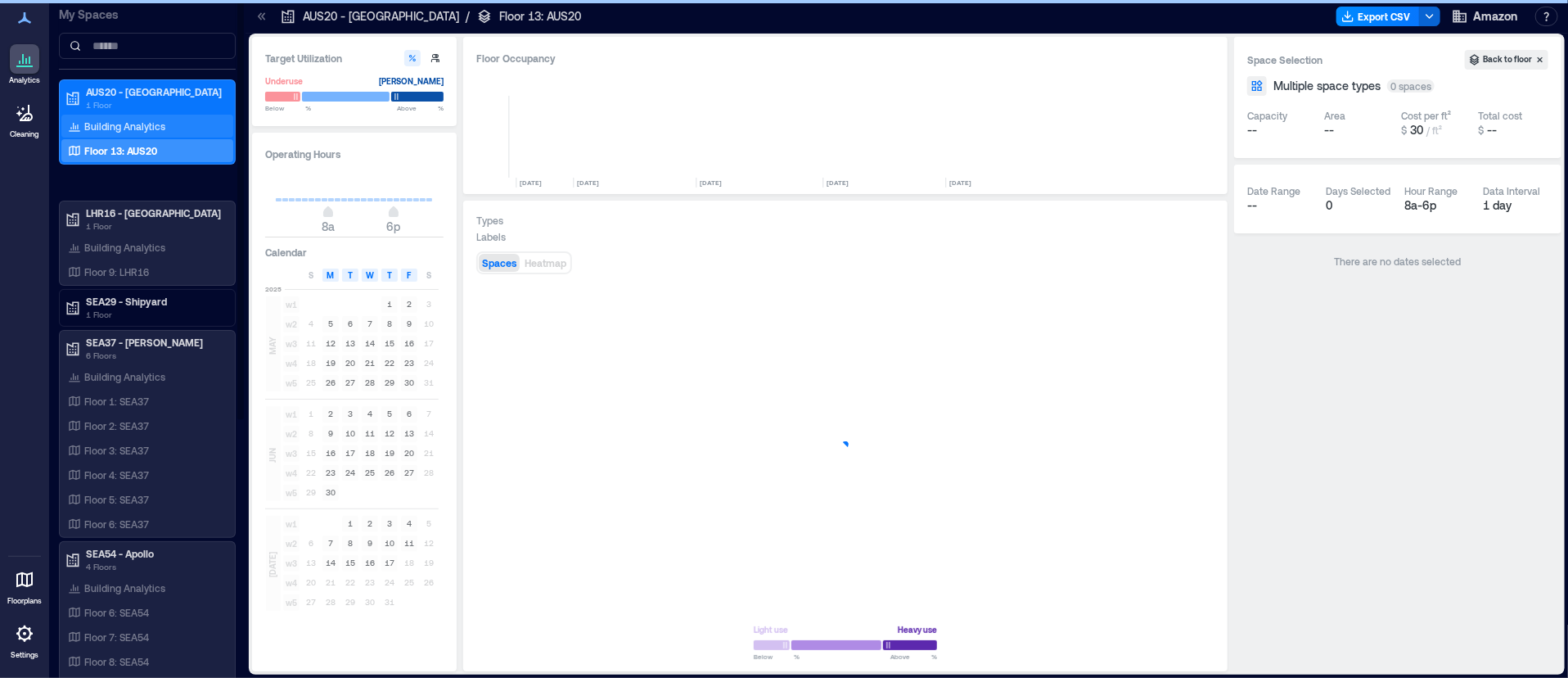 click on "Building Analytics" at bounding box center [124, 126] 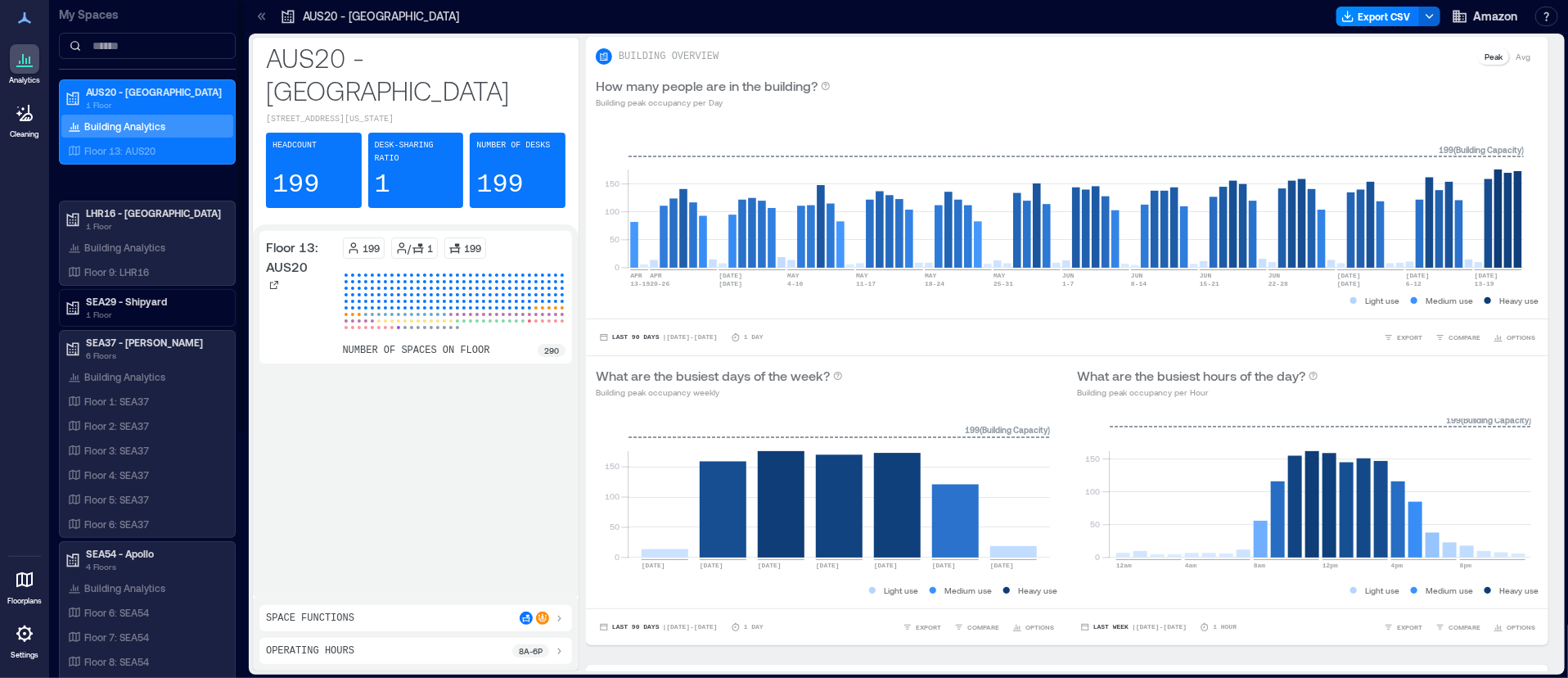 drag, startPoint x: 147, startPoint y: 147, endPoint x: 241, endPoint y: 219, distance: 118.40608 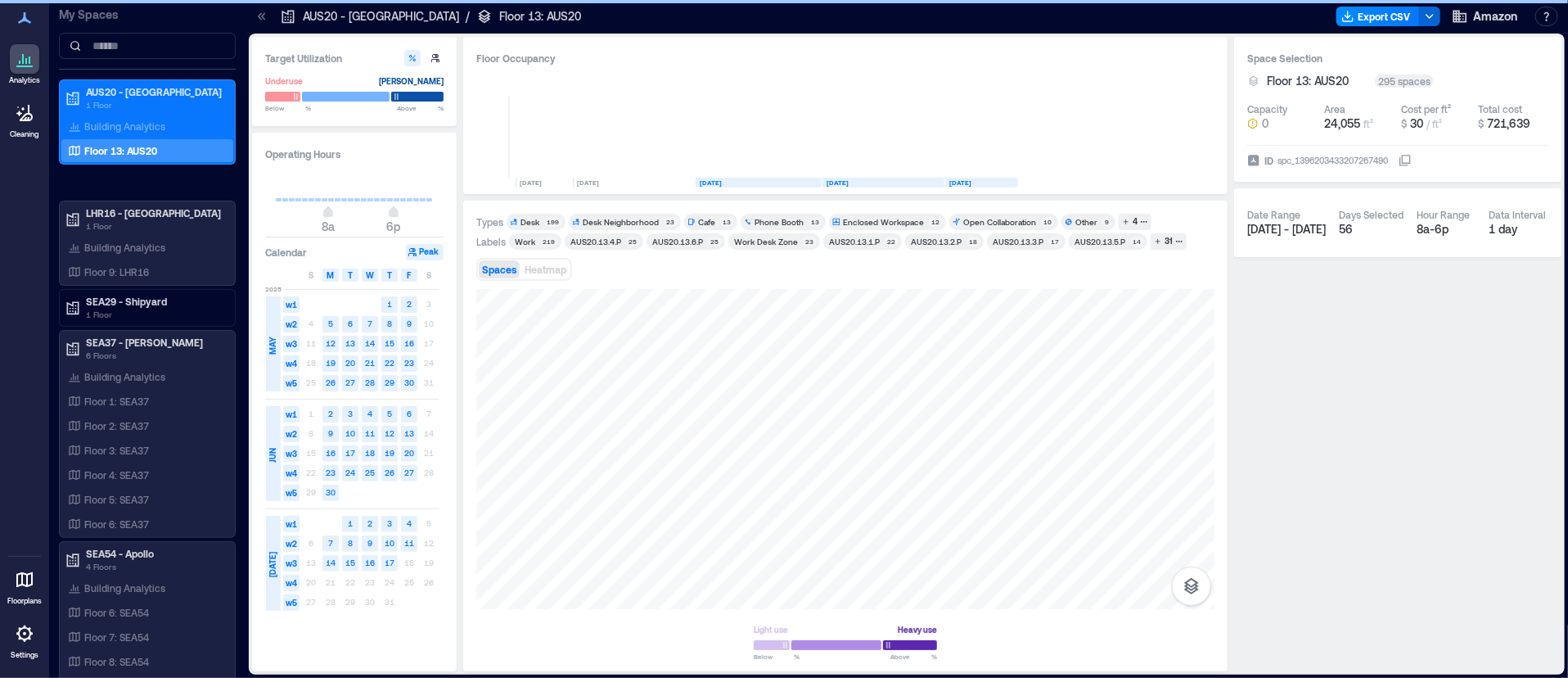 click on "Phone Booth" at bounding box center (779, 222) 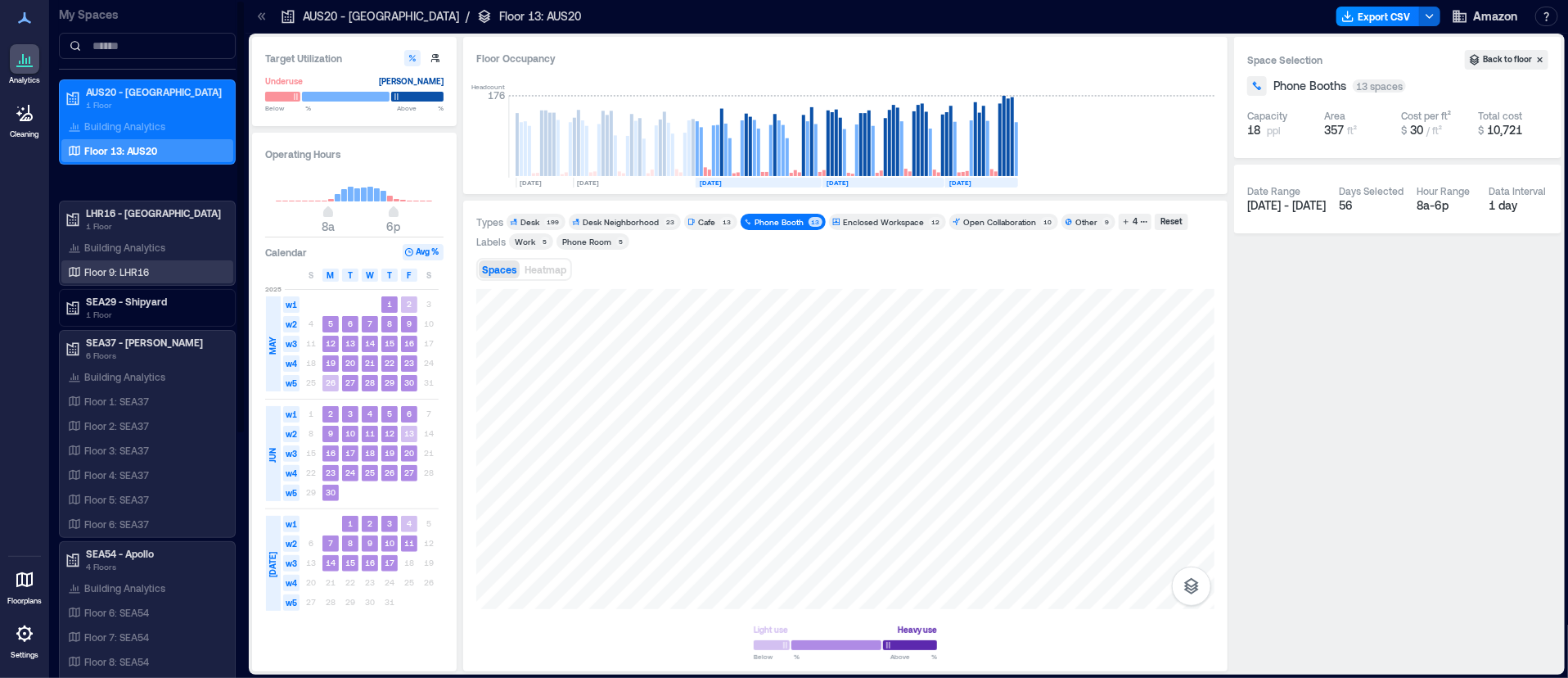 click on "Floor 9: LHR16" at bounding box center (116, 272) 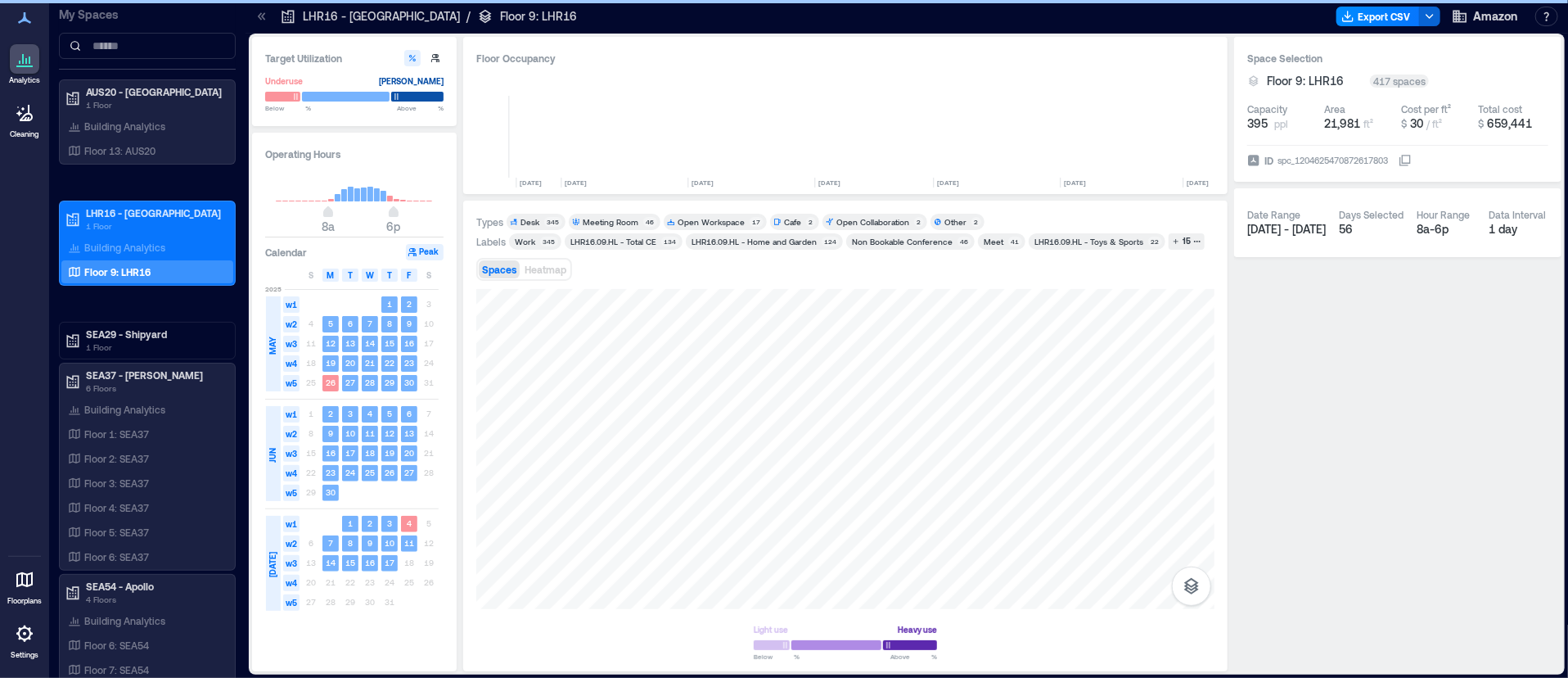 scroll, scrollTop: 0, scrollLeft: 1784, axis: horizontal 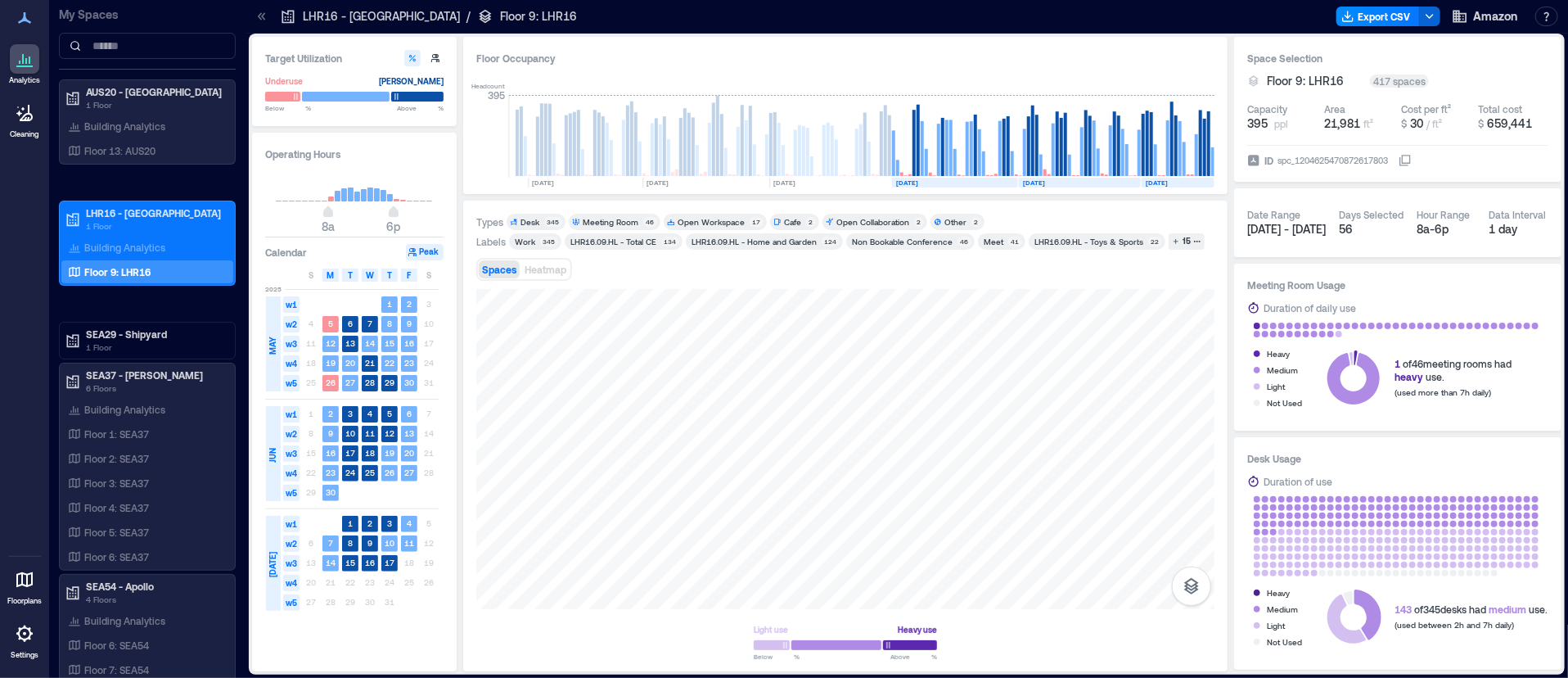 click on "Other" at bounding box center [955, 222] 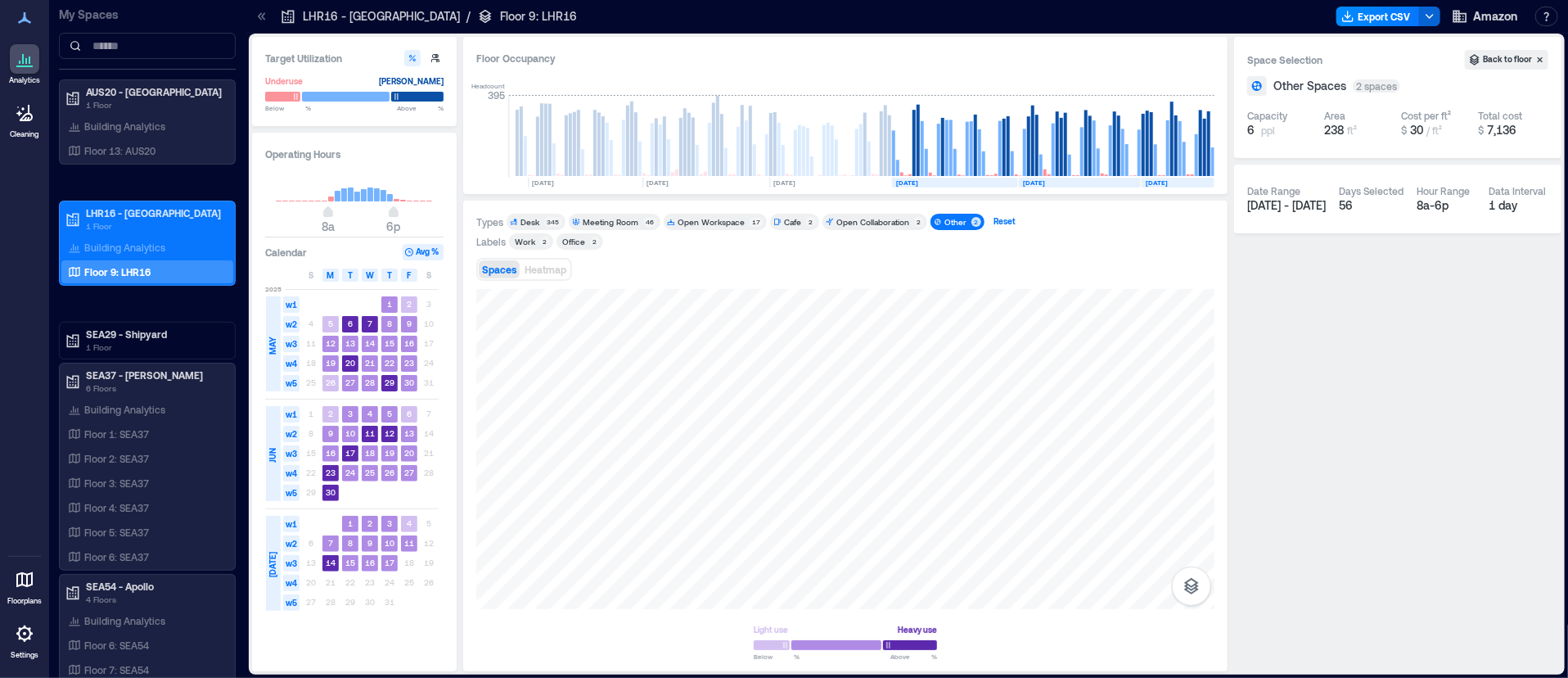 click on "Reset" at bounding box center [1004, 222] 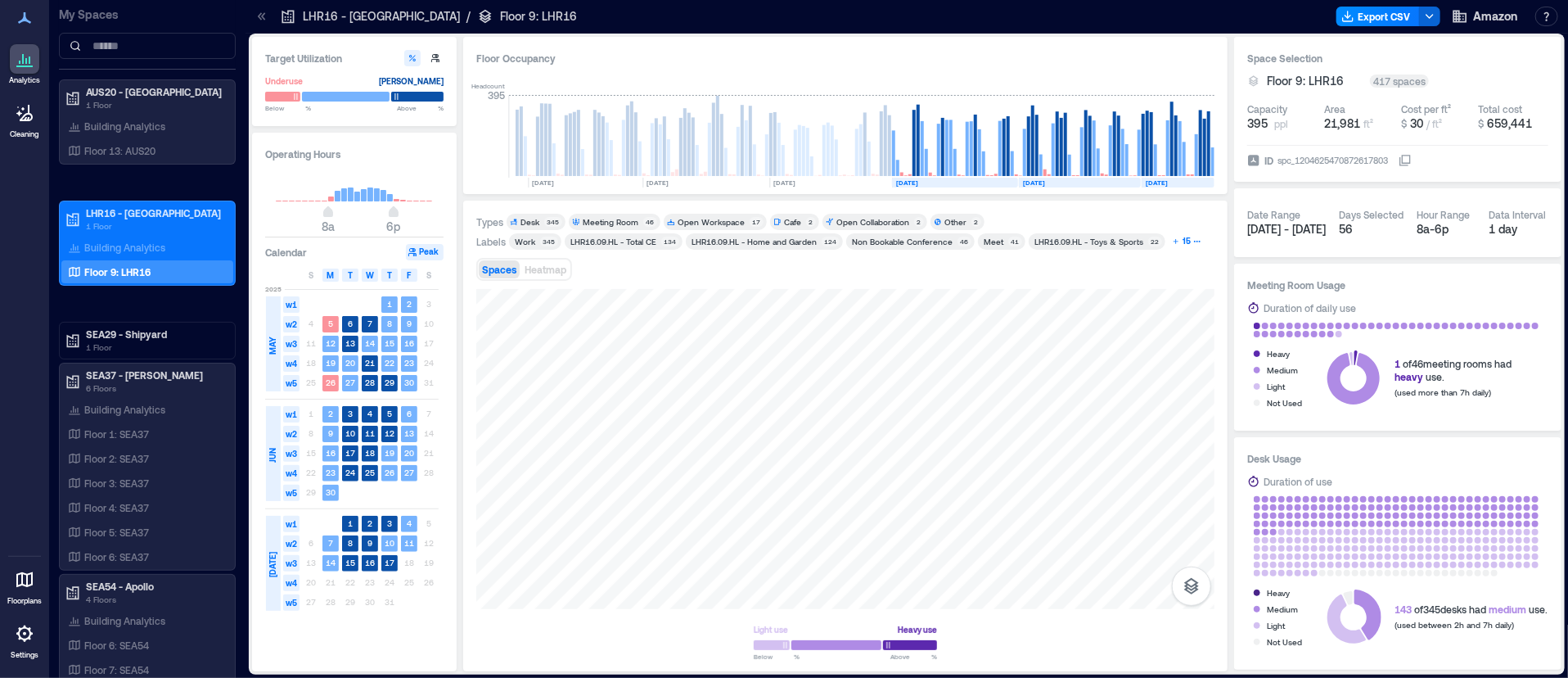 click on "15" at bounding box center [1187, 242] 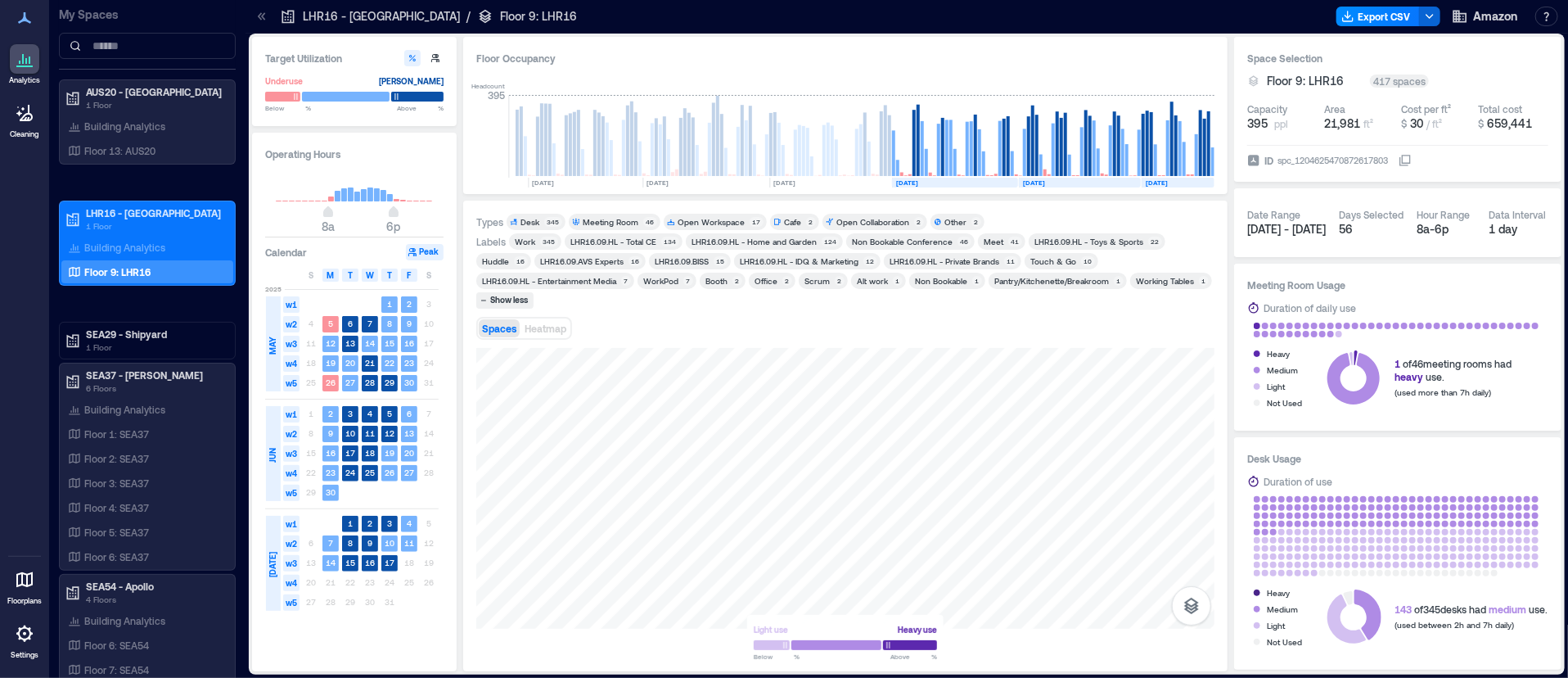 click on "Booth" at bounding box center (716, 281) 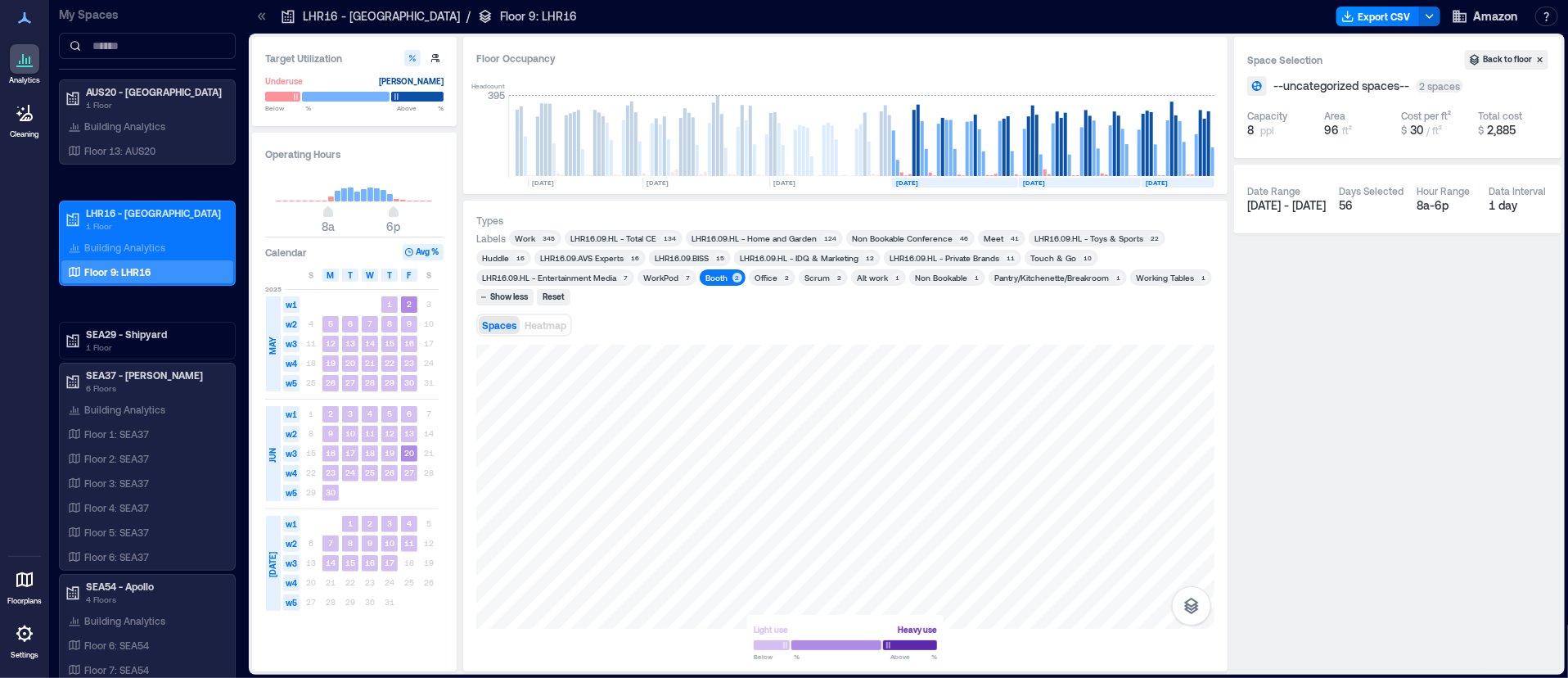 click on "Booth" at bounding box center [716, 278] 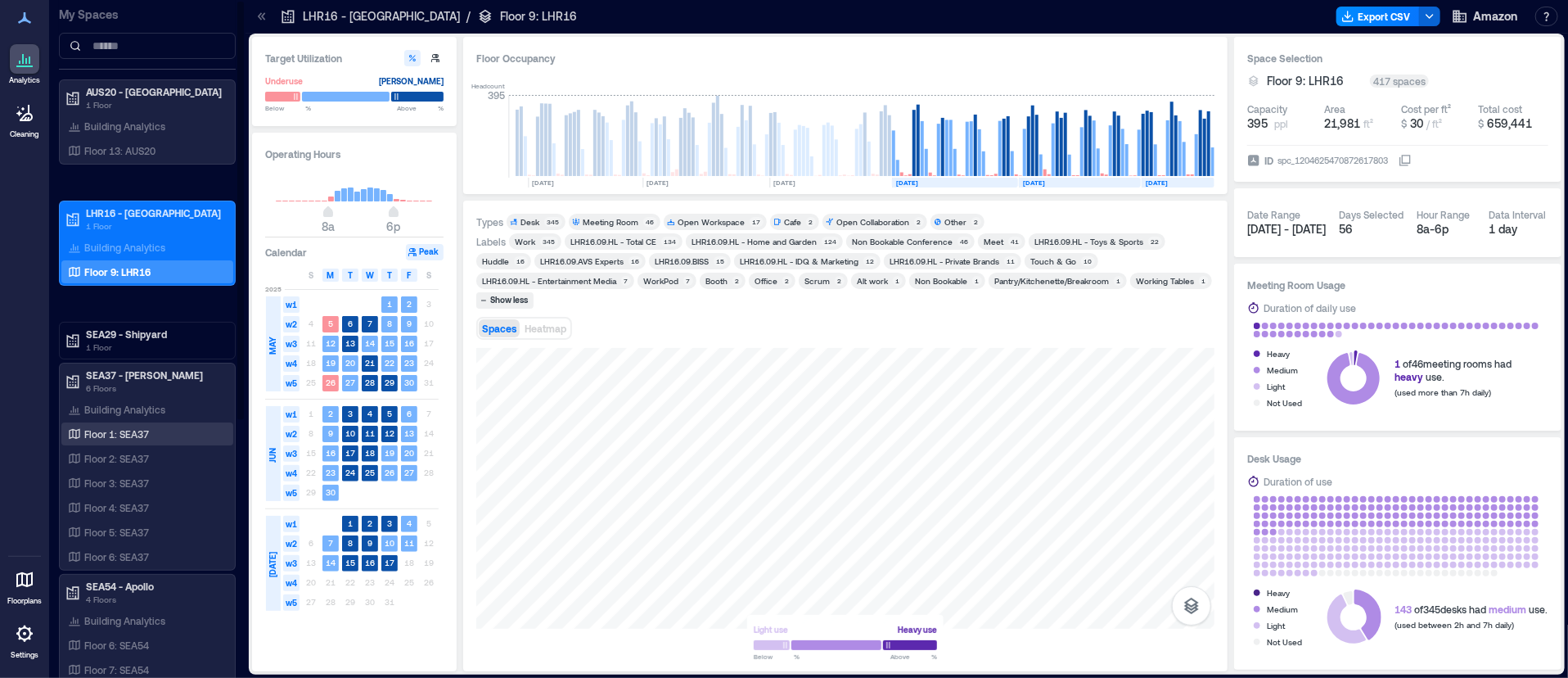 click on "Floor 1: SEA37" at bounding box center [116, 434] 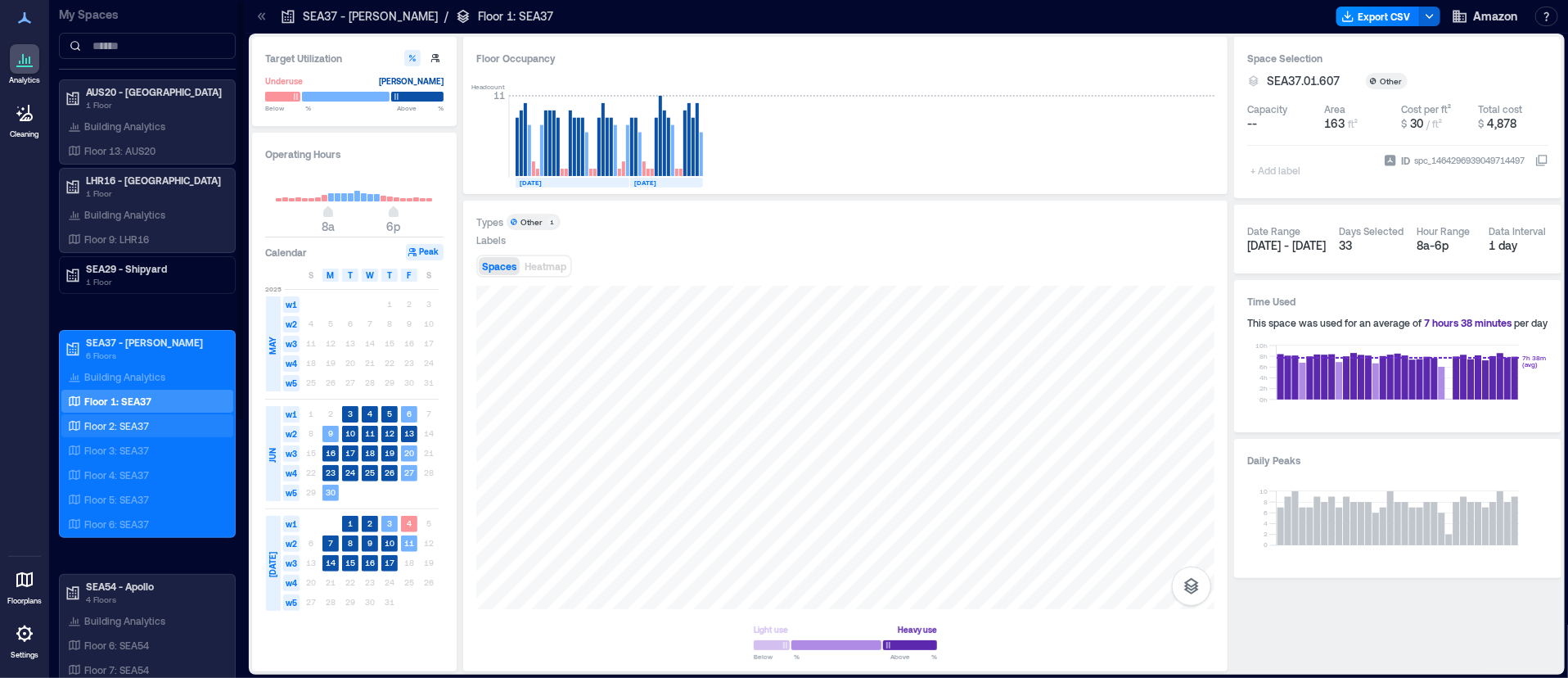 click on "Floor 2: SEA37" at bounding box center [116, 426] 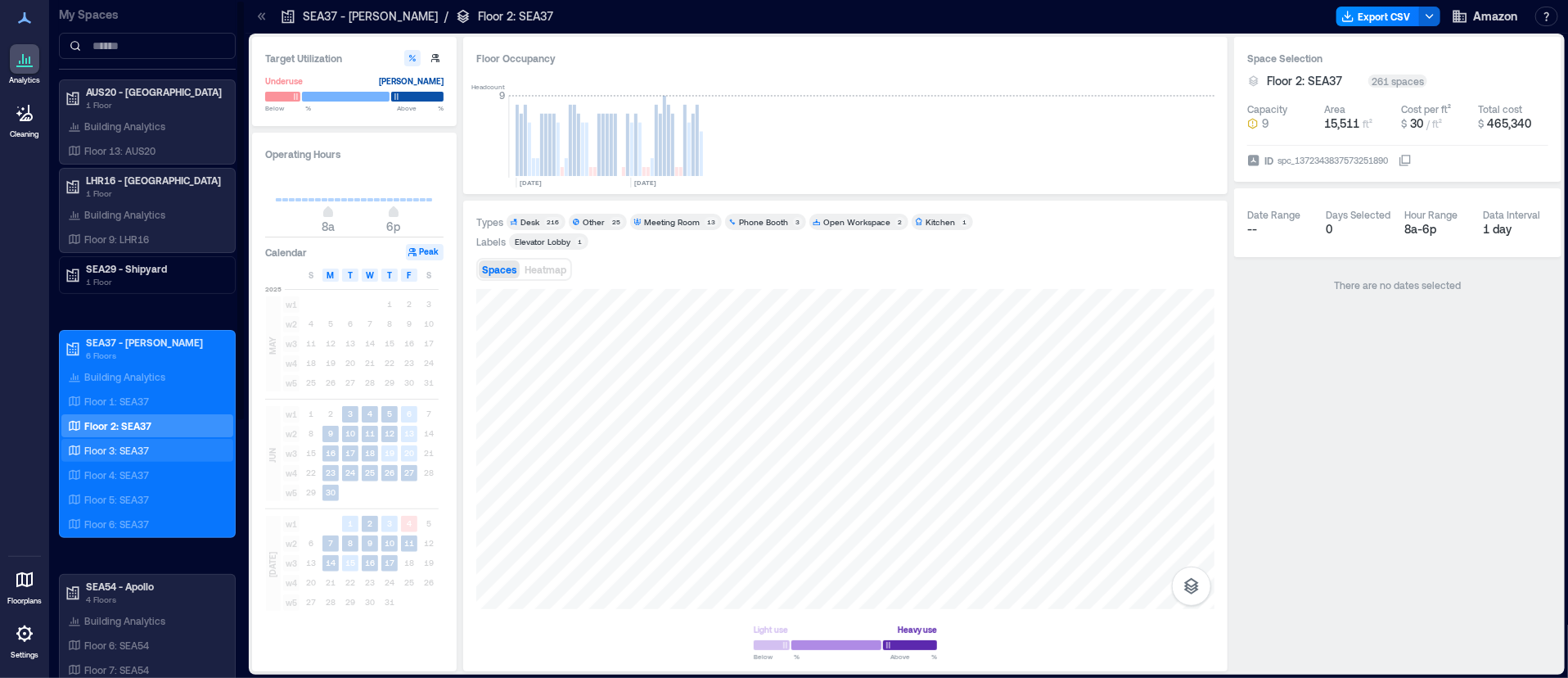 click on "Floor 3: SEA37" at bounding box center [116, 450] 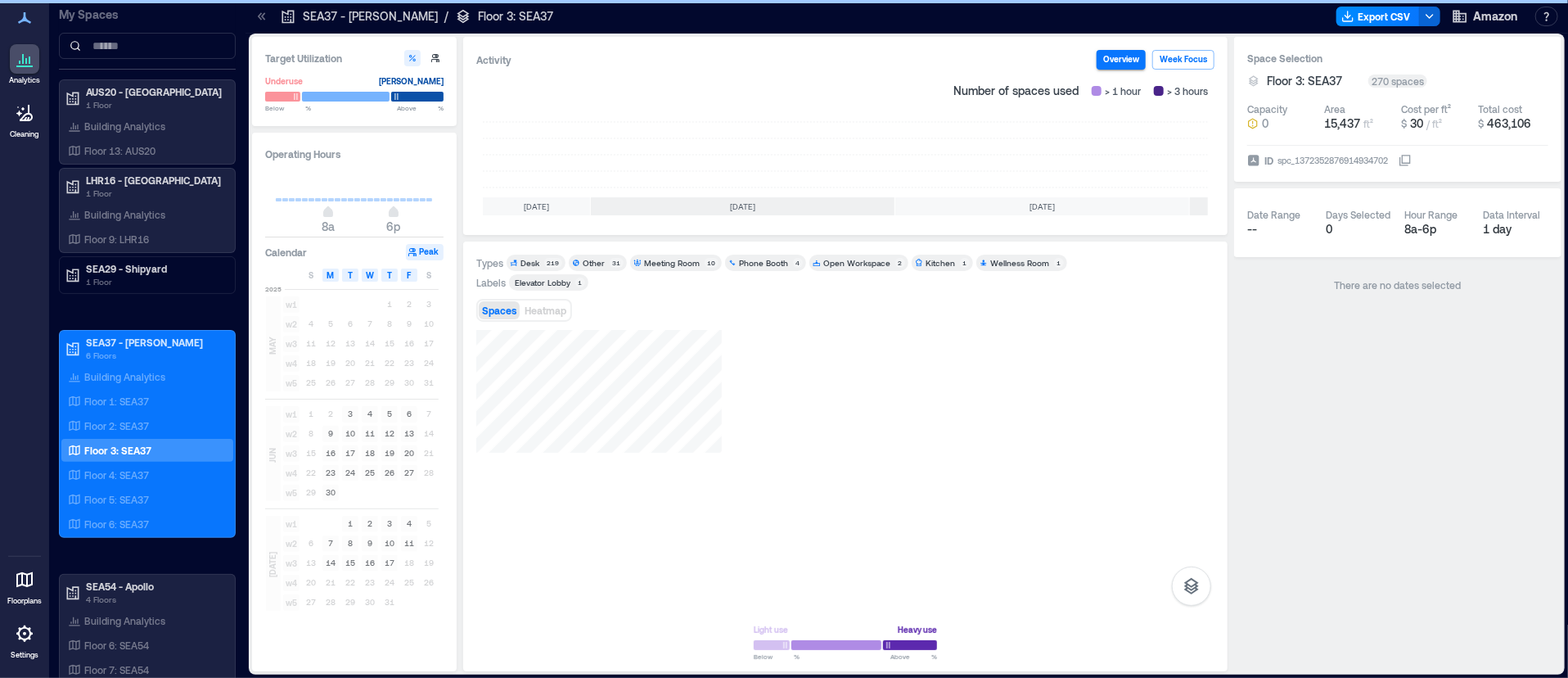 scroll, scrollTop: 0, scrollLeft: 158, axis: horizontal 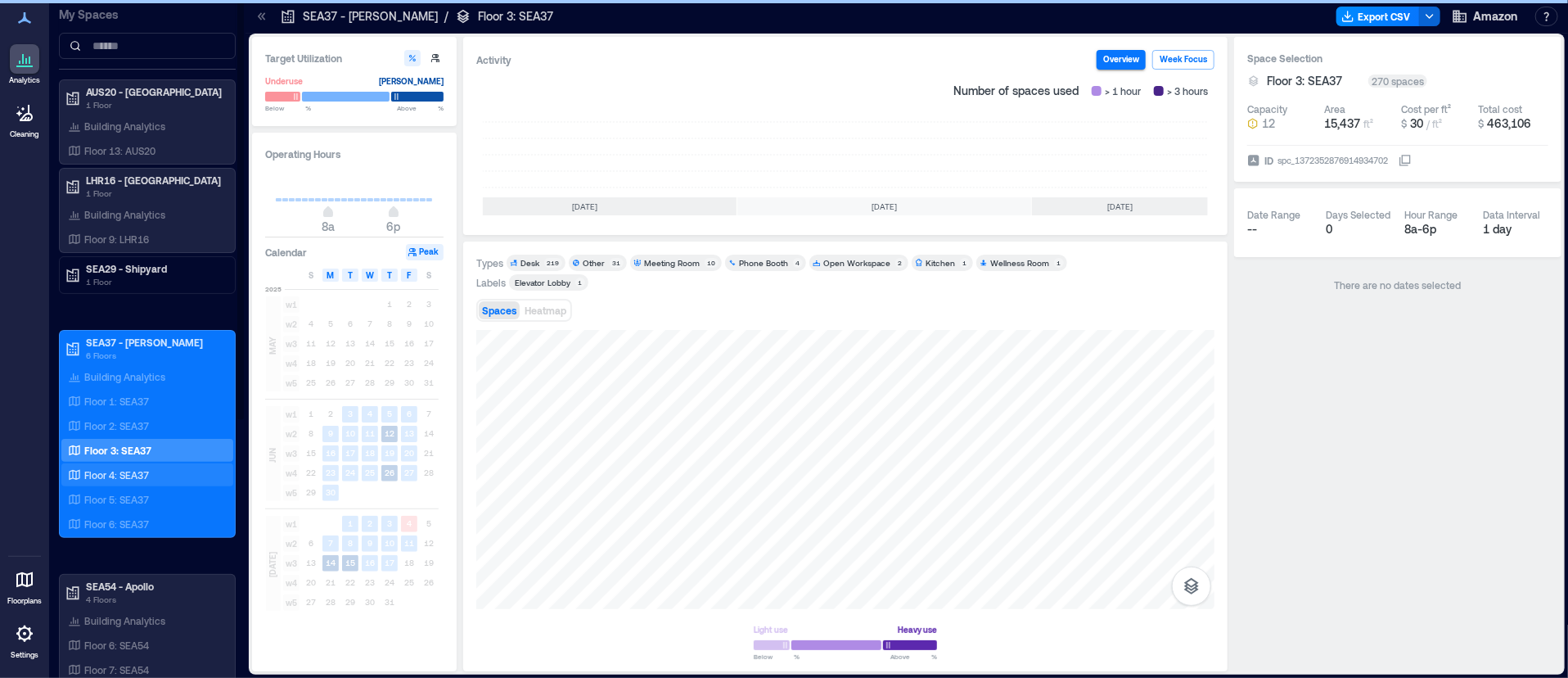 click on "Floor 4: SEA37" at bounding box center (116, 475) 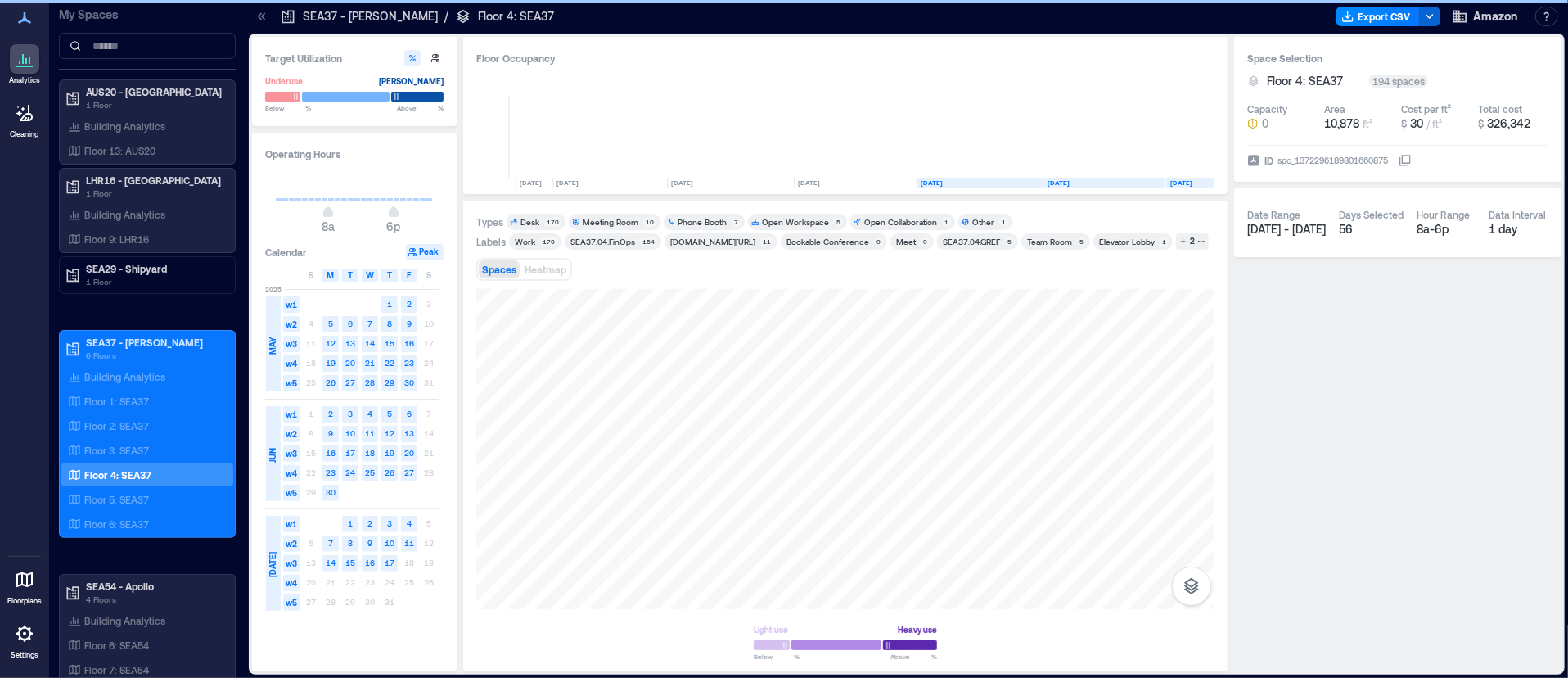 scroll, scrollTop: 0, scrollLeft: 25, axis: horizontal 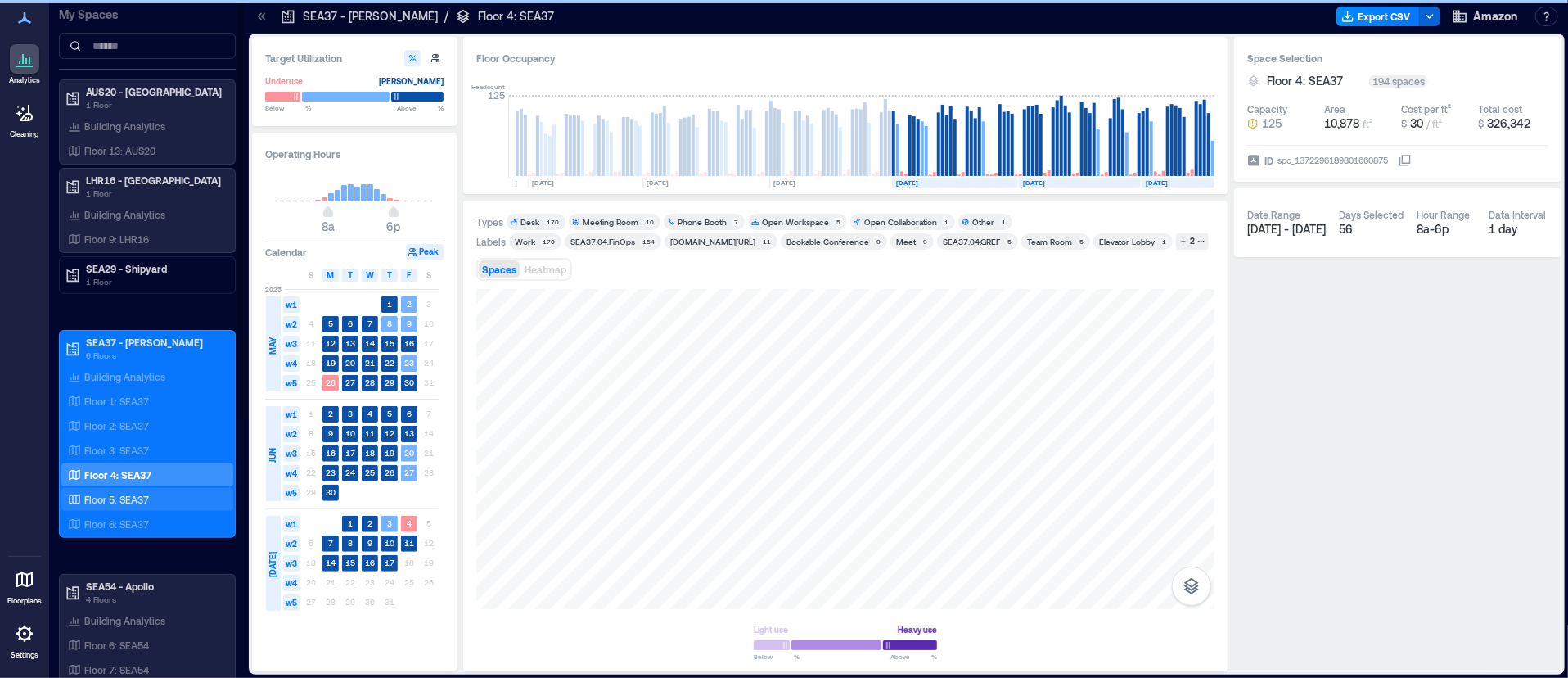 click on "Floor 5: SEA37" at bounding box center [116, 499] 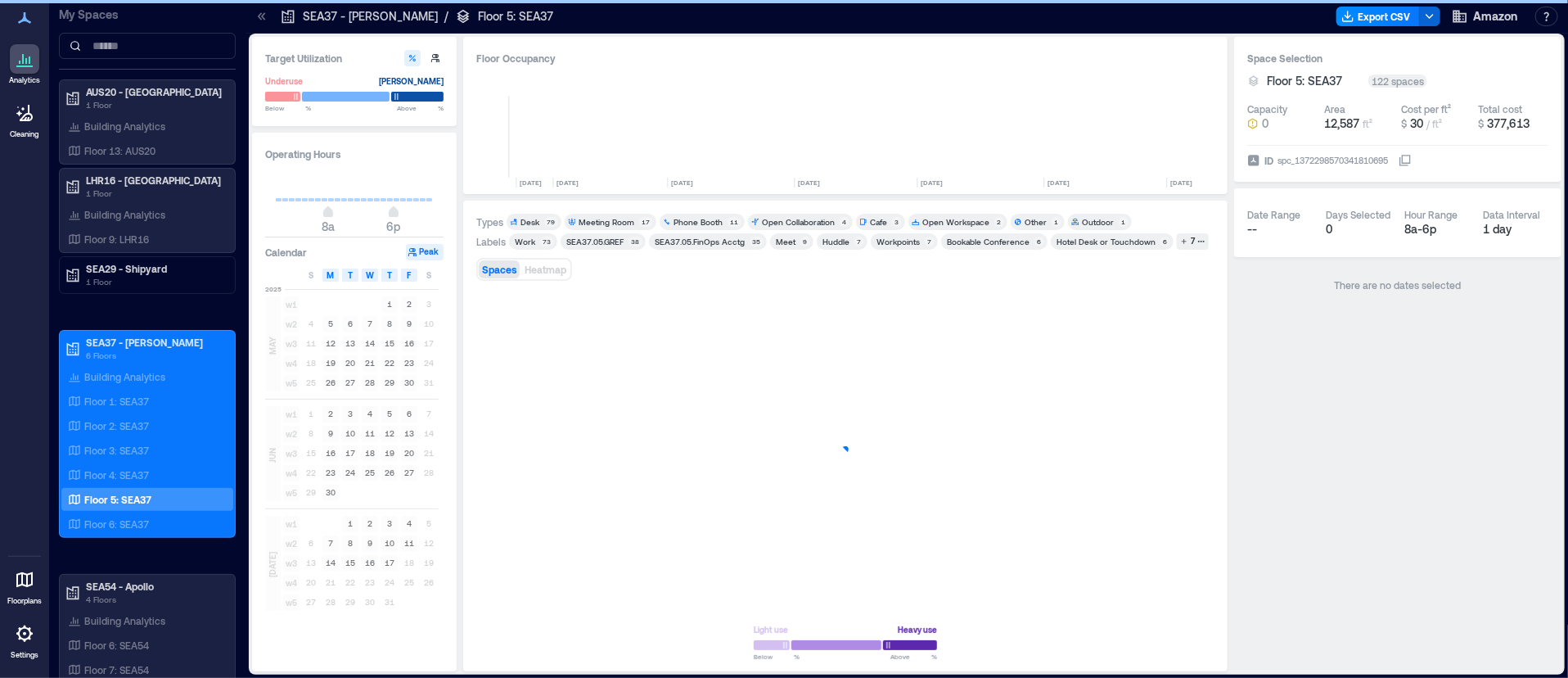 scroll, scrollTop: 0, scrollLeft: 25, axis: horizontal 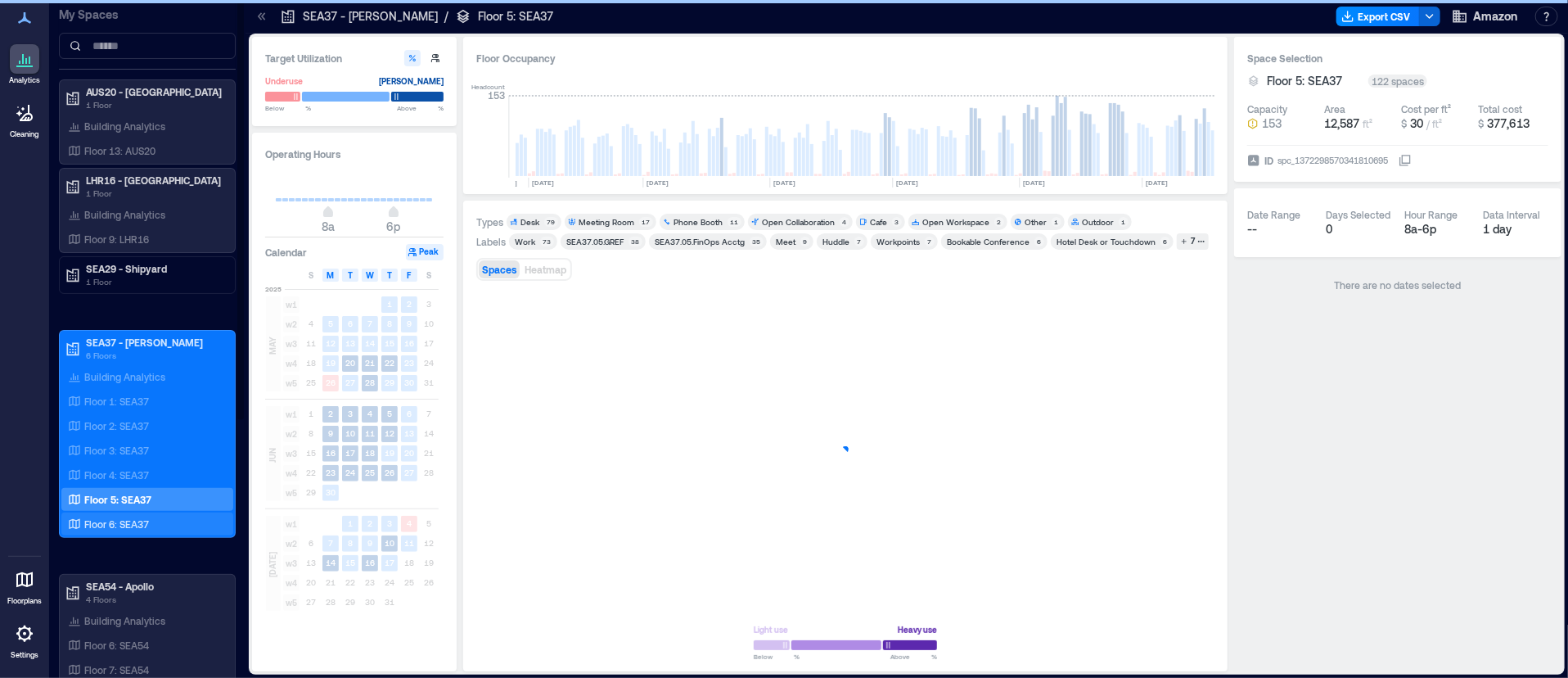 click on "Floor 6: SEA37" at bounding box center (116, 524) 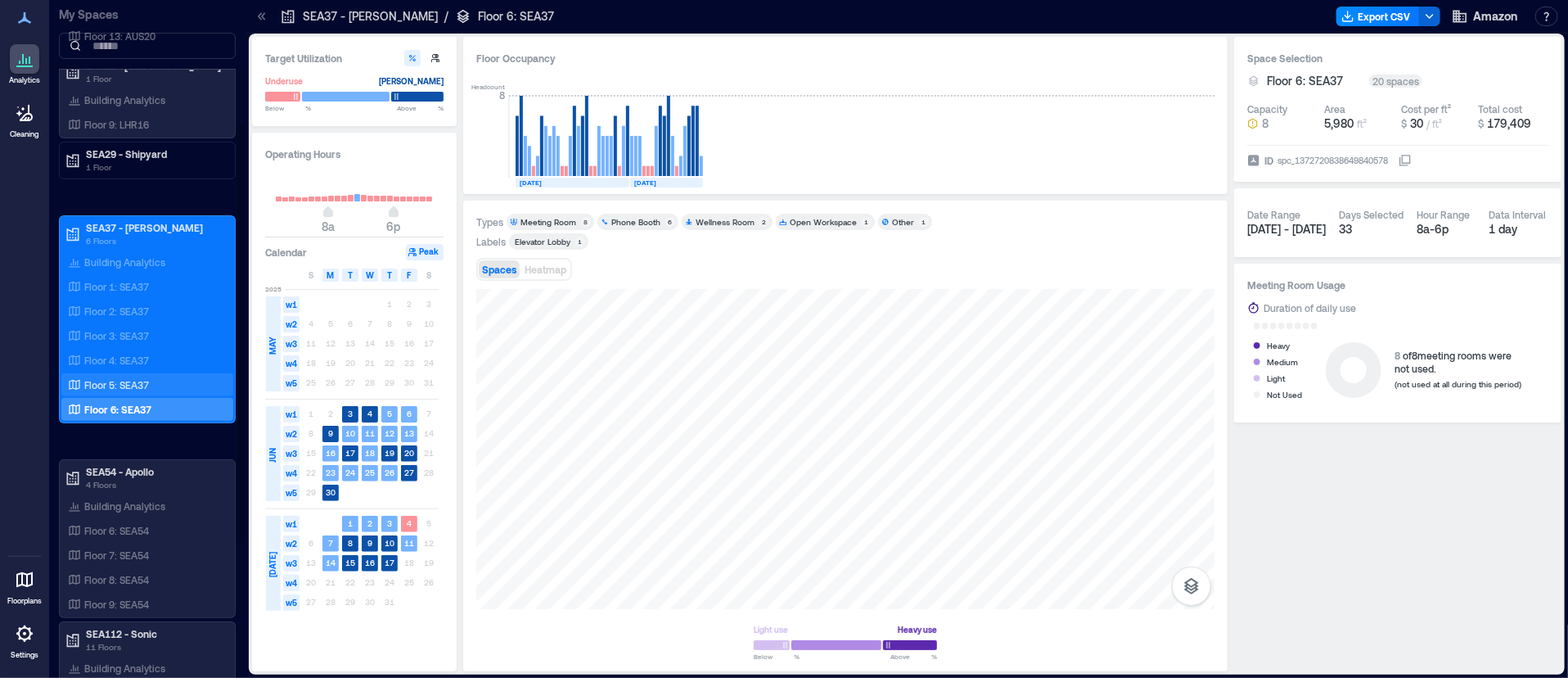 scroll, scrollTop: 205, scrollLeft: 0, axis: vertical 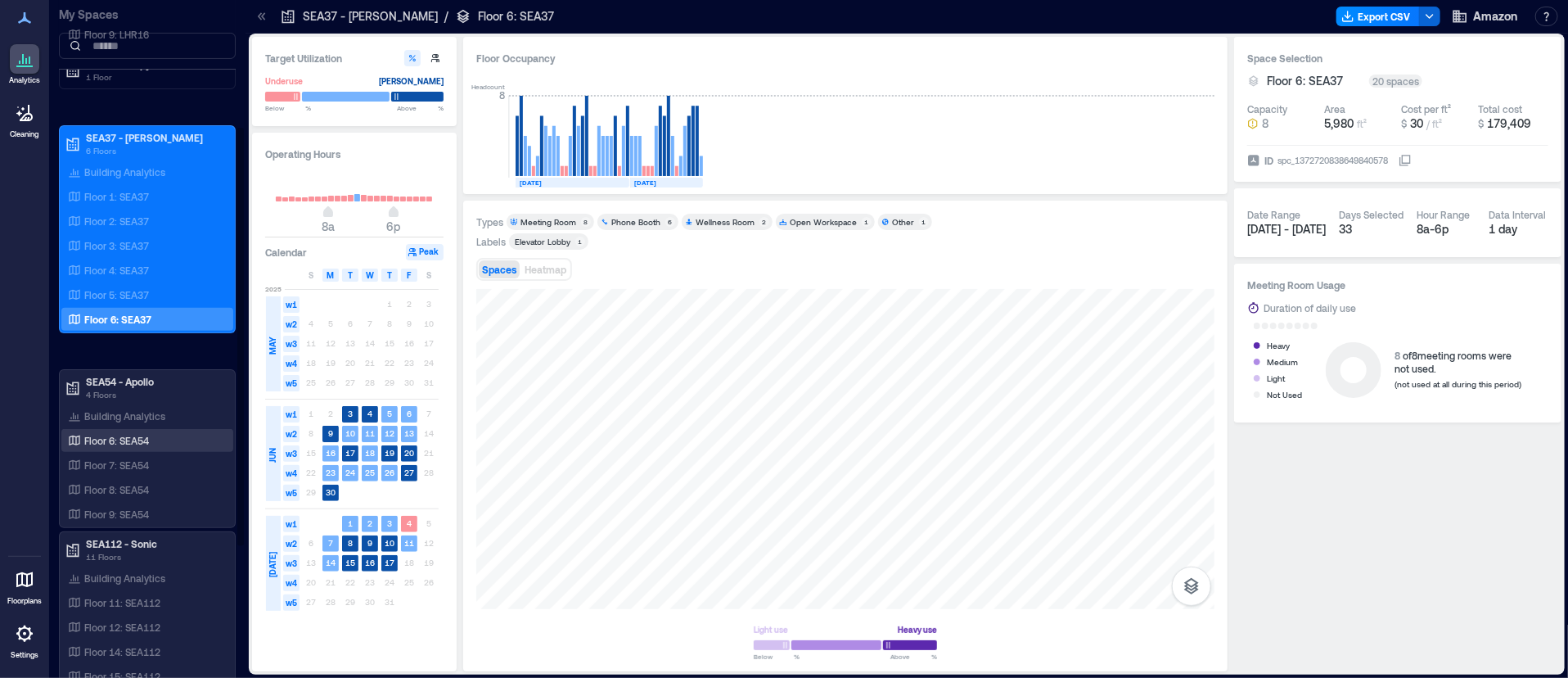 click on "Floor 6: SEA54" at bounding box center (116, 441) 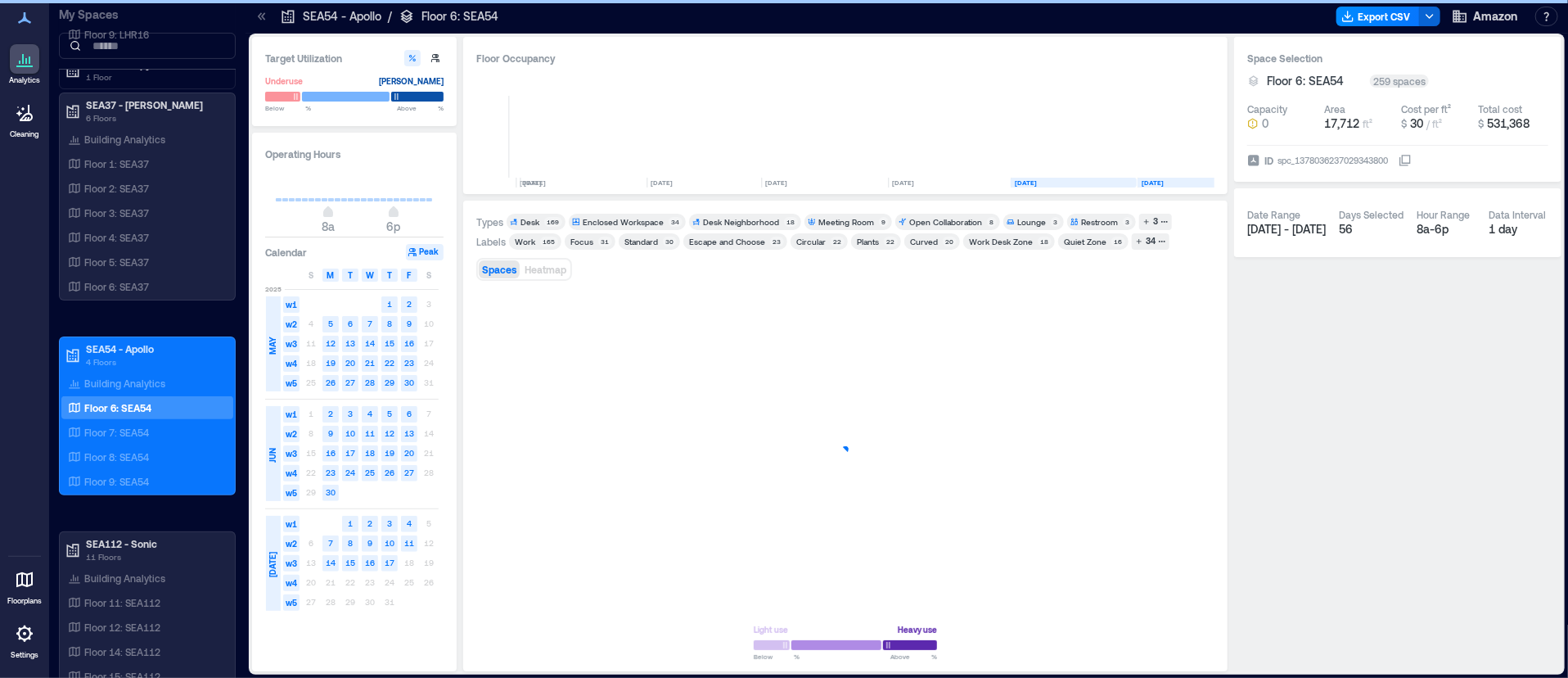 scroll, scrollTop: 0, scrollLeft: 119, axis: horizontal 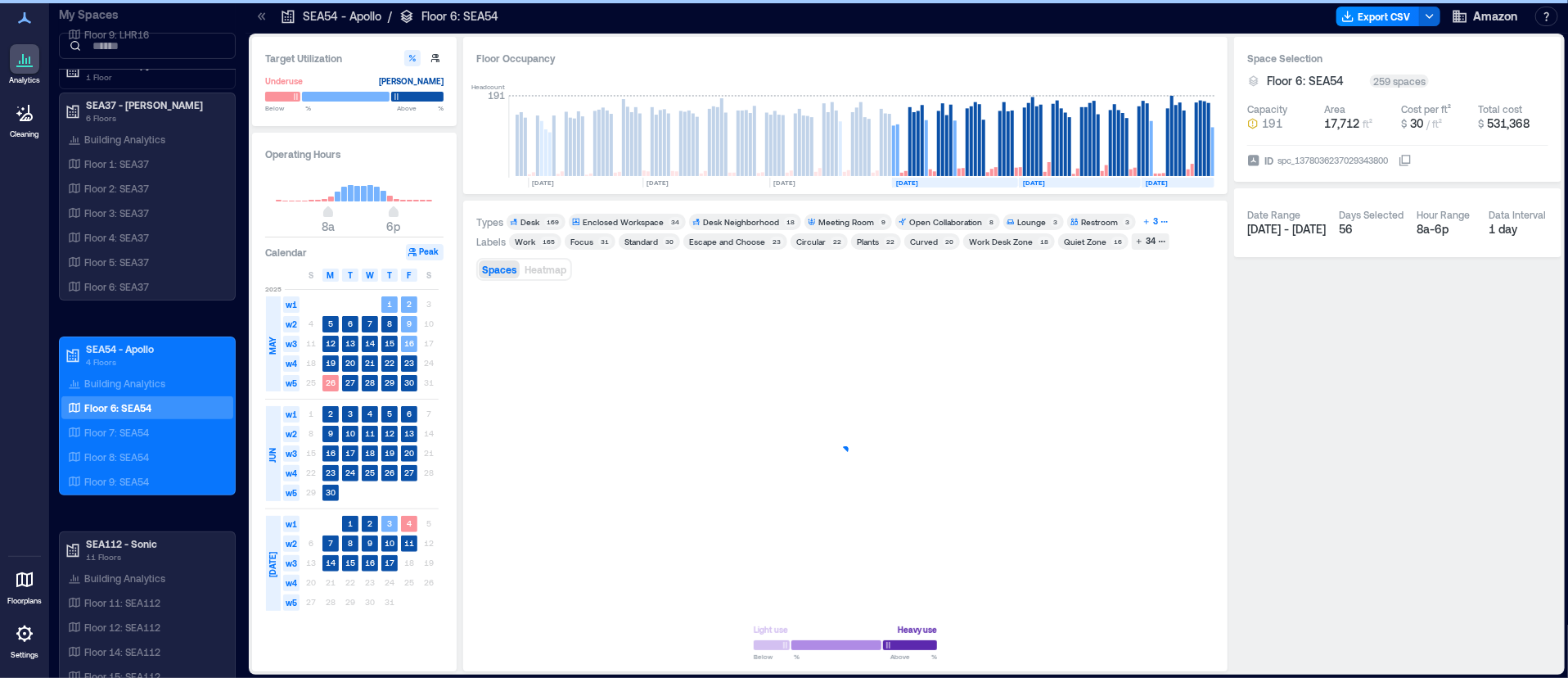 click on "3" at bounding box center [1156, 222] 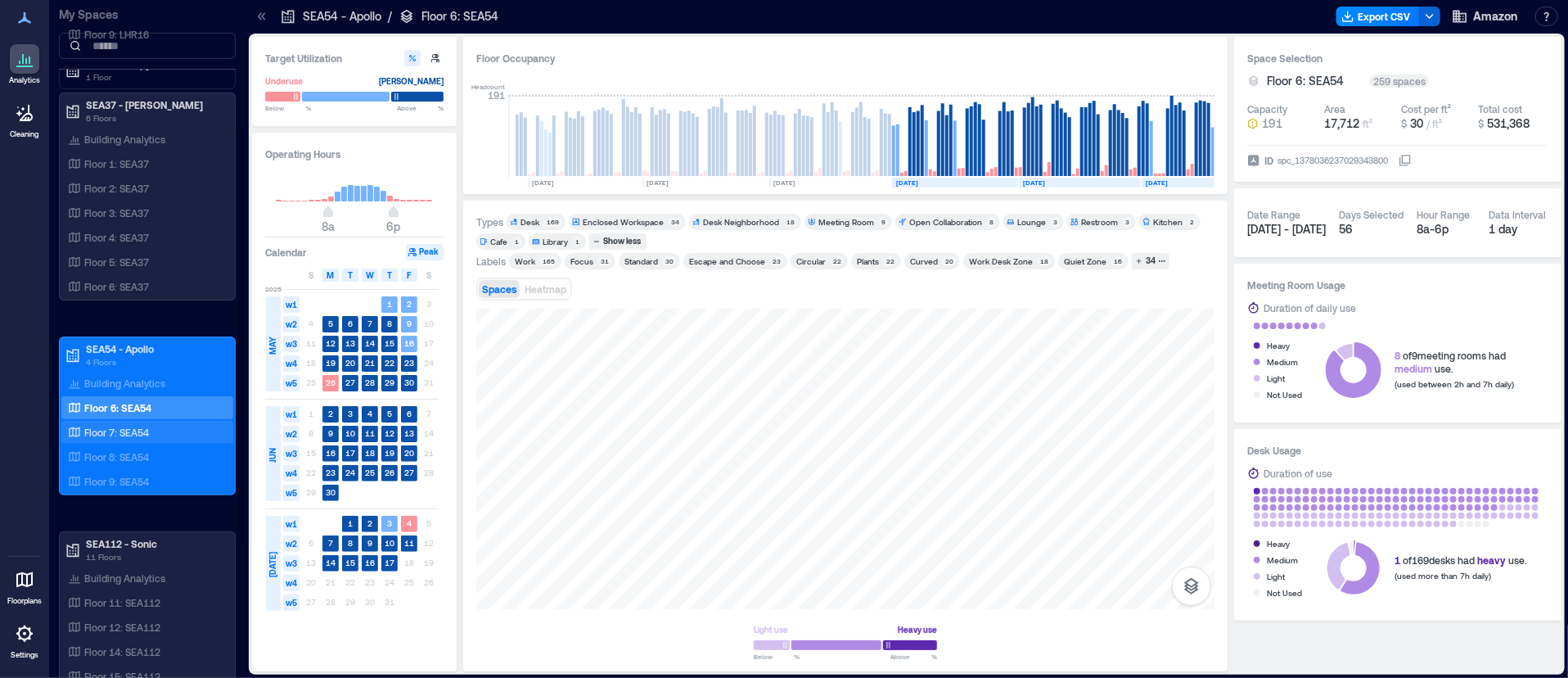 click on "Floor 7: SEA54" at bounding box center [116, 432] 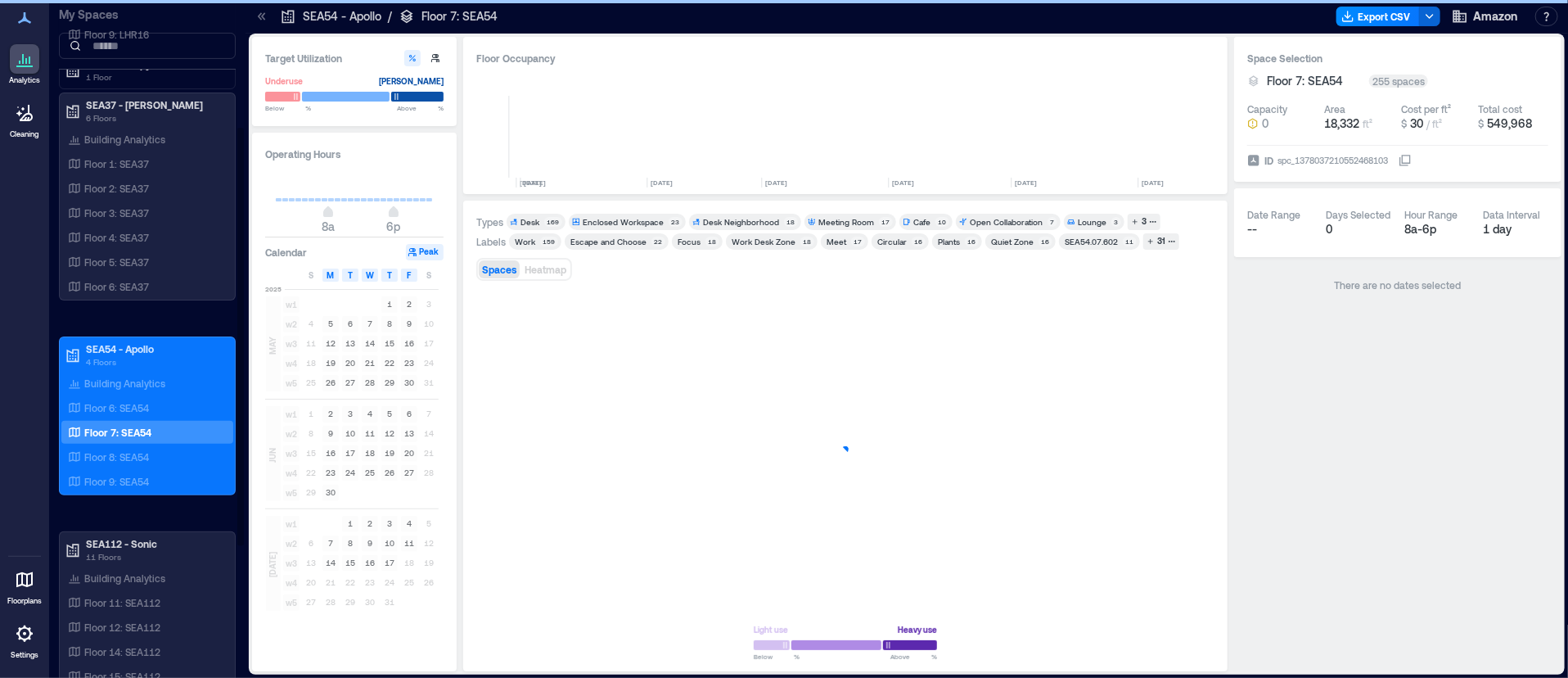 scroll, scrollTop: 0, scrollLeft: 119, axis: horizontal 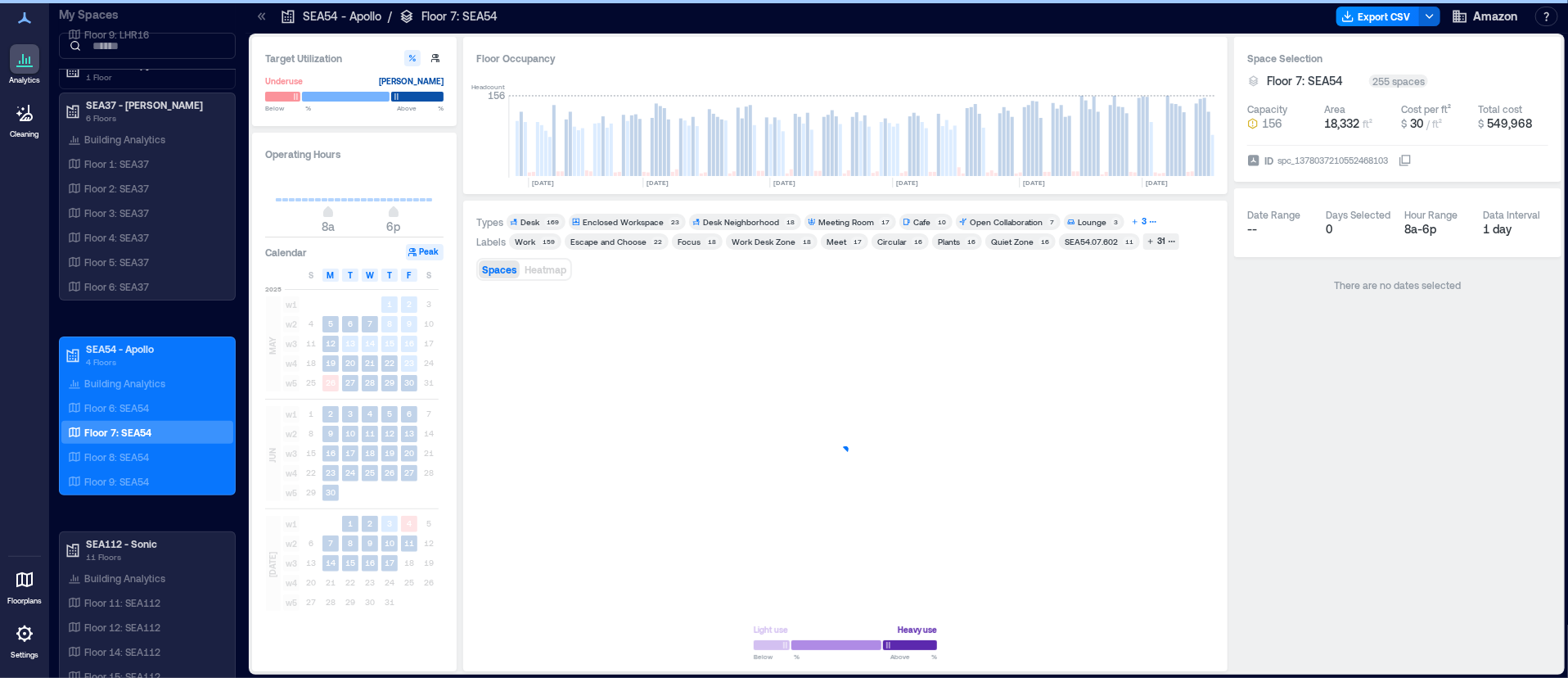 click 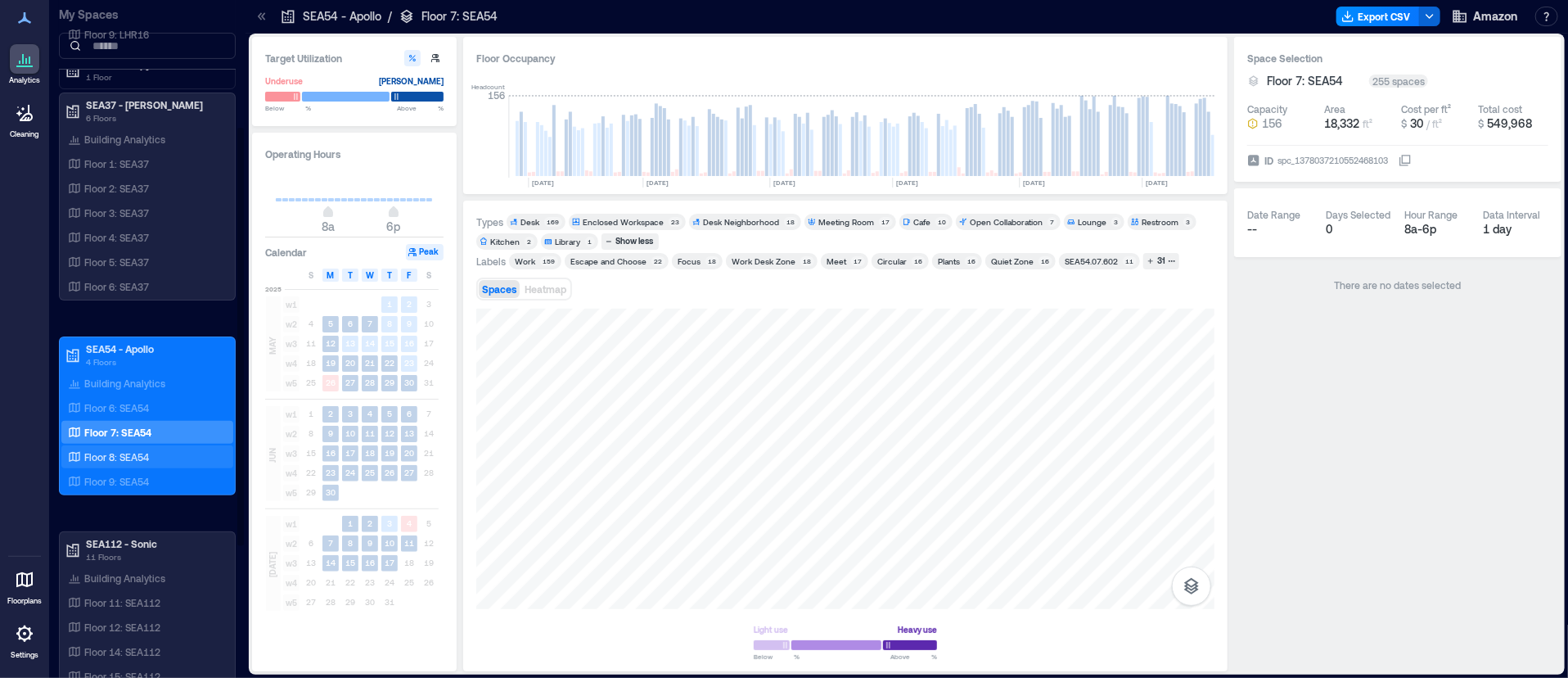 click on "Floor 8: SEA54" at bounding box center [144, 457] 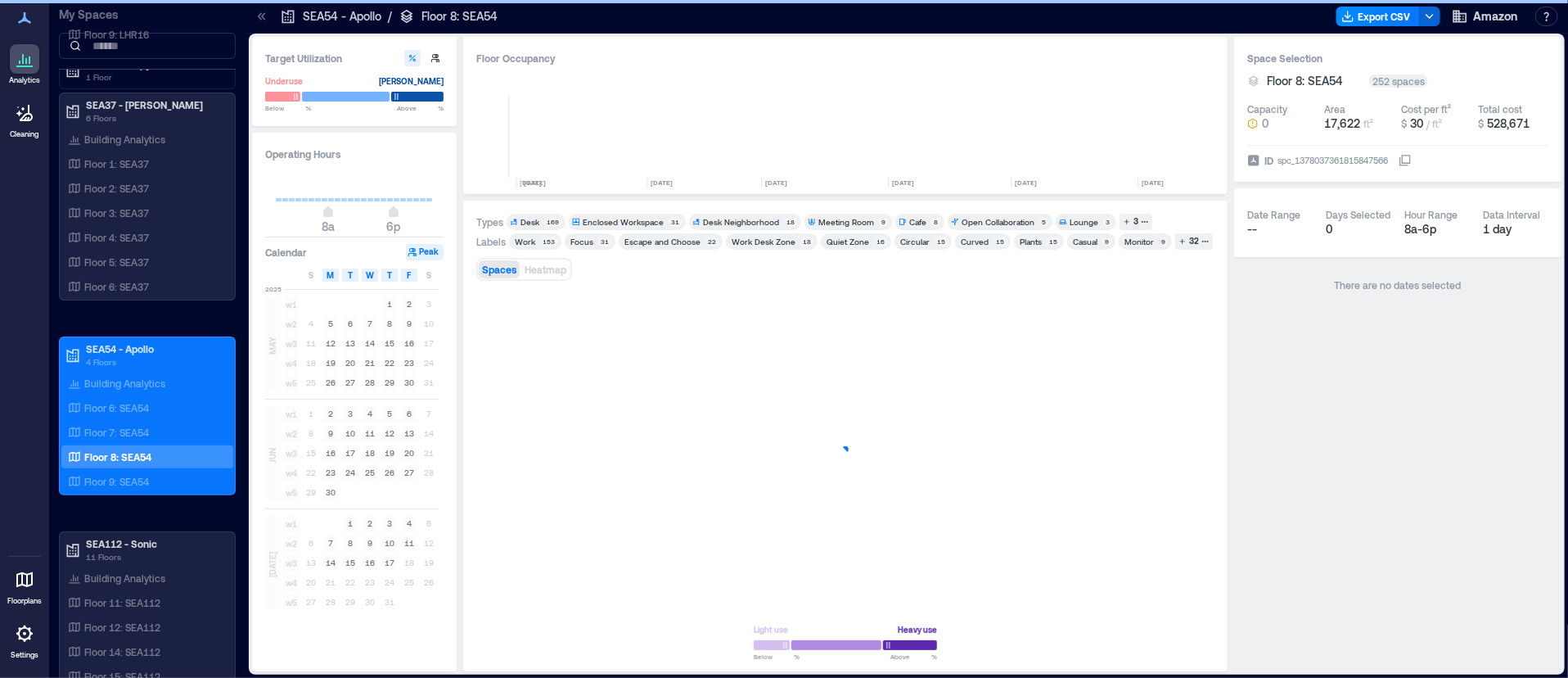 scroll, scrollTop: 0, scrollLeft: 119, axis: horizontal 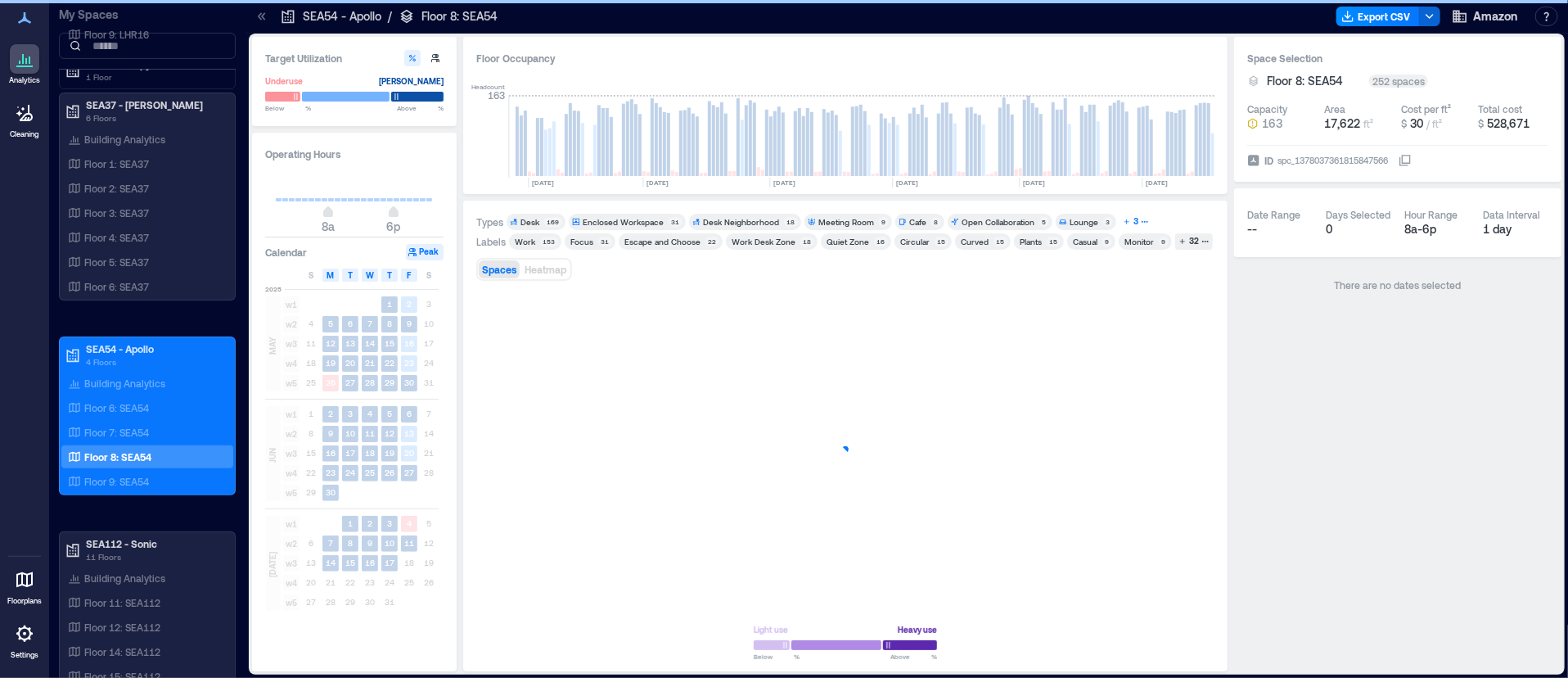 click 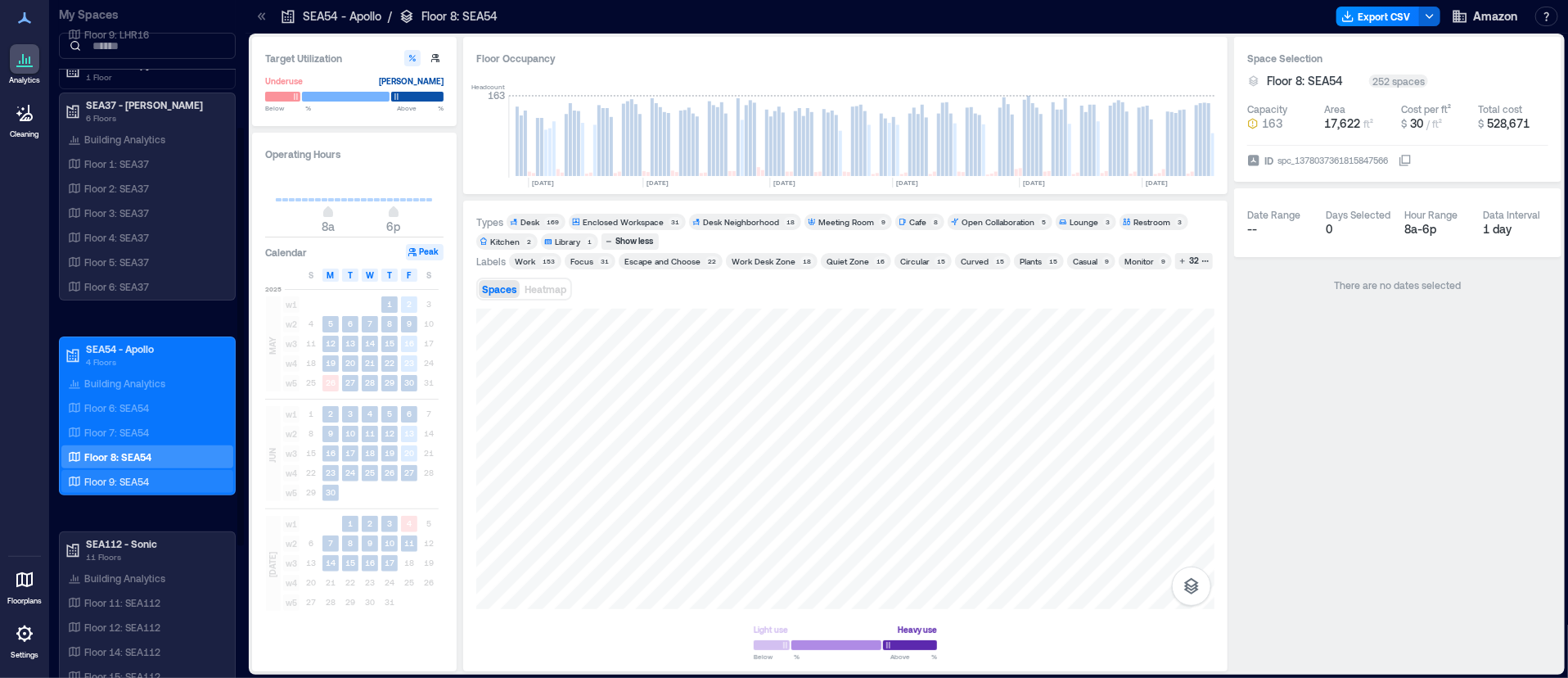 click on "Floor 9: SEA54" at bounding box center [116, 481] 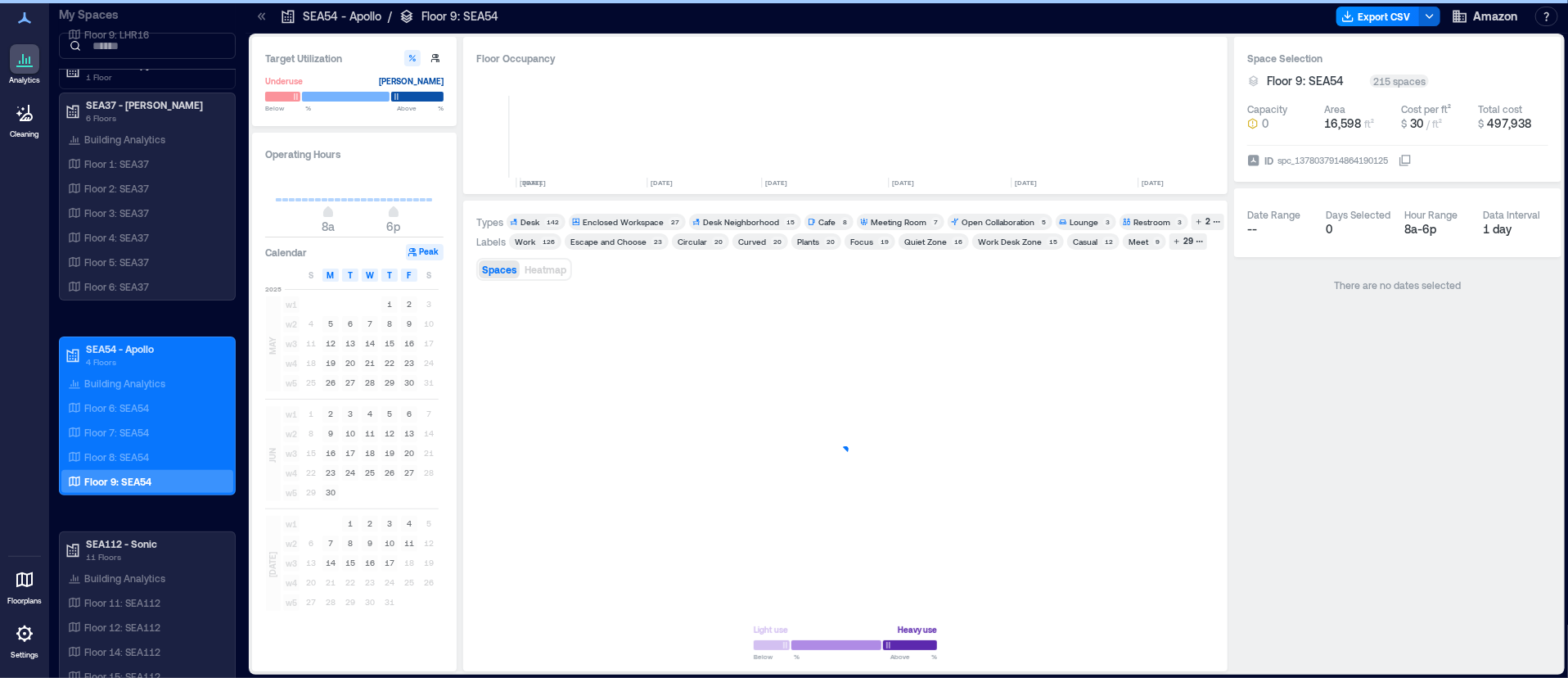 scroll, scrollTop: 0, scrollLeft: 119, axis: horizontal 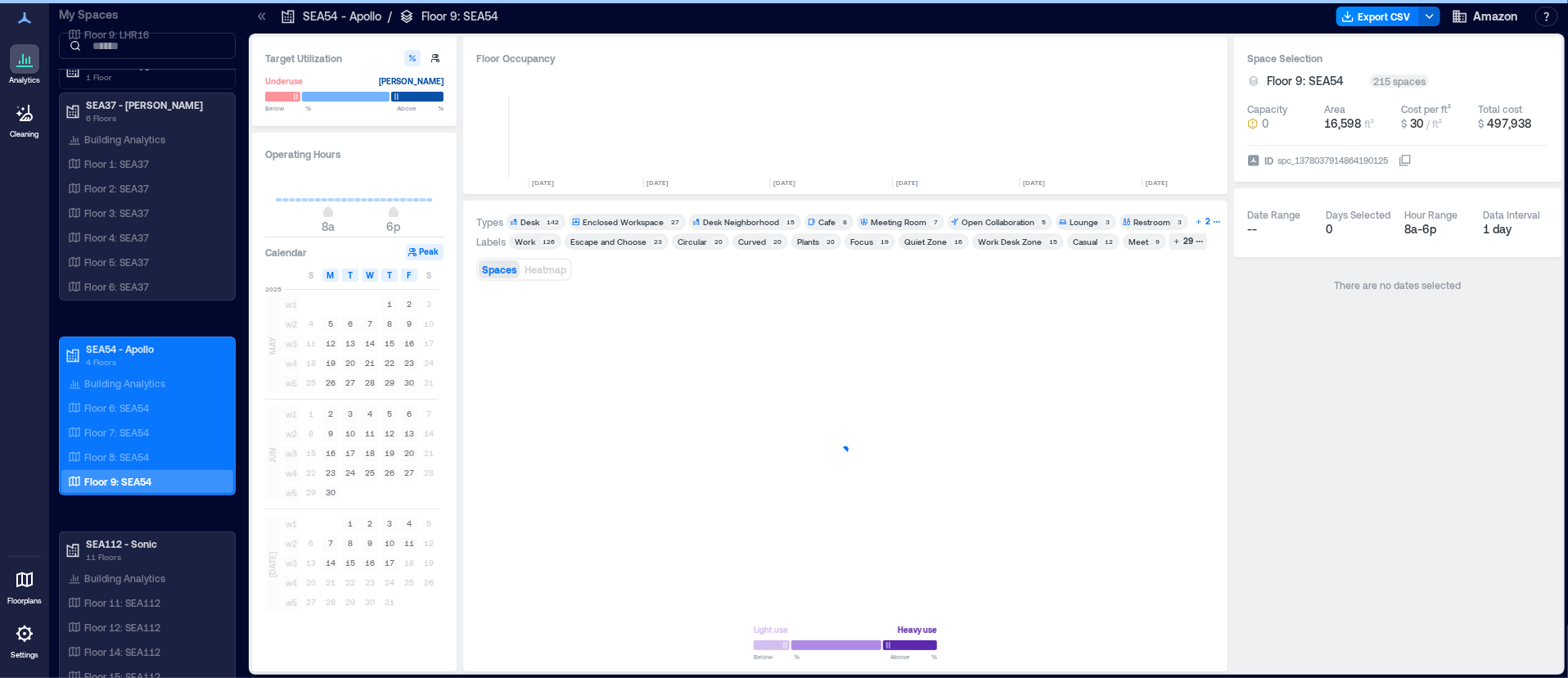 click on "2" at bounding box center (1208, 222) 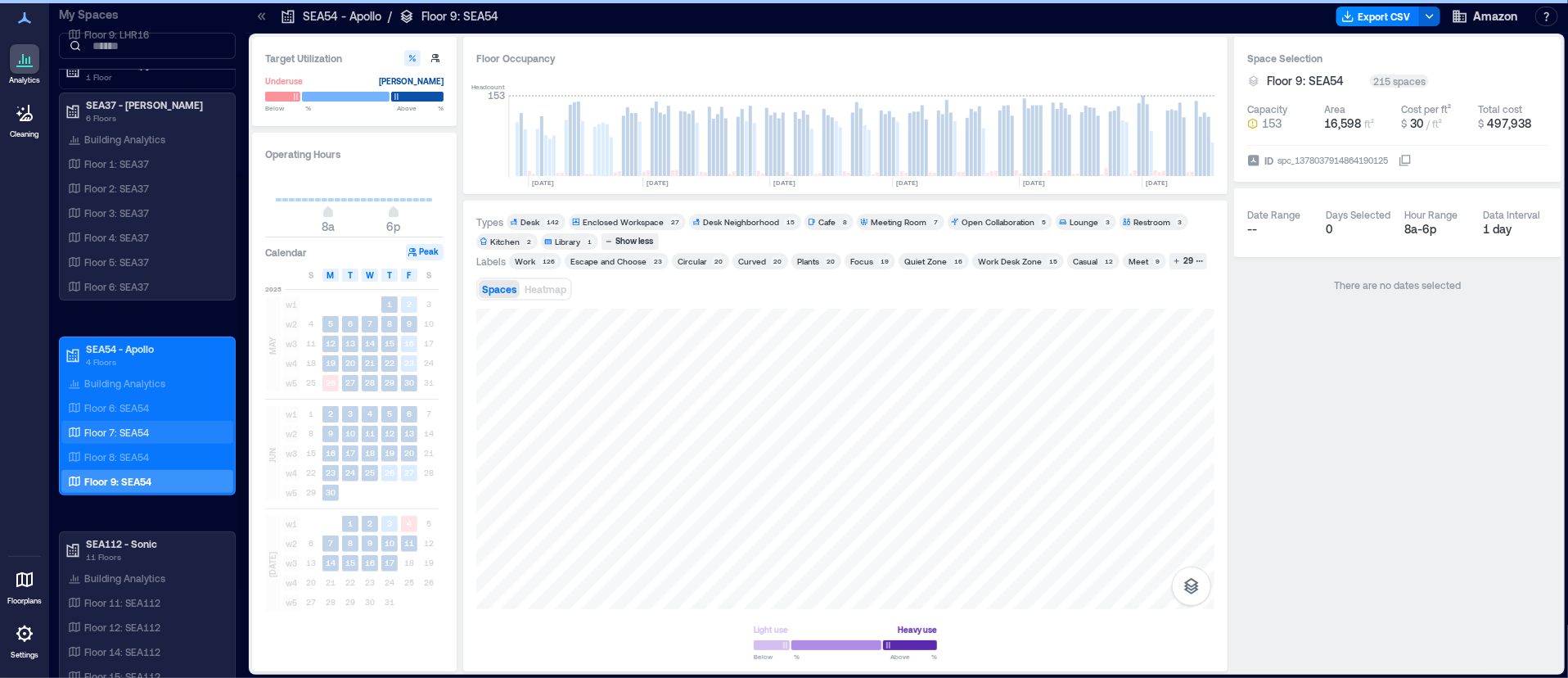 scroll, scrollTop: 409, scrollLeft: 0, axis: vertical 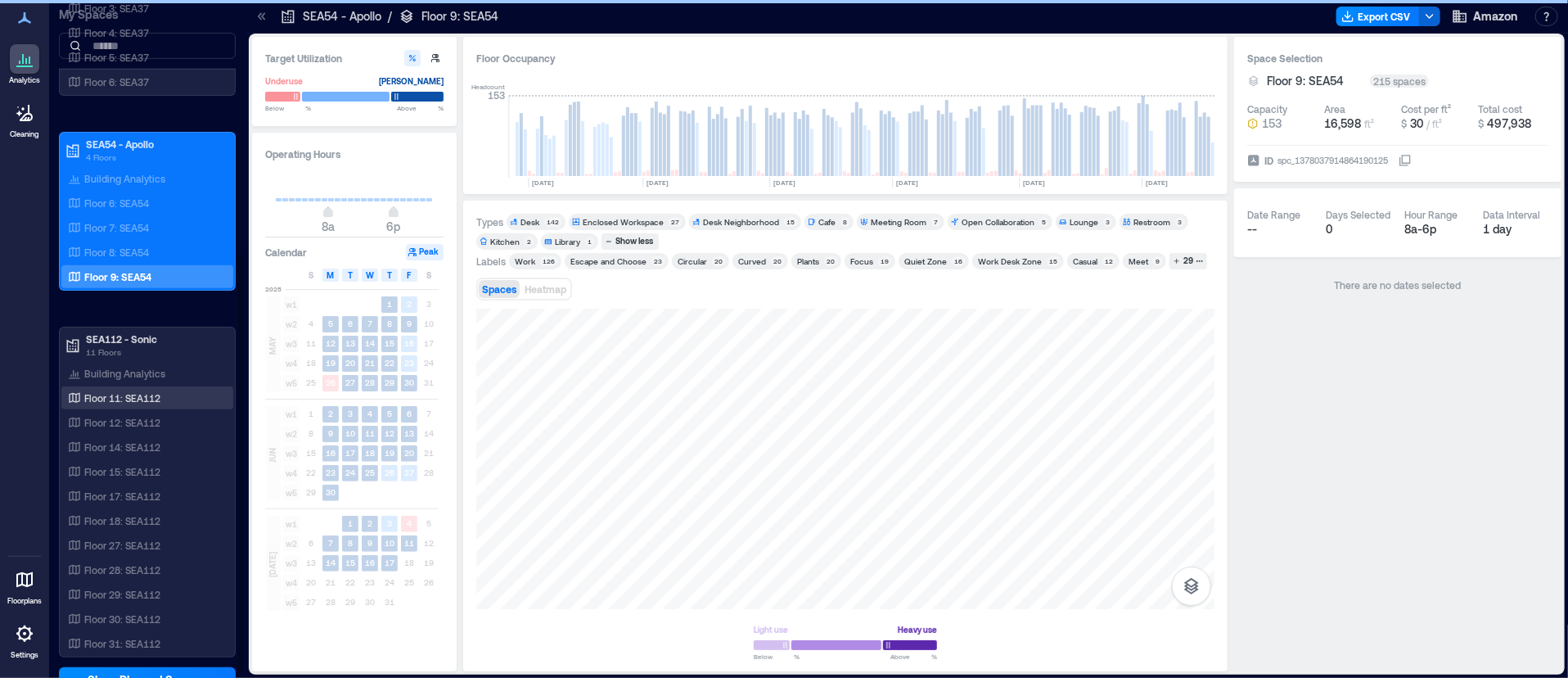 click on "Floor 11: SEA112" at bounding box center (122, 398) 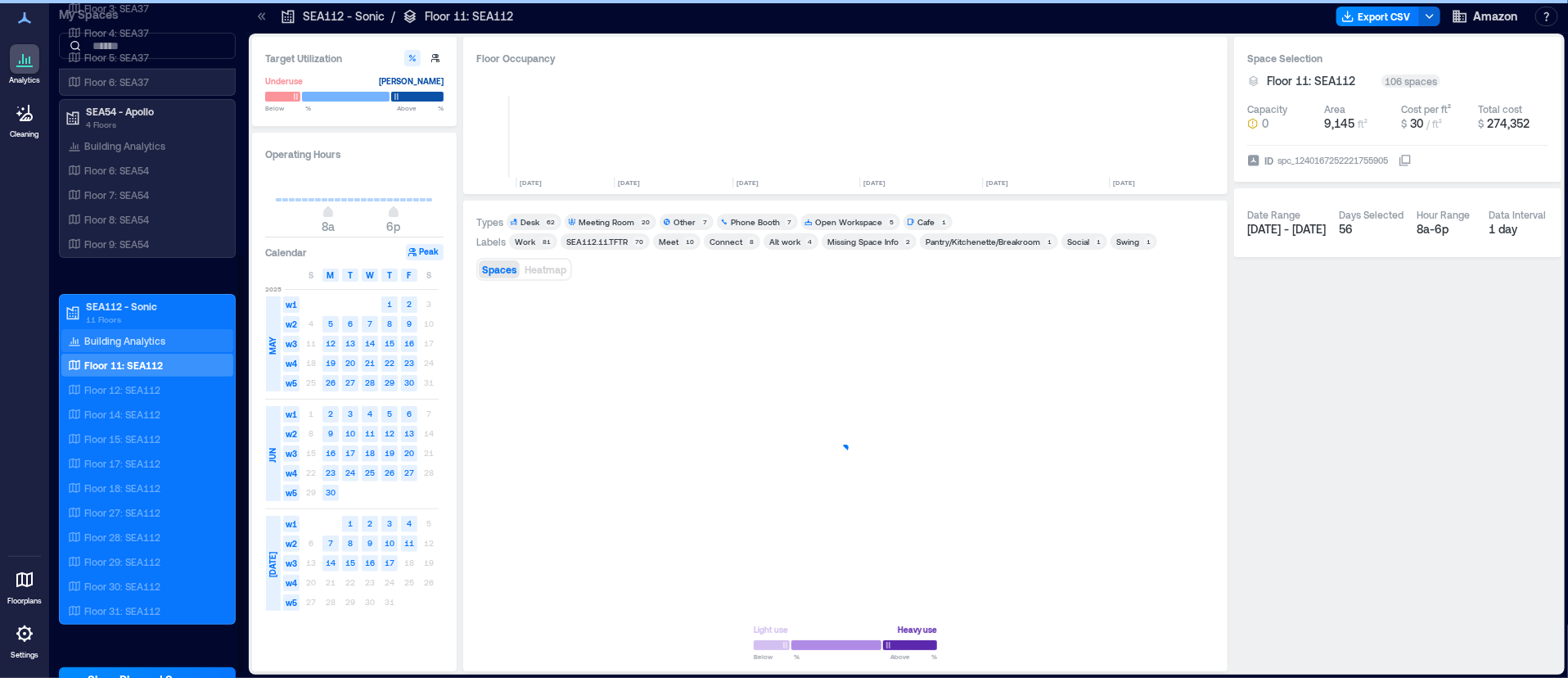 scroll, scrollTop: 0, scrollLeft: 1584, axis: horizontal 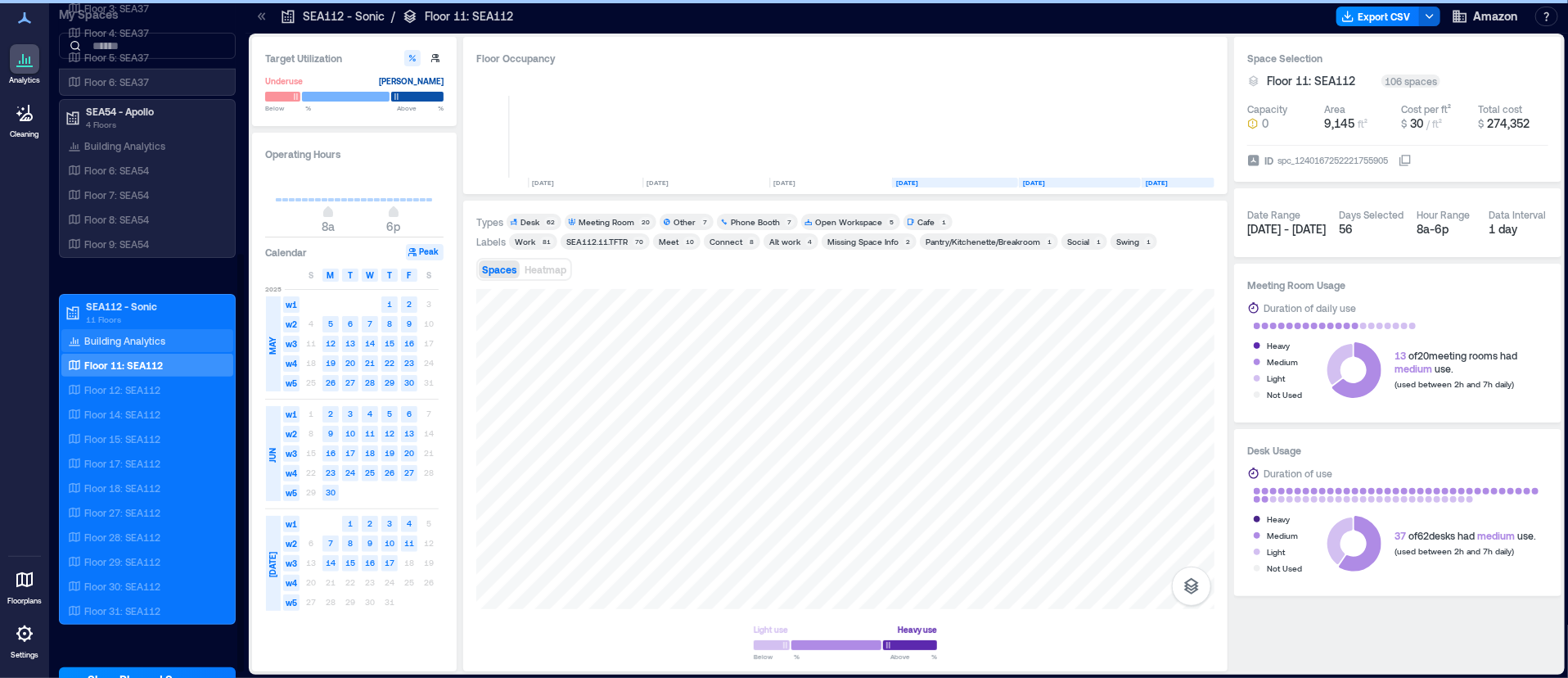 click on "Building Analytics" at bounding box center [124, 341] 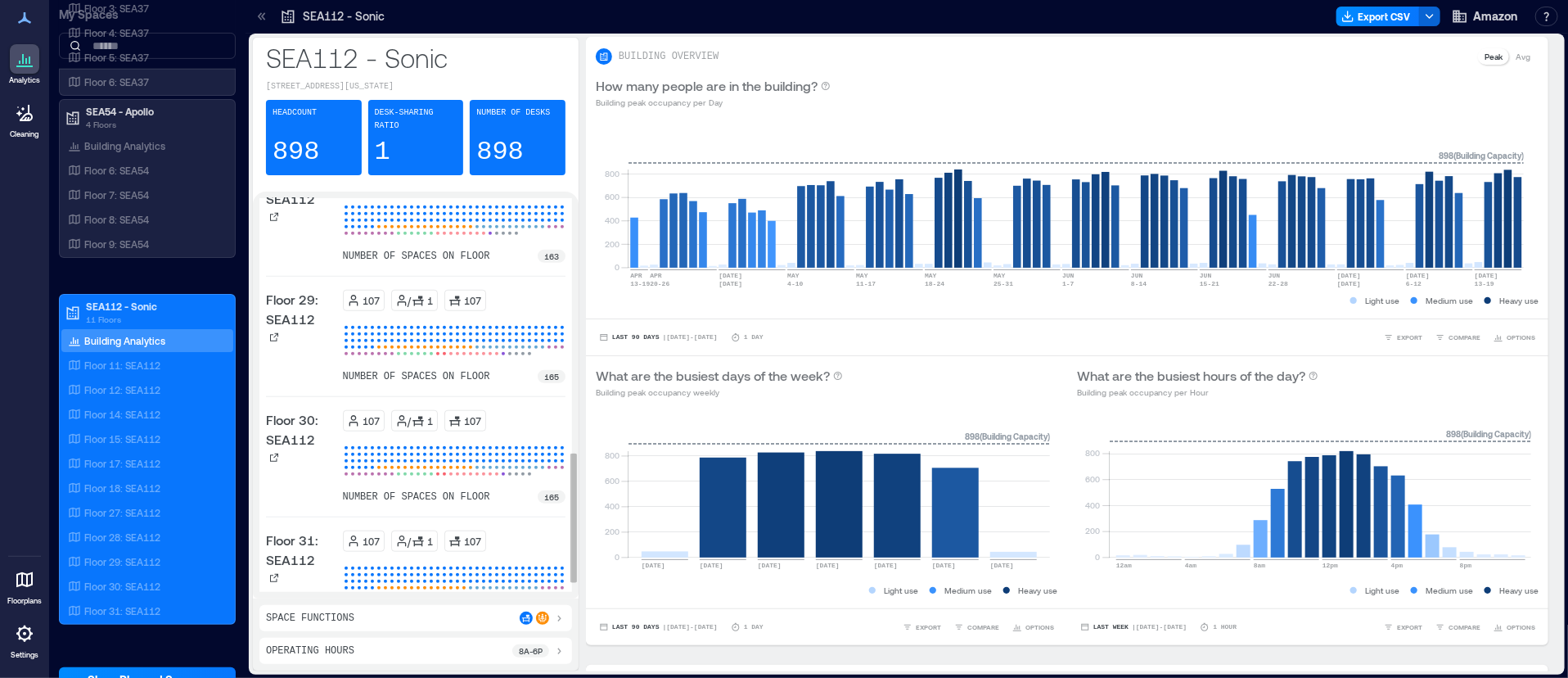 scroll, scrollTop: 848, scrollLeft: 0, axis: vertical 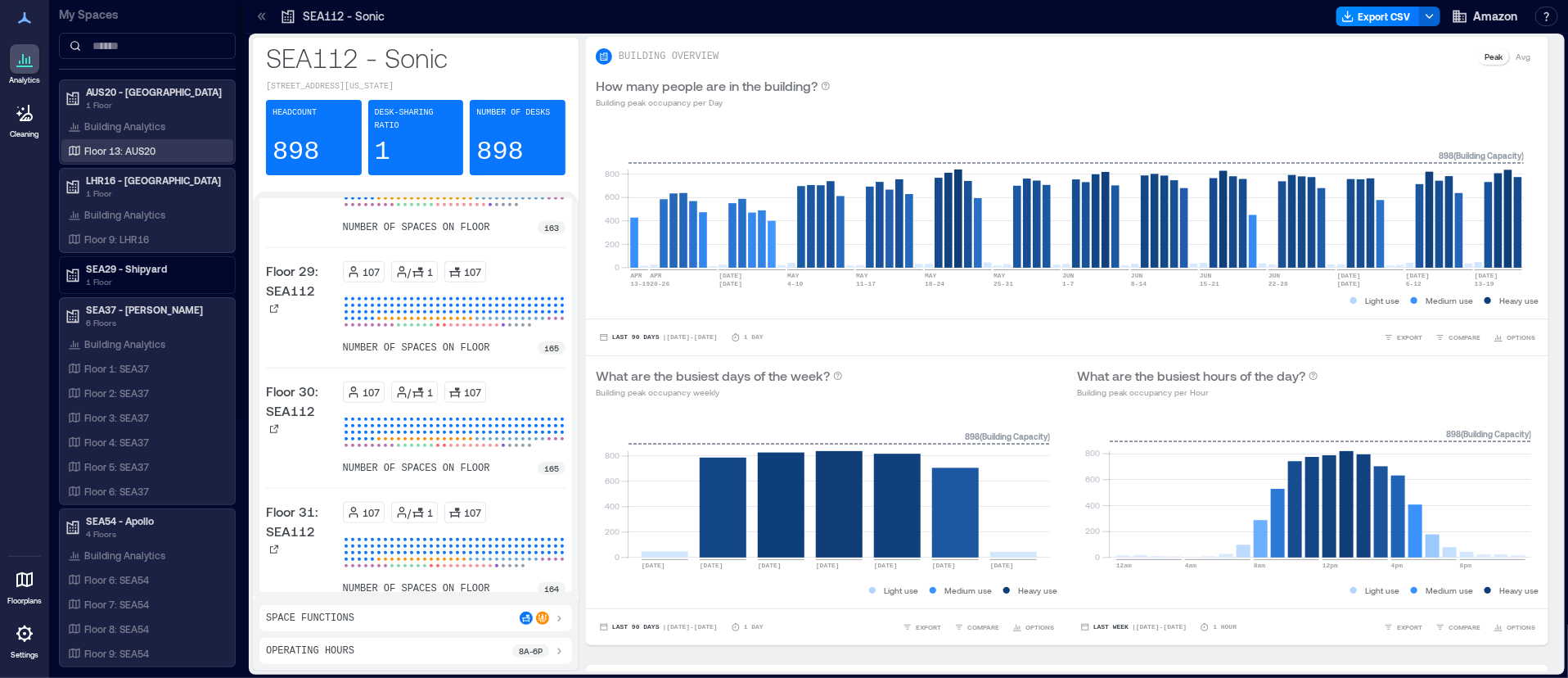 click on "Floor 13: AUS20" at bounding box center [119, 151] 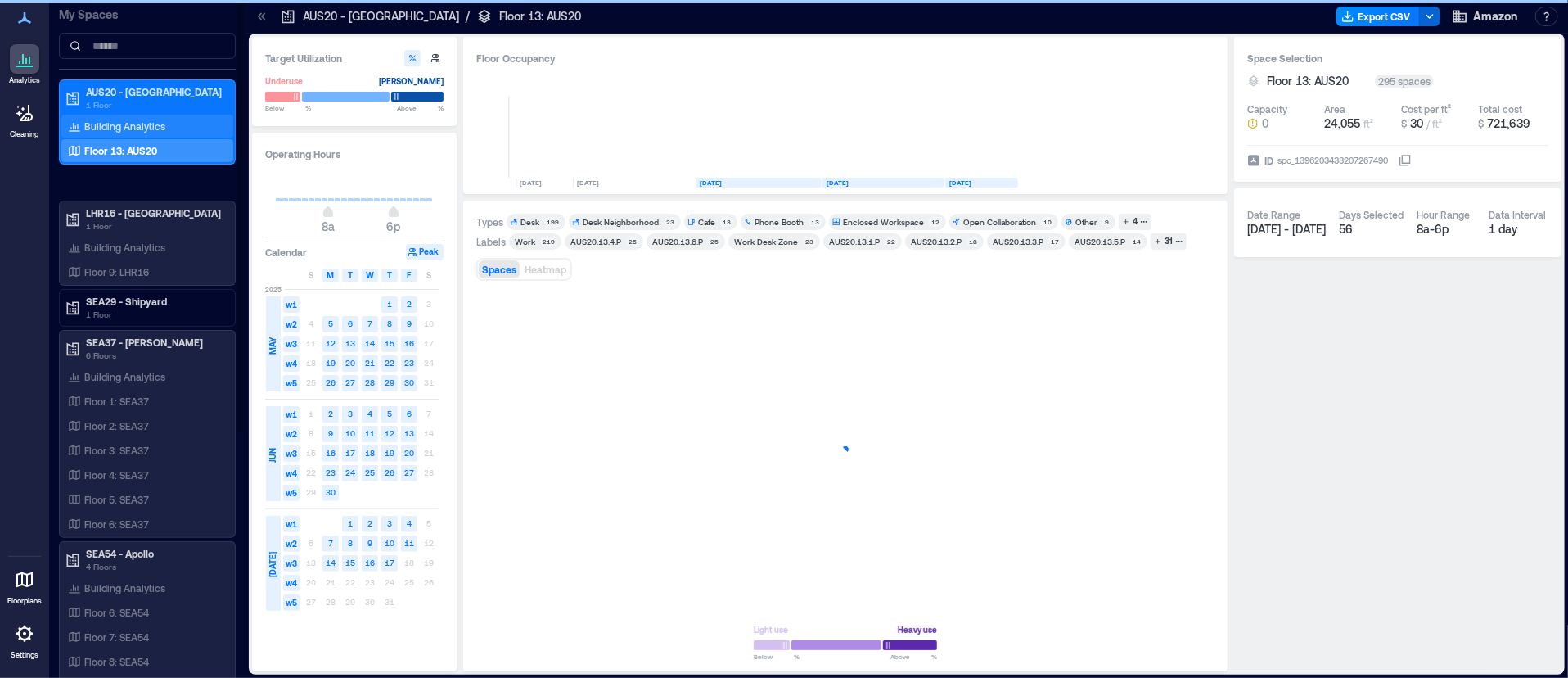 click on "Building Analytics" at bounding box center (124, 126) 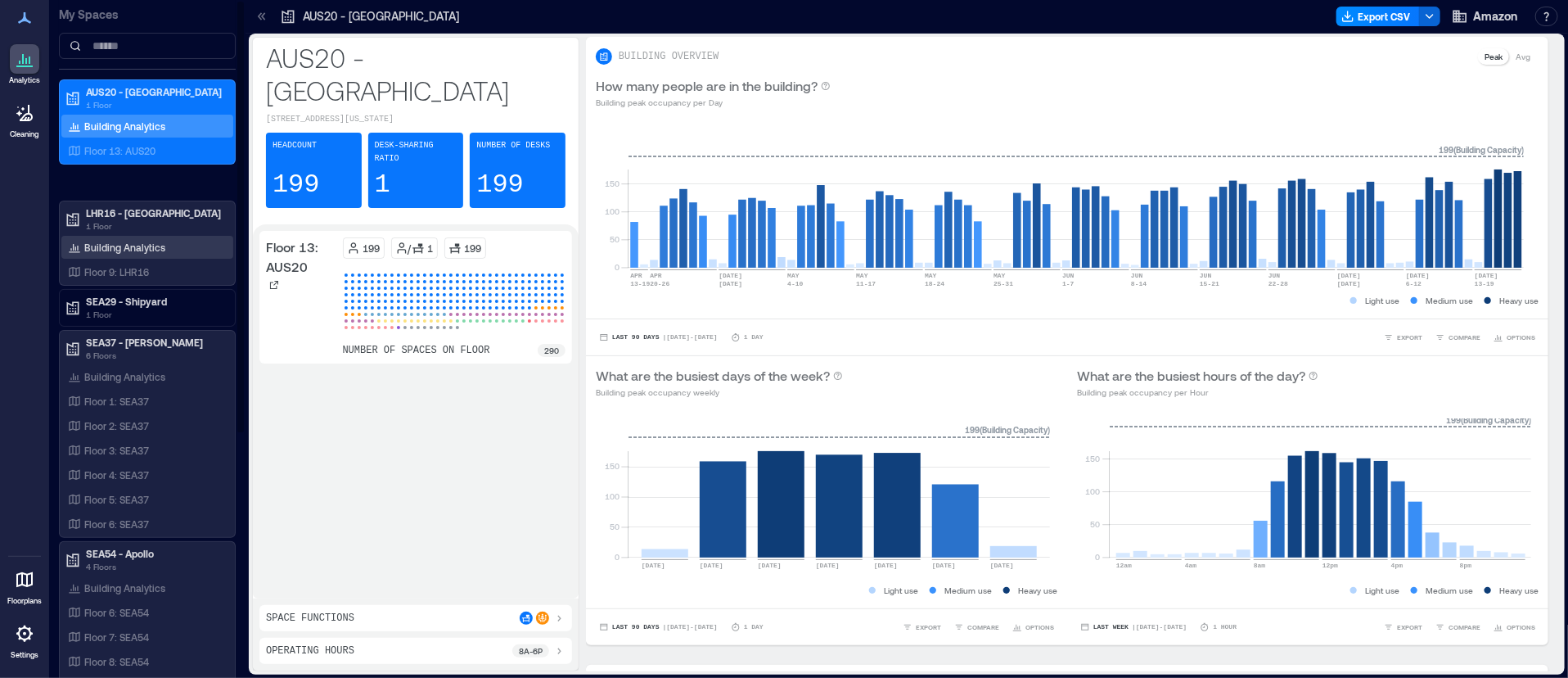 click on "Building Analytics" at bounding box center [116, 247] 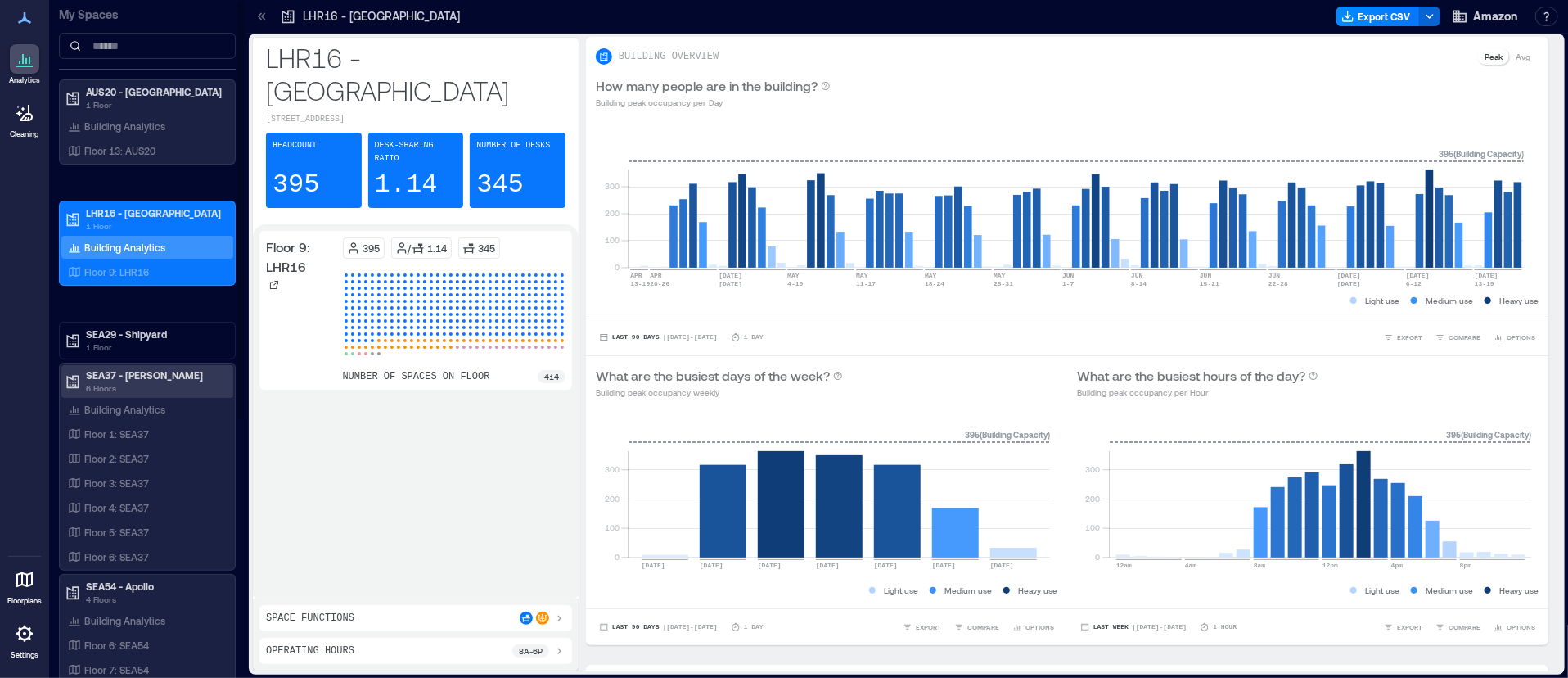 click on "SEA37 - [PERSON_NAME]" at bounding box center [155, 375] 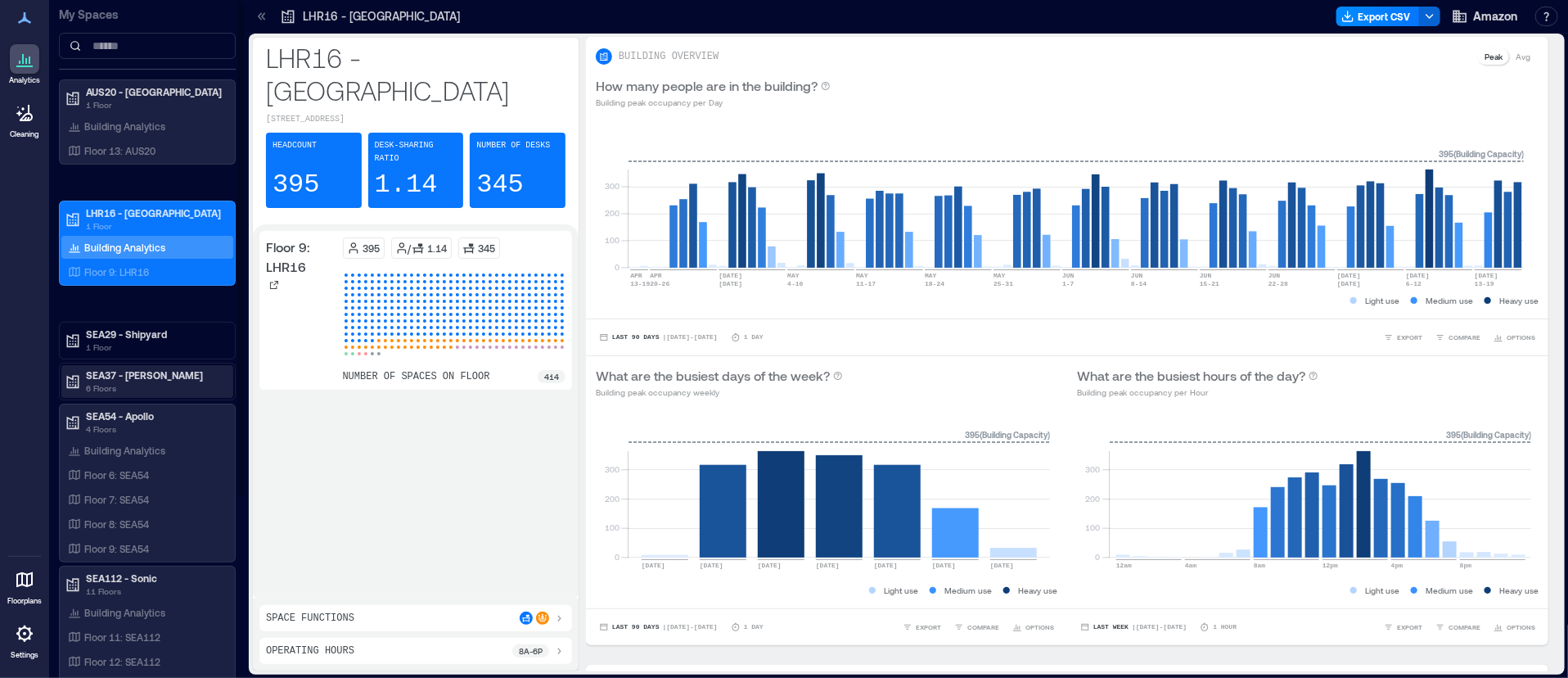 click on "SEA37 - [PERSON_NAME]" at bounding box center (155, 375) 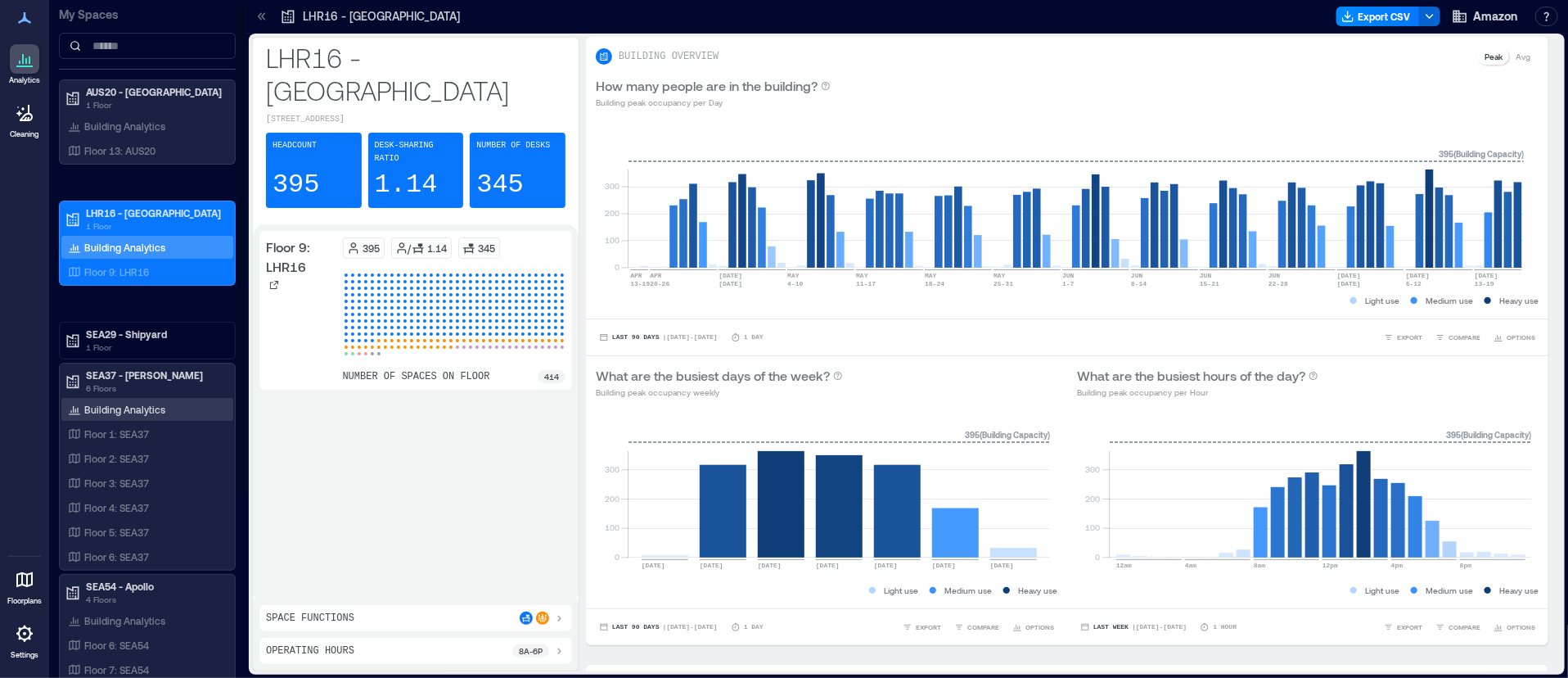 click on "Building Analytics" at bounding box center (124, 409) 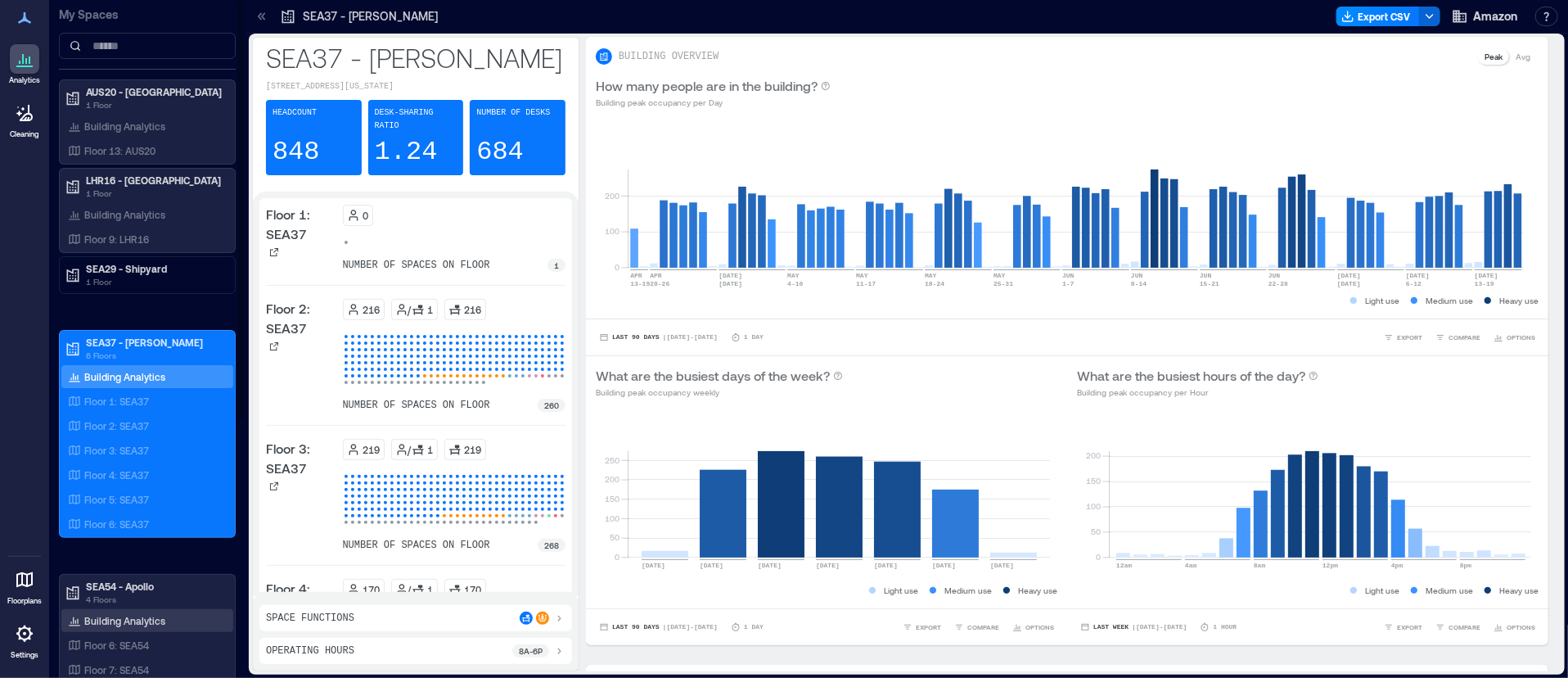 click on "Building Analytics" at bounding box center (124, 621) 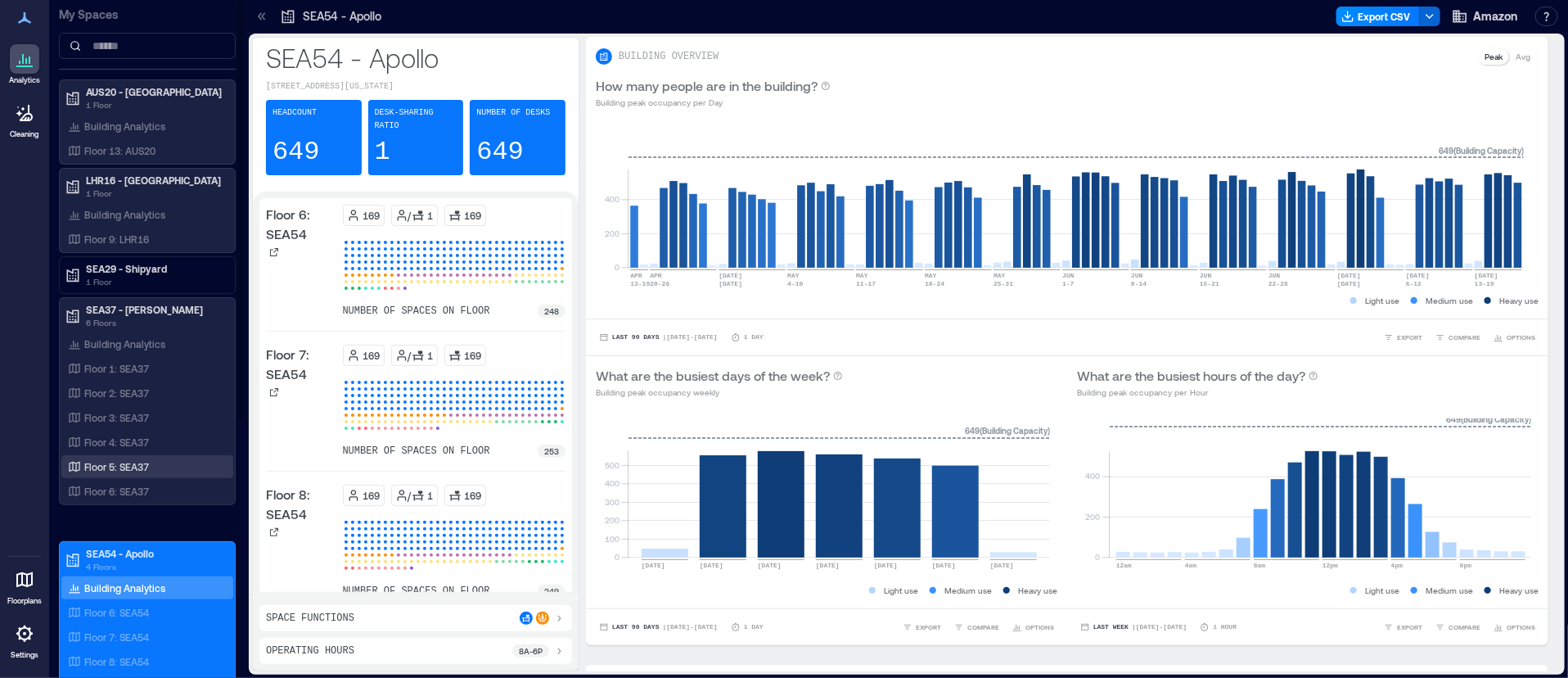 click on "Floor 5: SEA37" at bounding box center [116, 467] 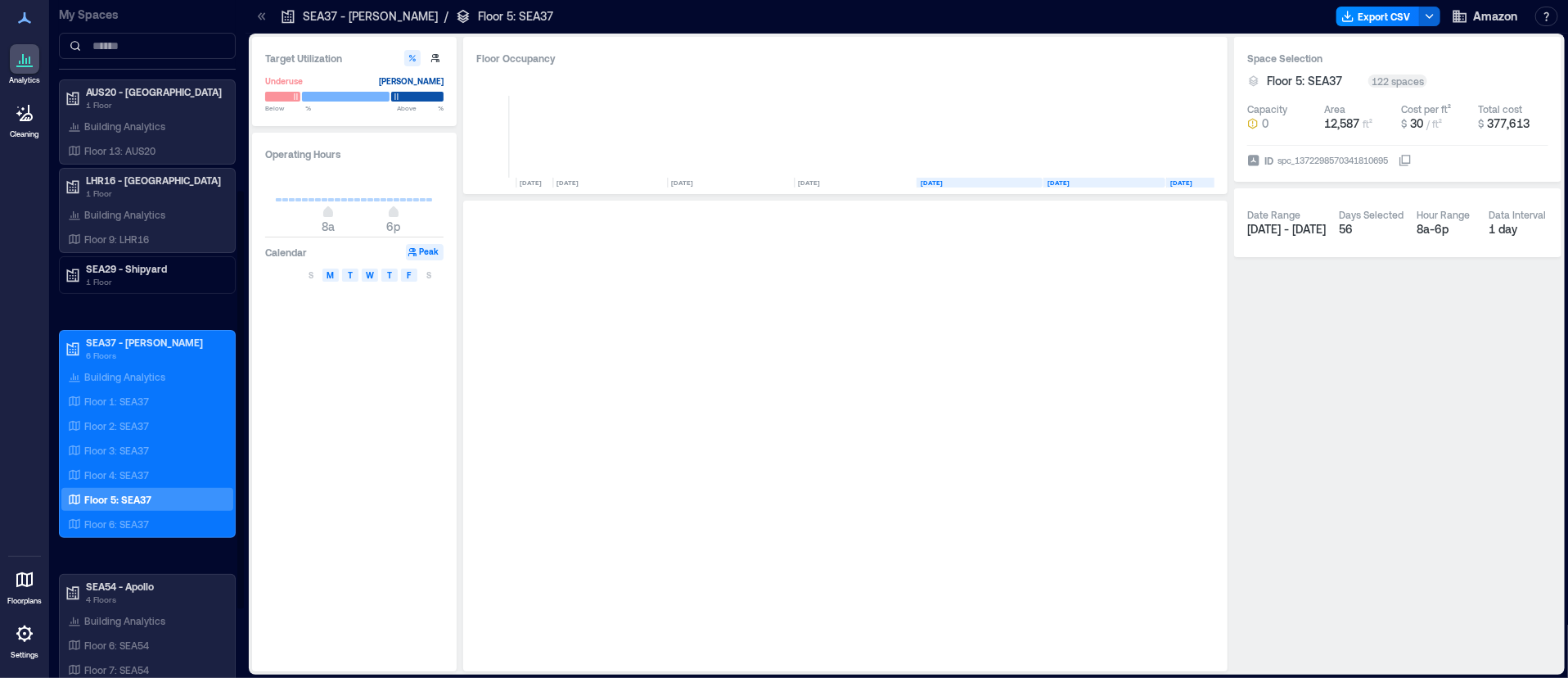 scroll, scrollTop: 307, scrollLeft: 0, axis: vertical 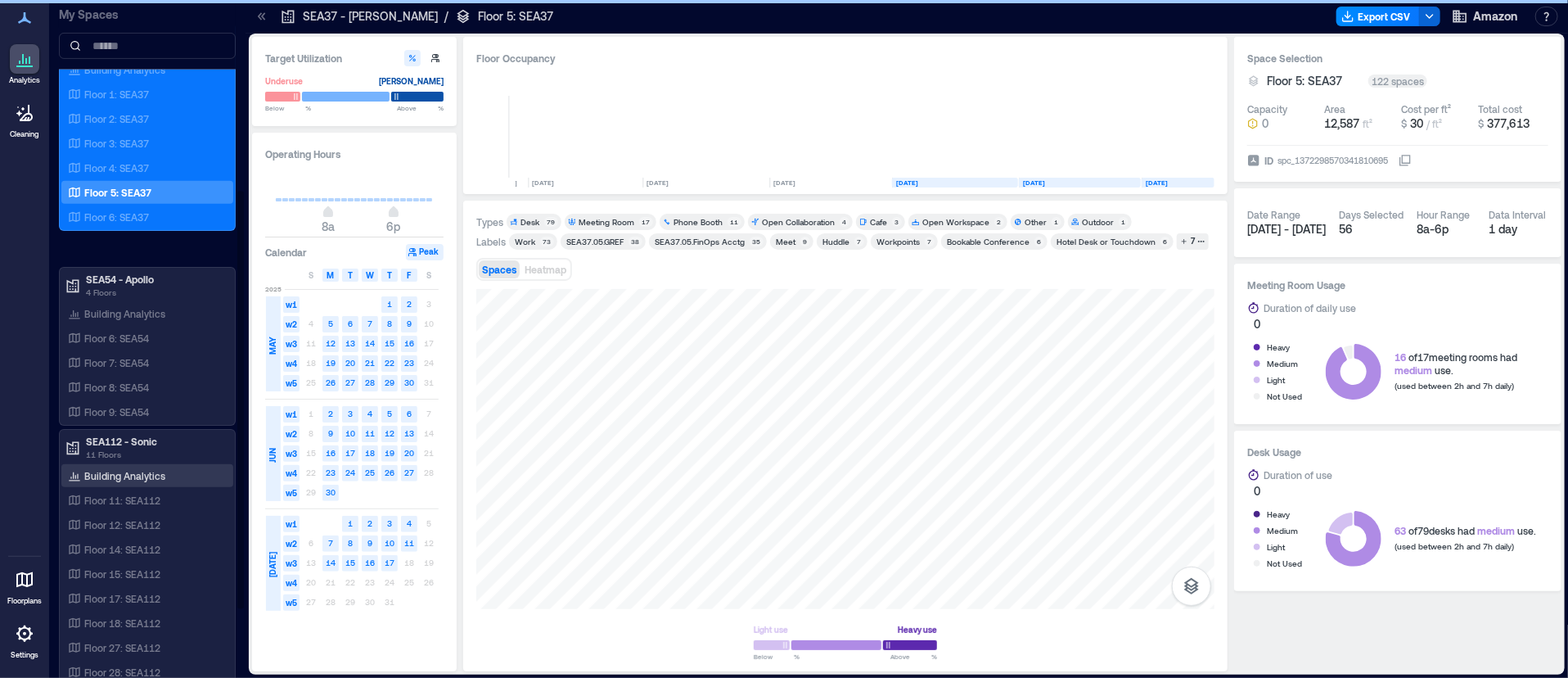 click on "Building Analytics" at bounding box center (124, 476) 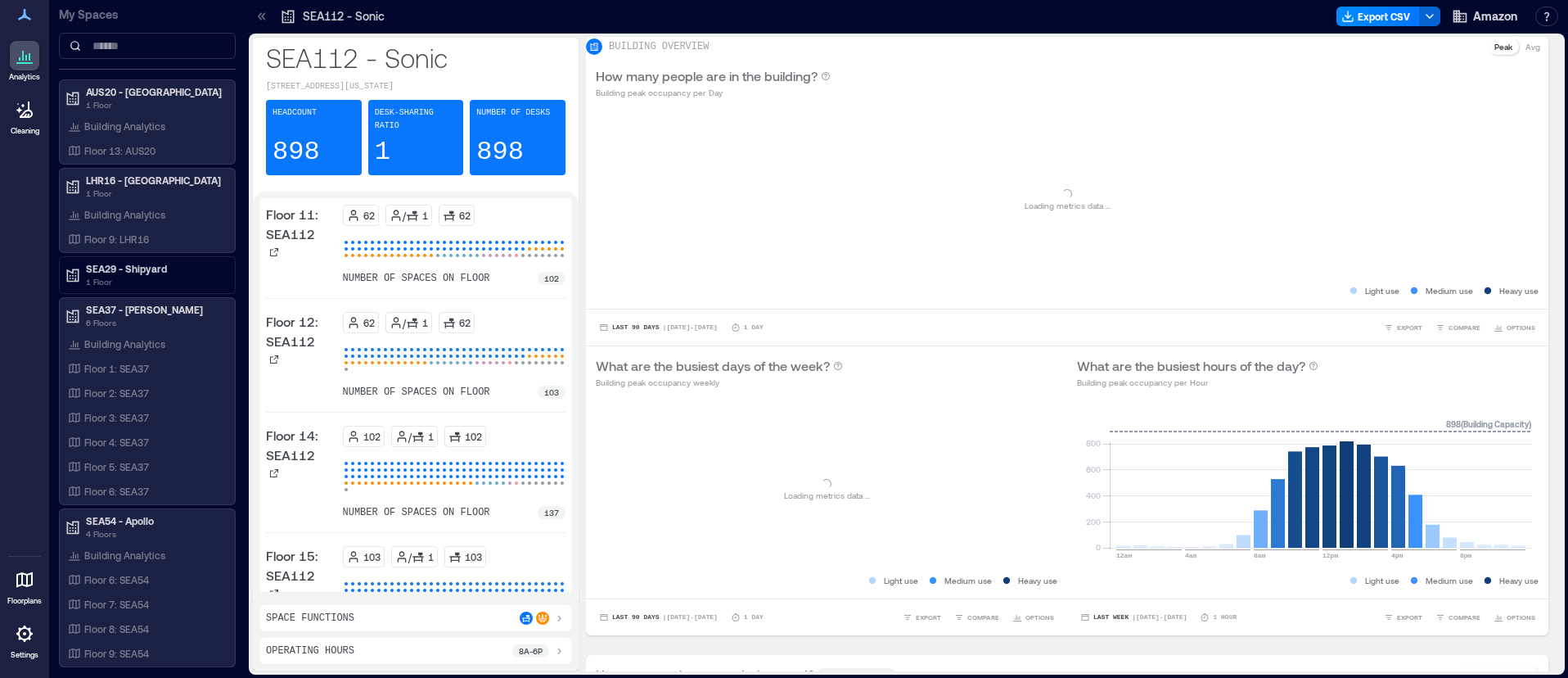 scroll, scrollTop: 0, scrollLeft: 0, axis: both 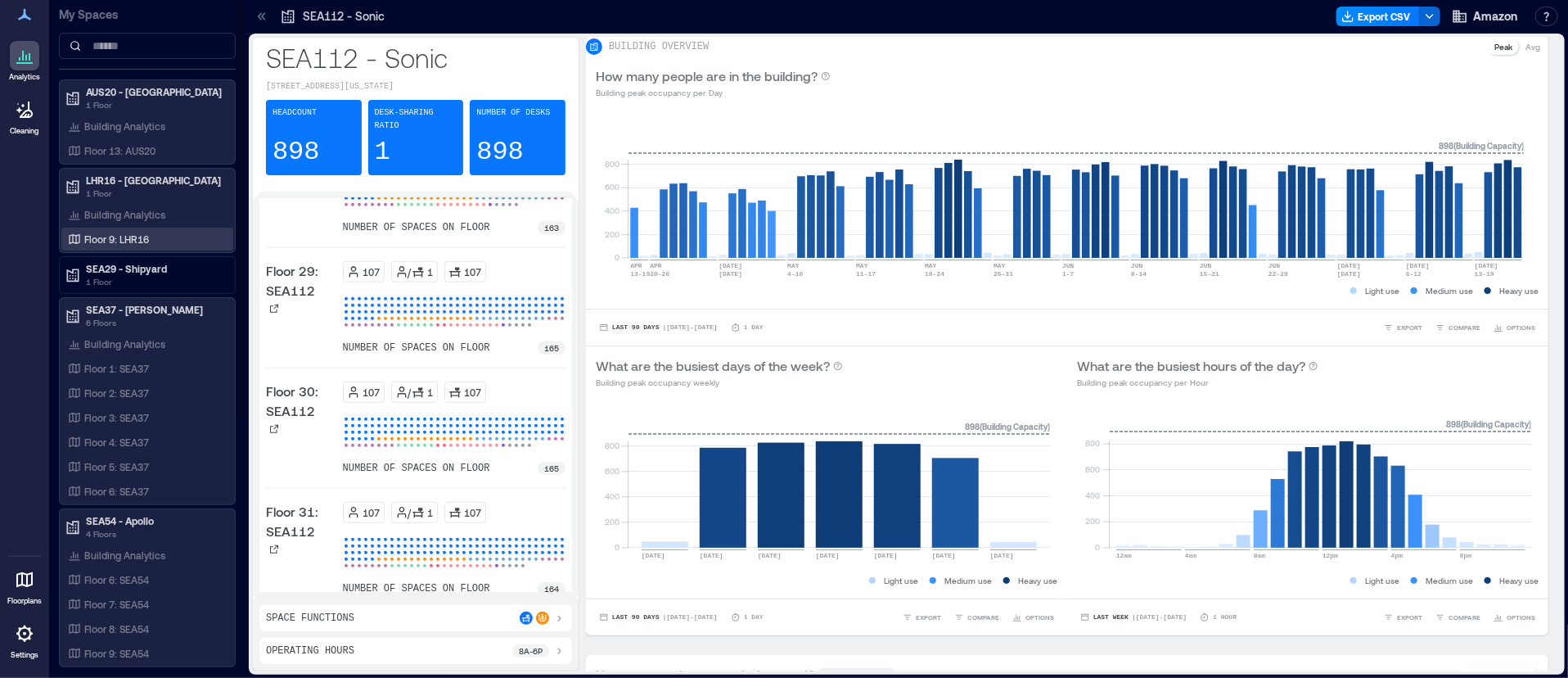 drag, startPoint x: 139, startPoint y: 121, endPoint x: 198, endPoint y: 232, distance: 126 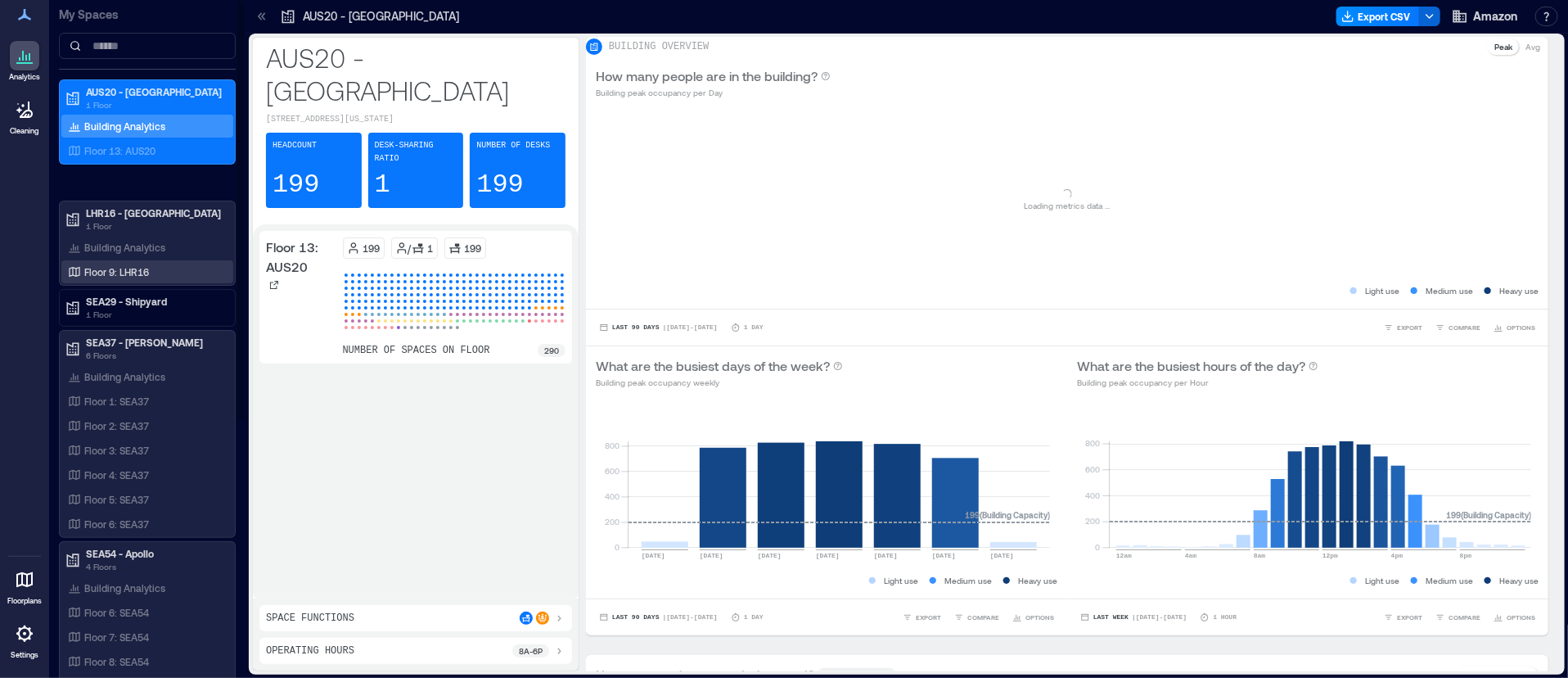 scroll, scrollTop: 0, scrollLeft: 0, axis: both 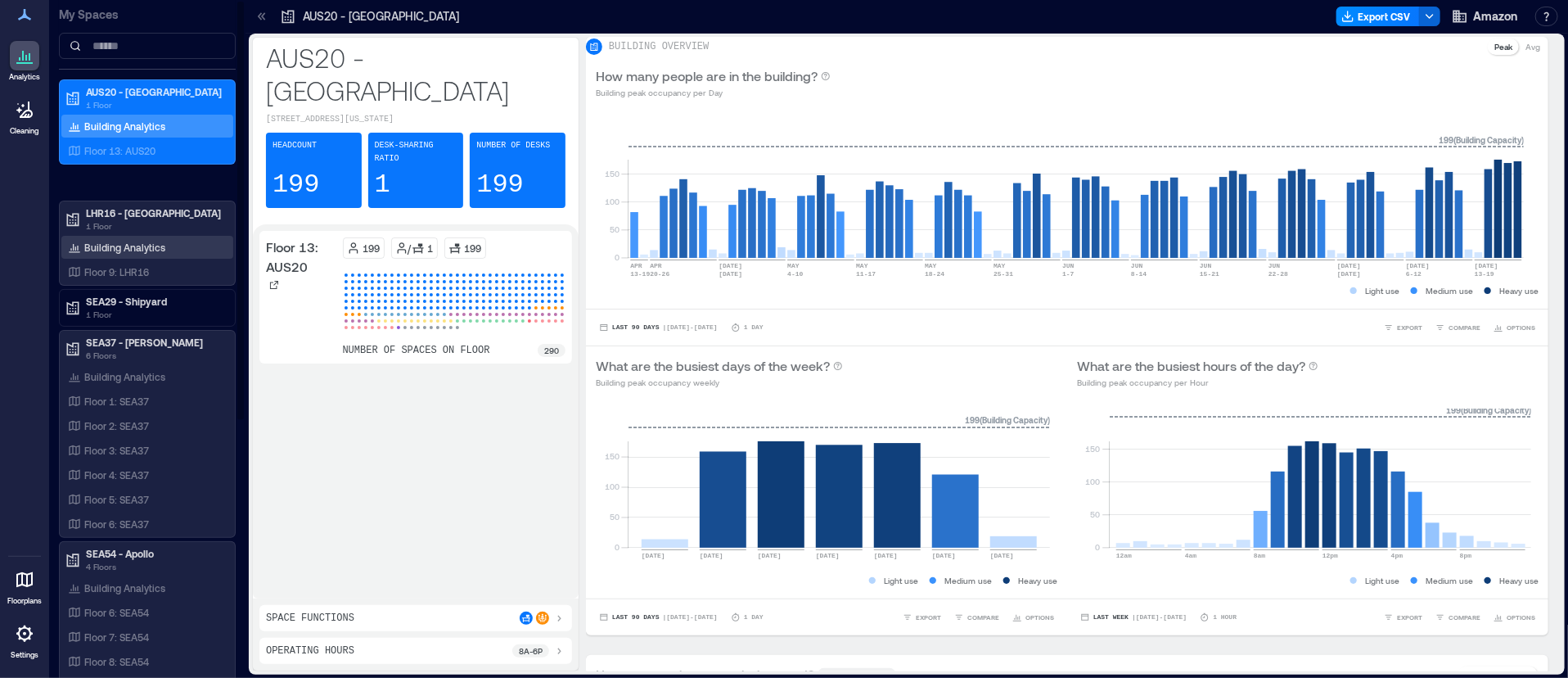 click on "Building Analytics" at bounding box center (124, 247) 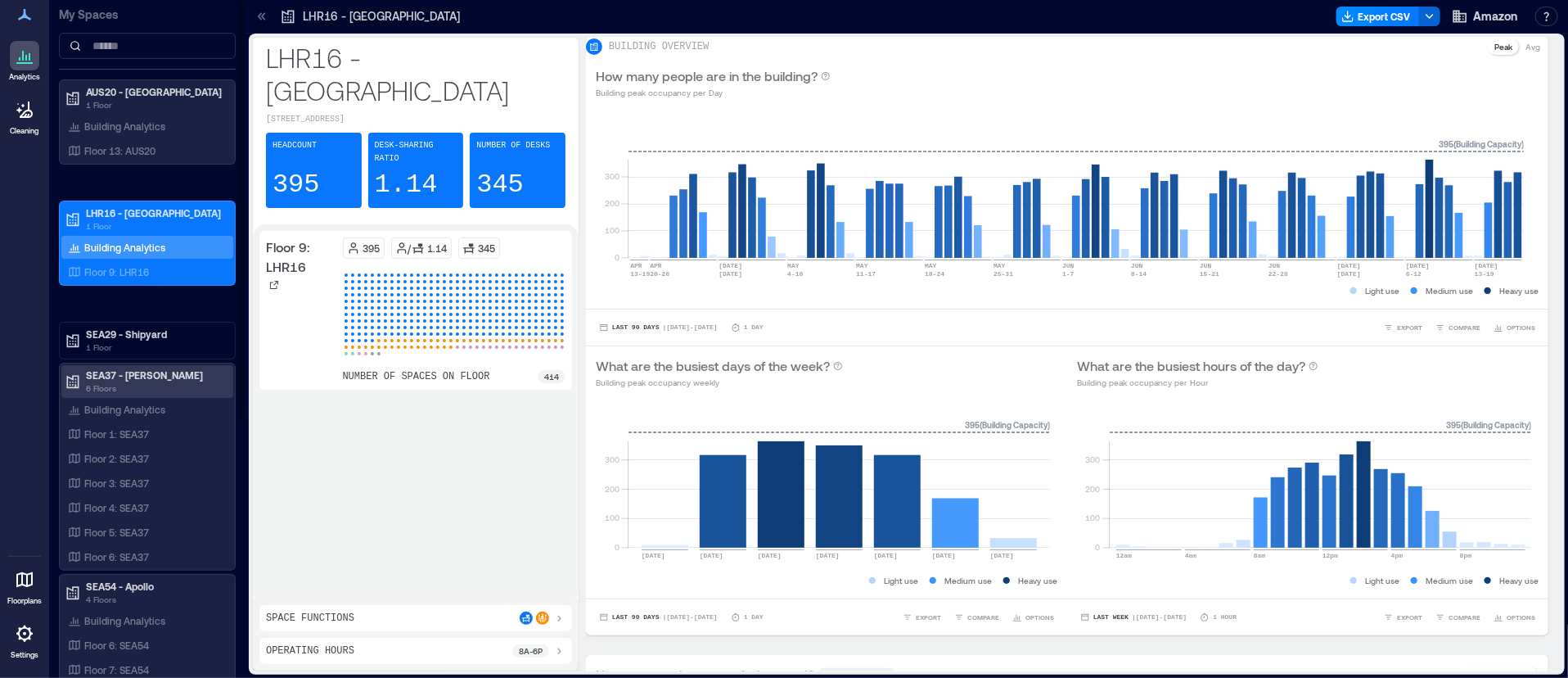 click on "SEA37 - [PERSON_NAME]" at bounding box center (155, 375) 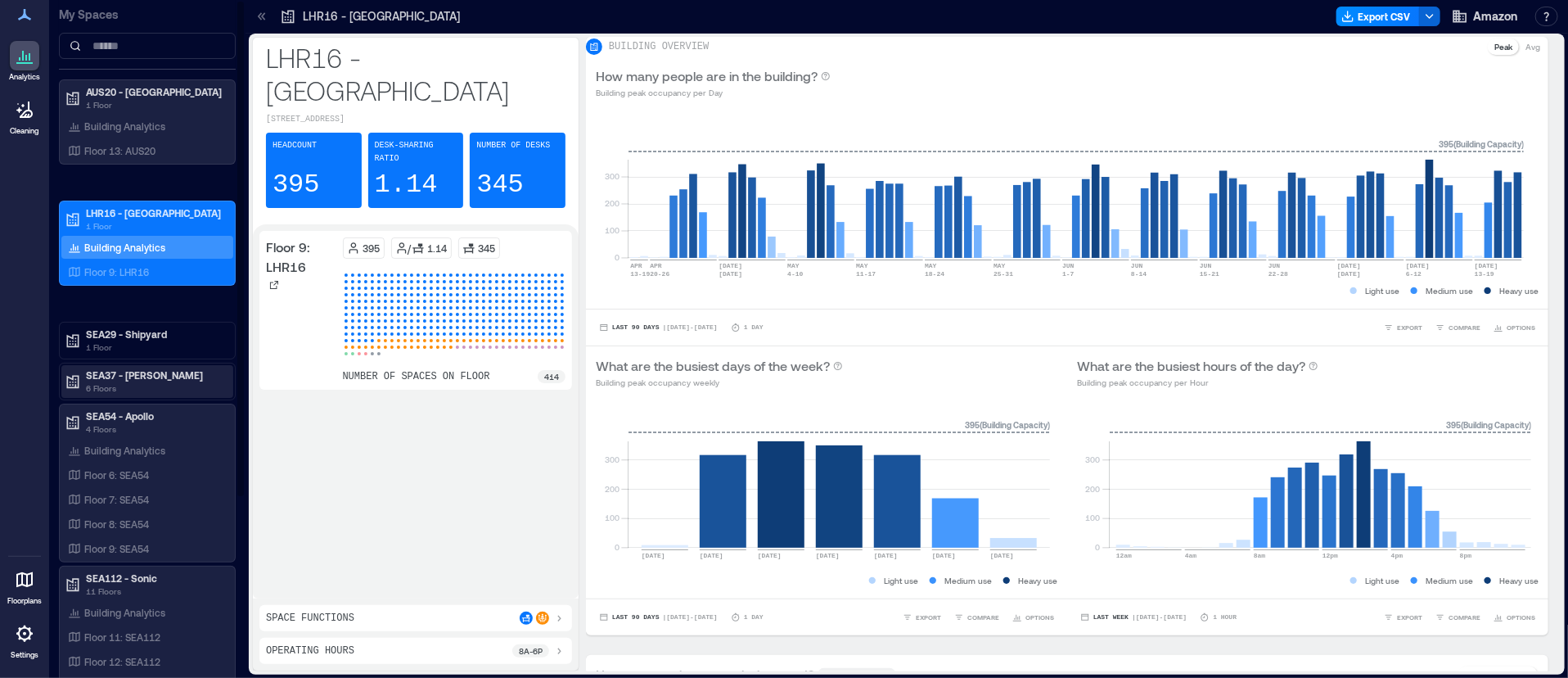 click on "SEA37 - [PERSON_NAME]" at bounding box center (155, 375) 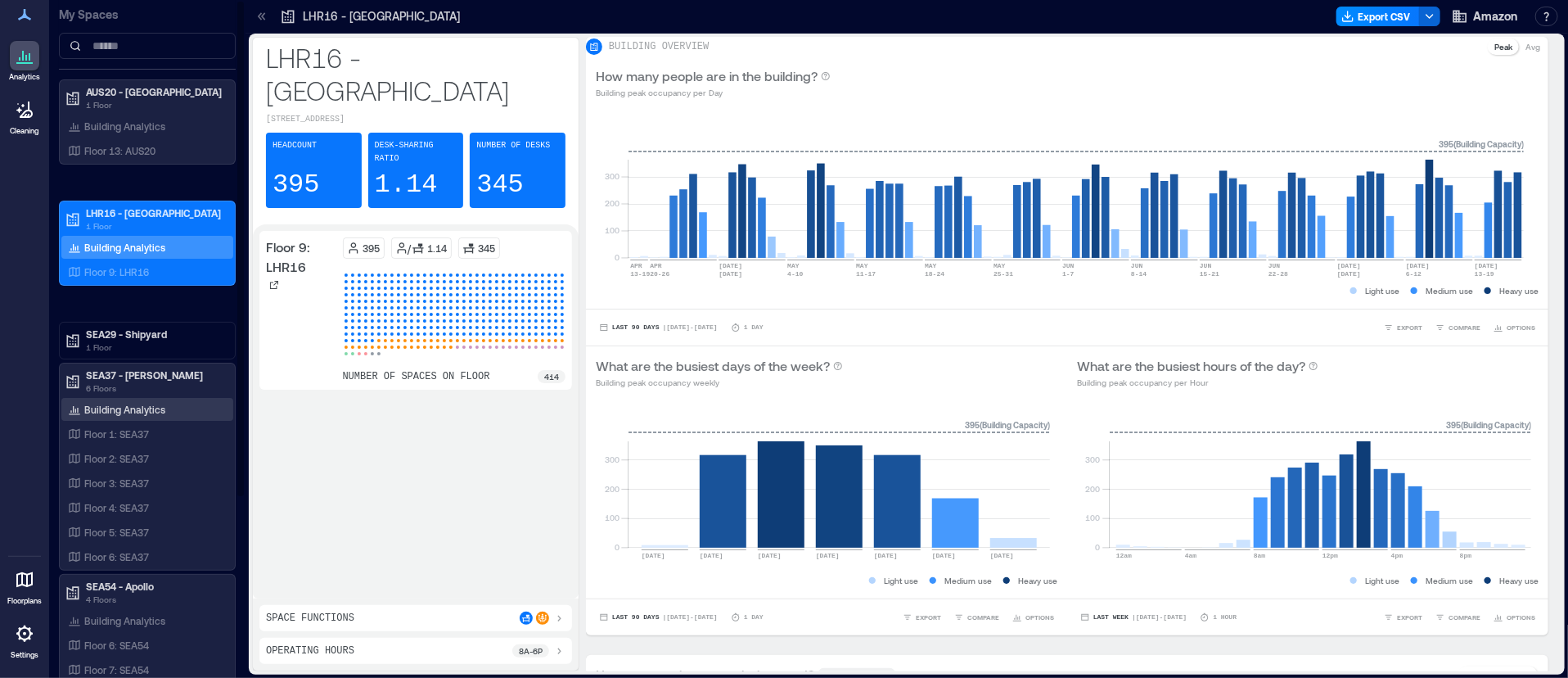 click on "Building Analytics" at bounding box center [124, 409] 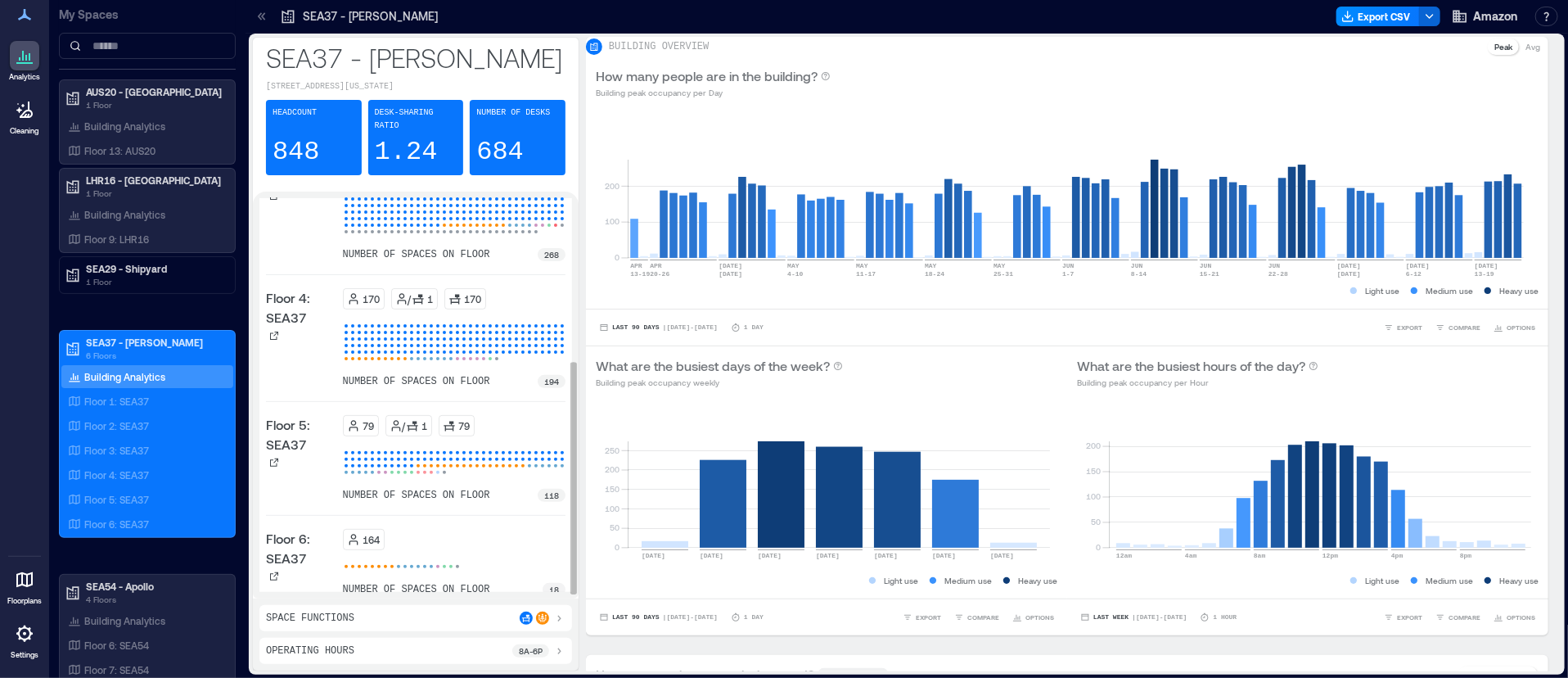 scroll, scrollTop: 296, scrollLeft: 0, axis: vertical 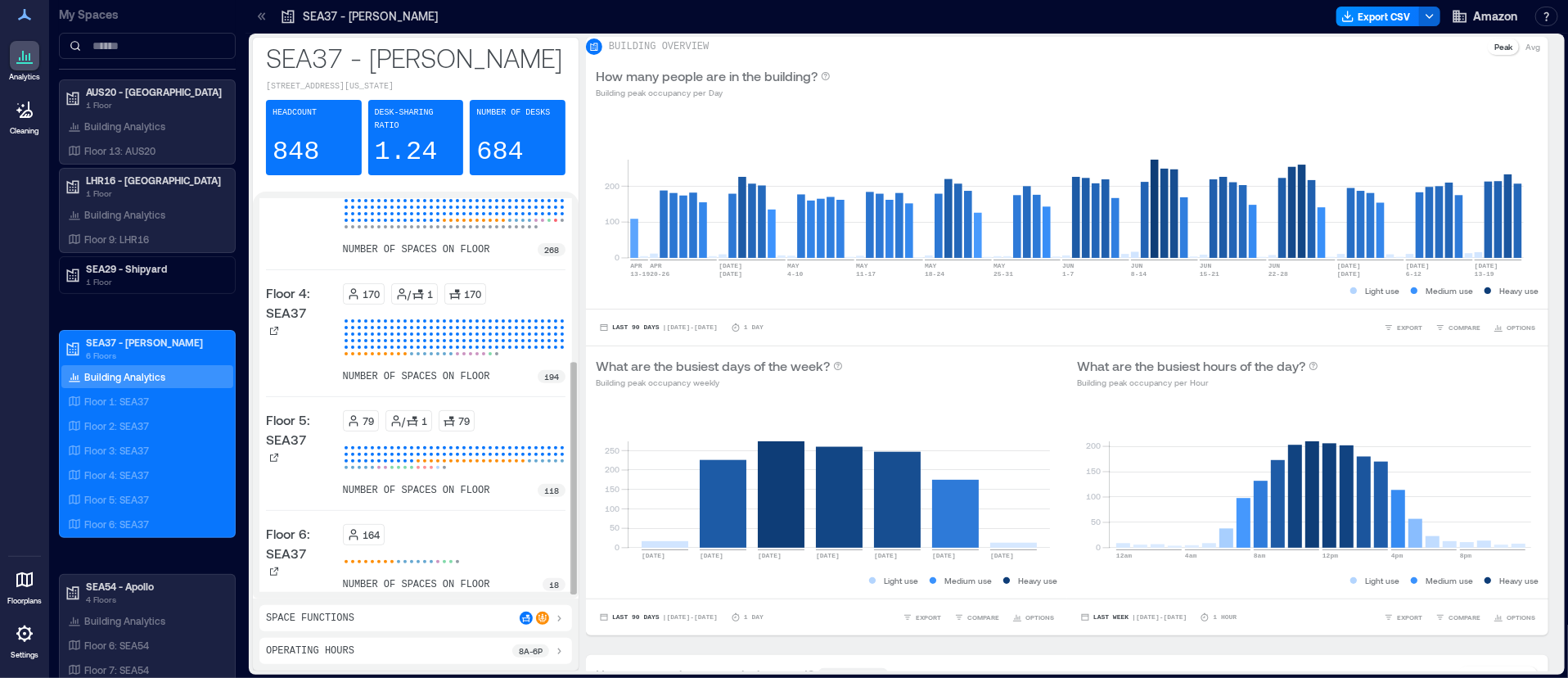 drag, startPoint x: 288, startPoint y: 507, endPoint x: 308, endPoint y: 507, distance: 20 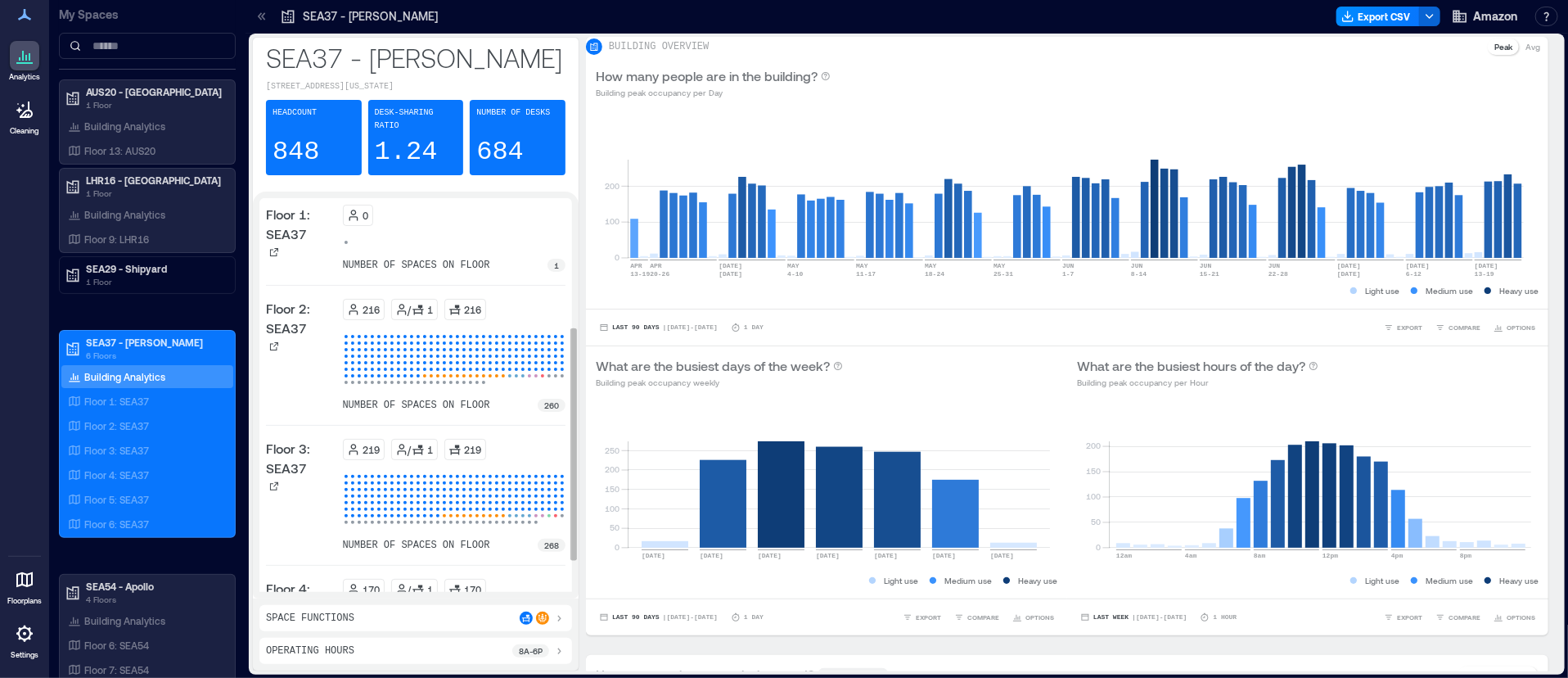 scroll, scrollTop: 296, scrollLeft: 0, axis: vertical 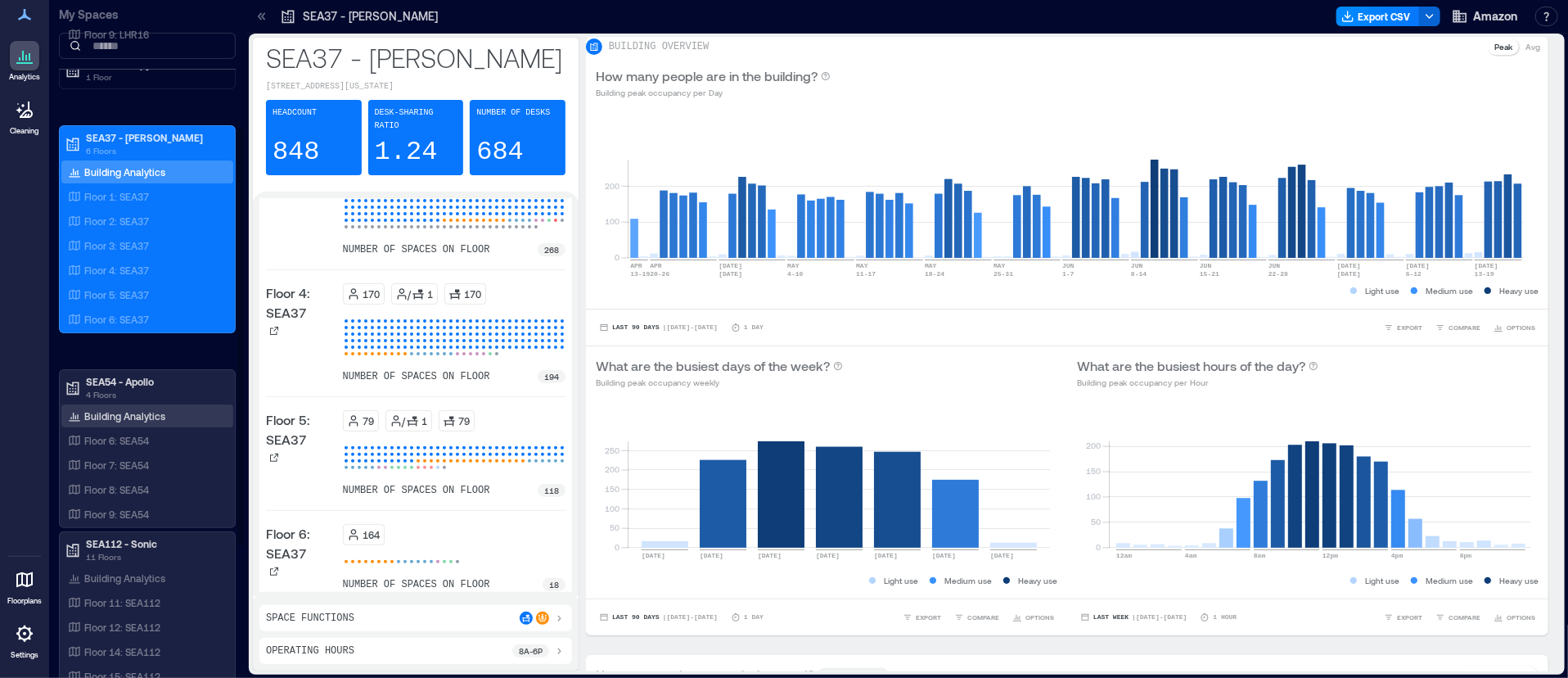 click on "Building Analytics" at bounding box center (124, 416) 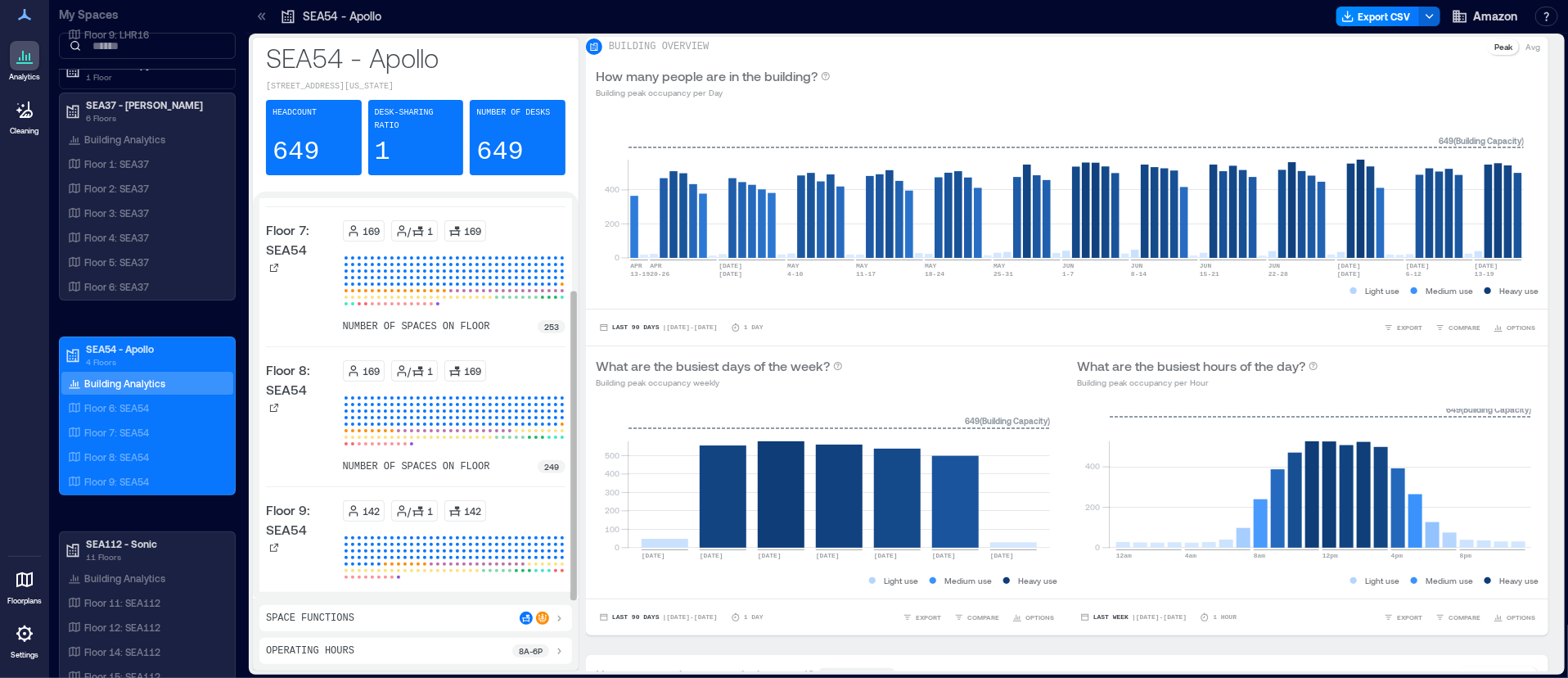 scroll, scrollTop: 129, scrollLeft: 0, axis: vertical 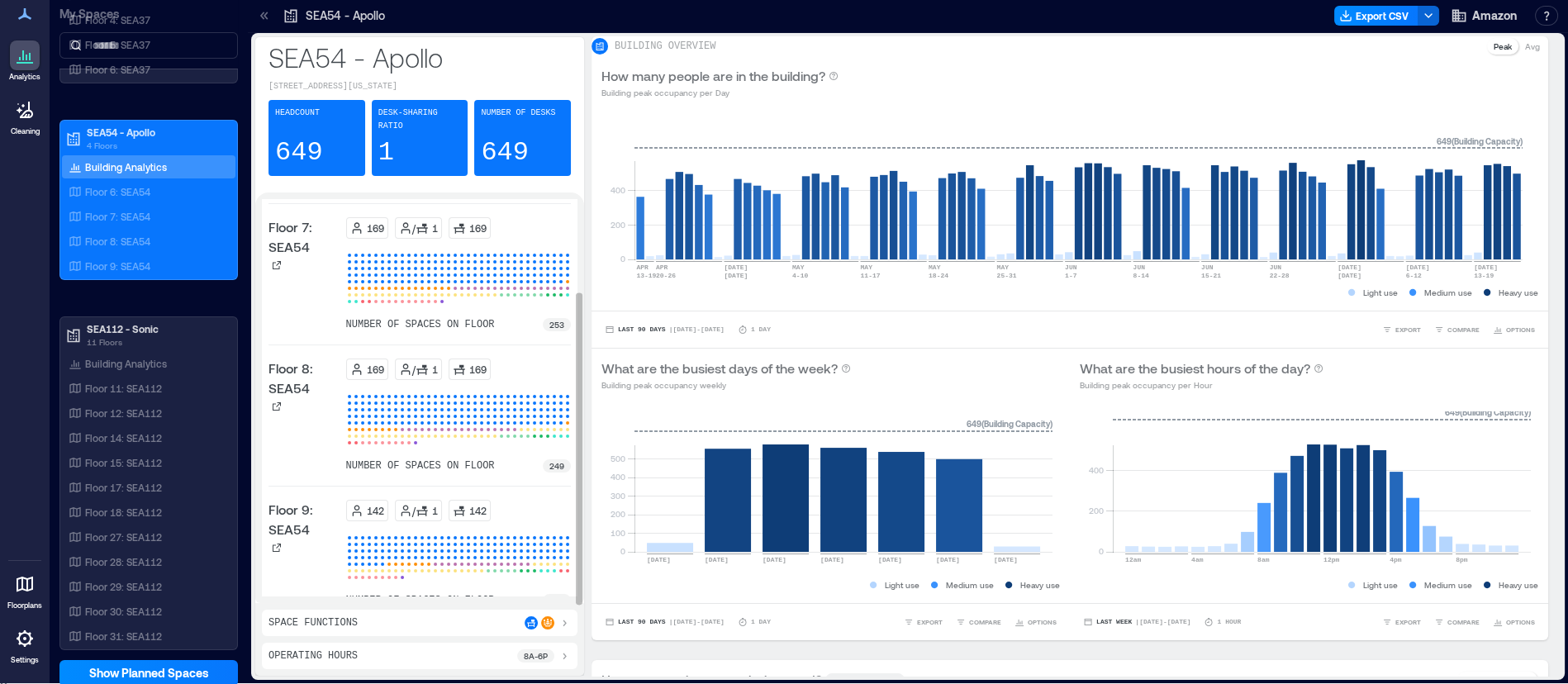 drag, startPoint x: 145, startPoint y: 356, endPoint x: 263, endPoint y: 572, distance: 246.13005 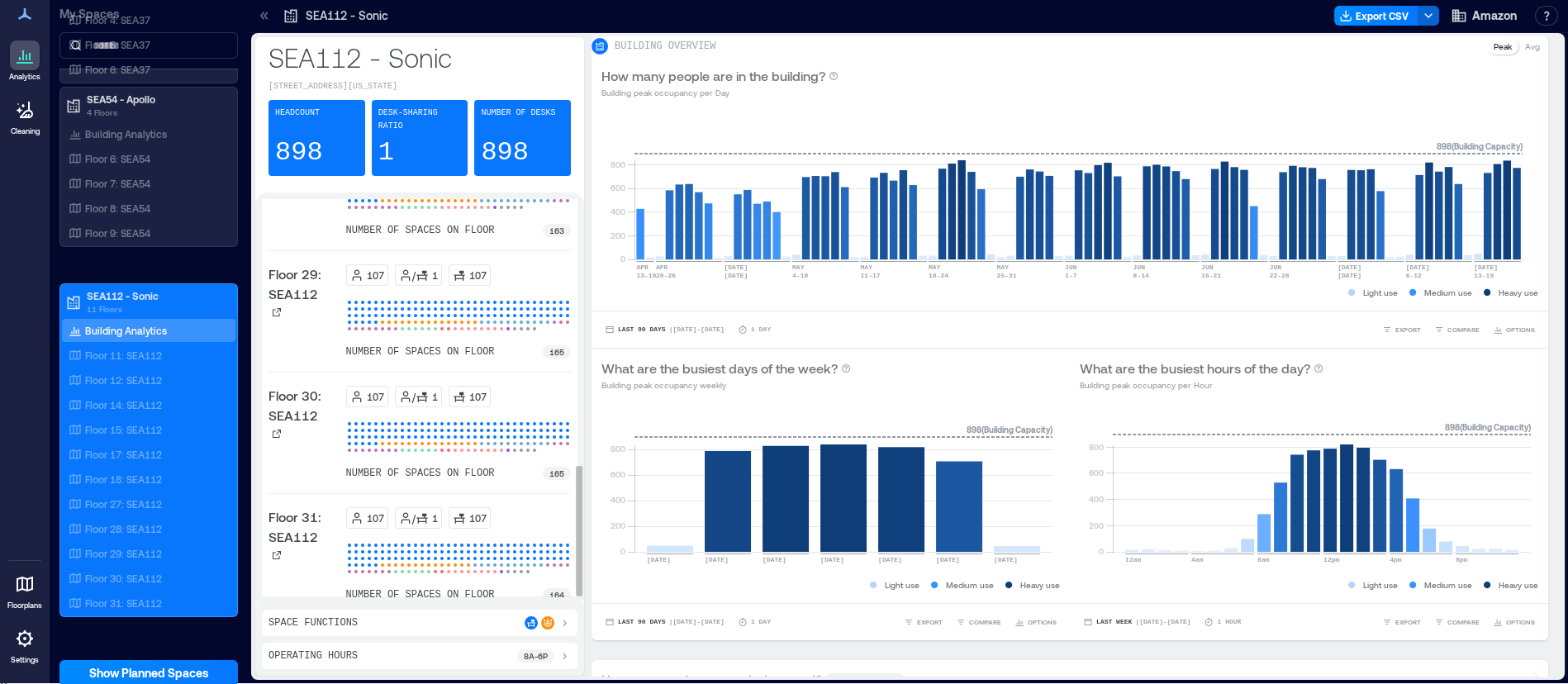 scroll, scrollTop: 855, scrollLeft: 0, axis: vertical 